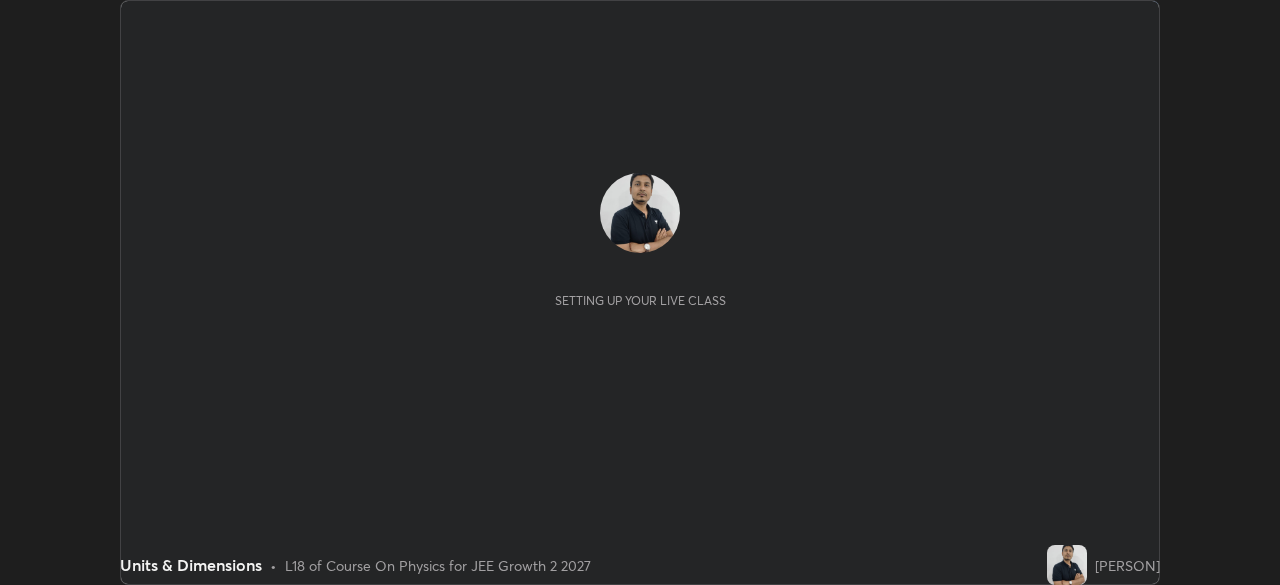 scroll, scrollTop: 0, scrollLeft: 0, axis: both 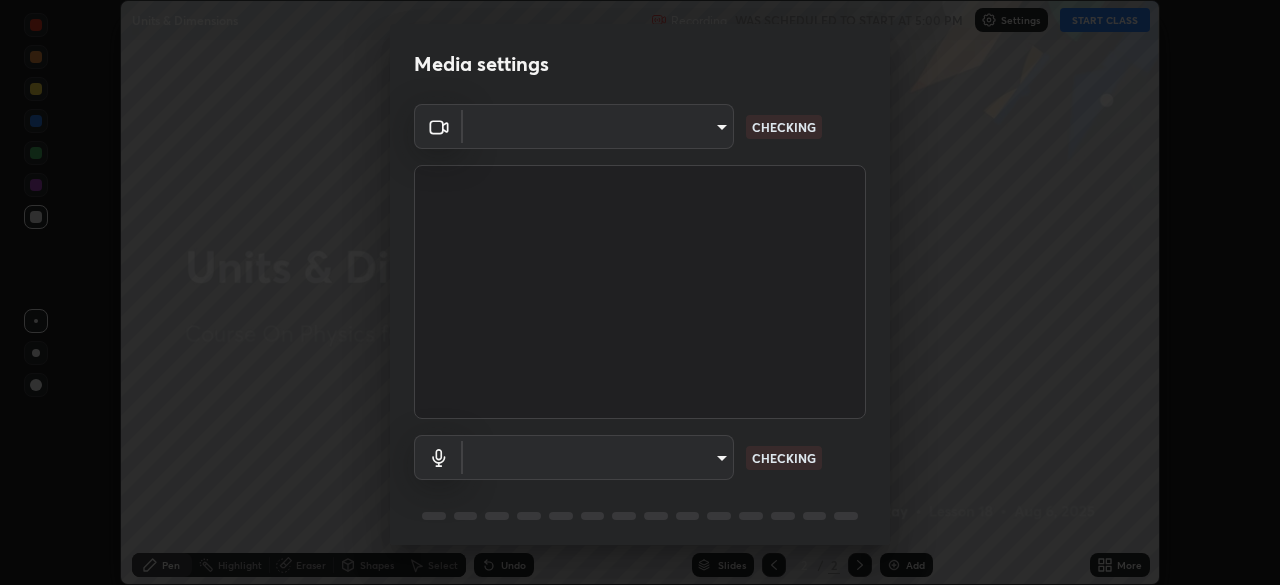 type on "39caa65dc23426385aa383ad0d0a4b68c28ae26f4a71cd21c25f84911154f6e3" 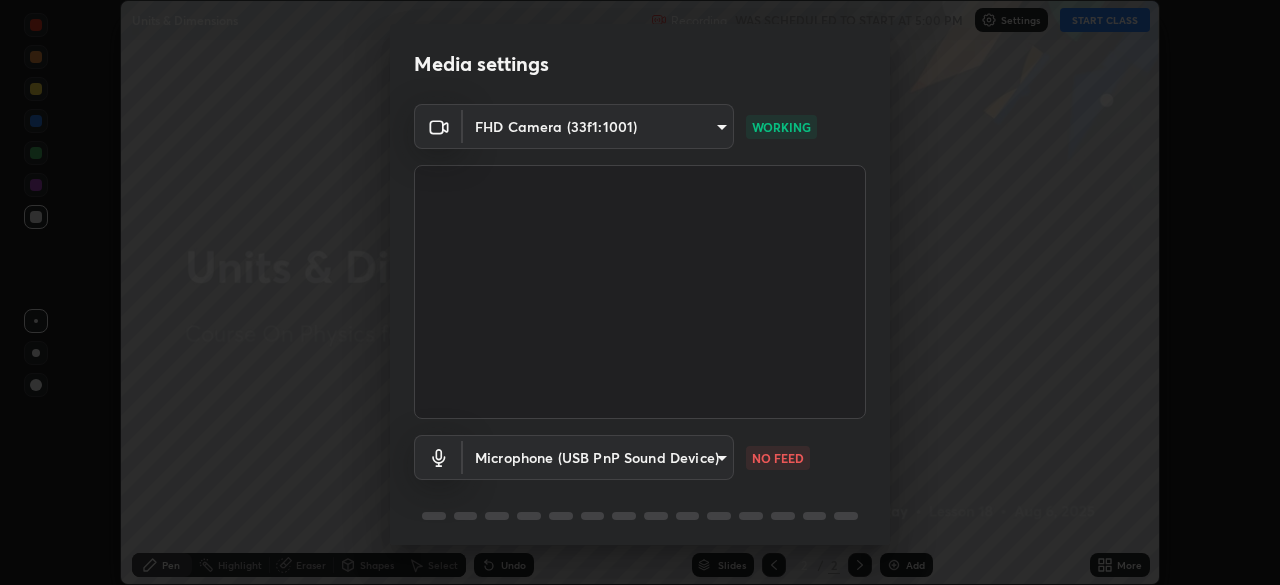click at bounding box center [640, 292] 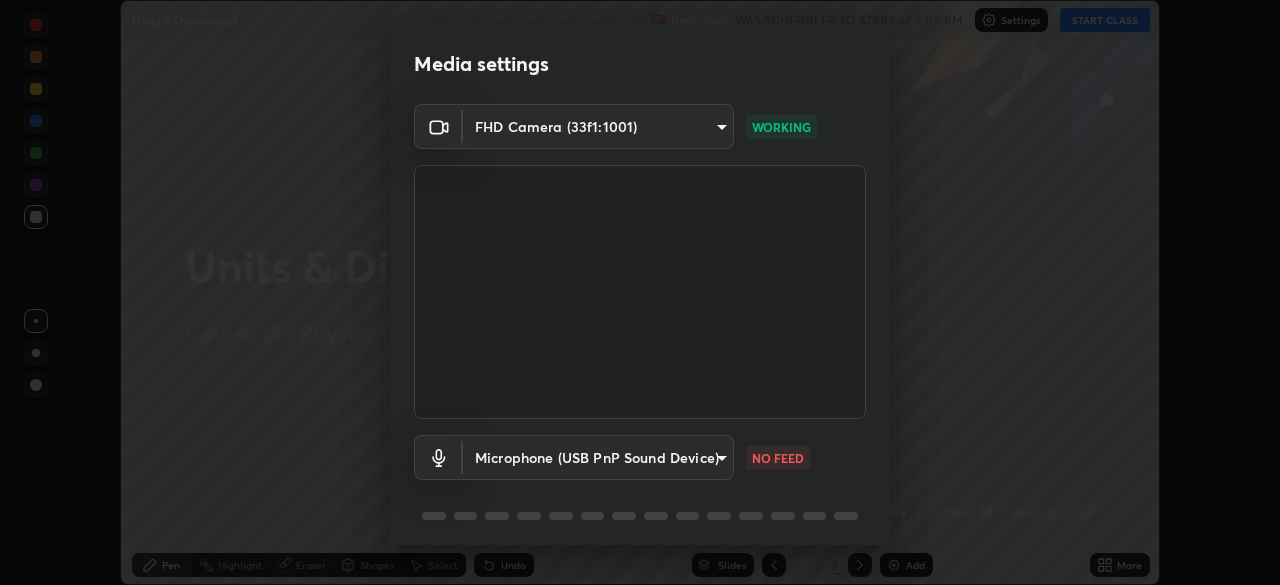 scroll, scrollTop: 71, scrollLeft: 0, axis: vertical 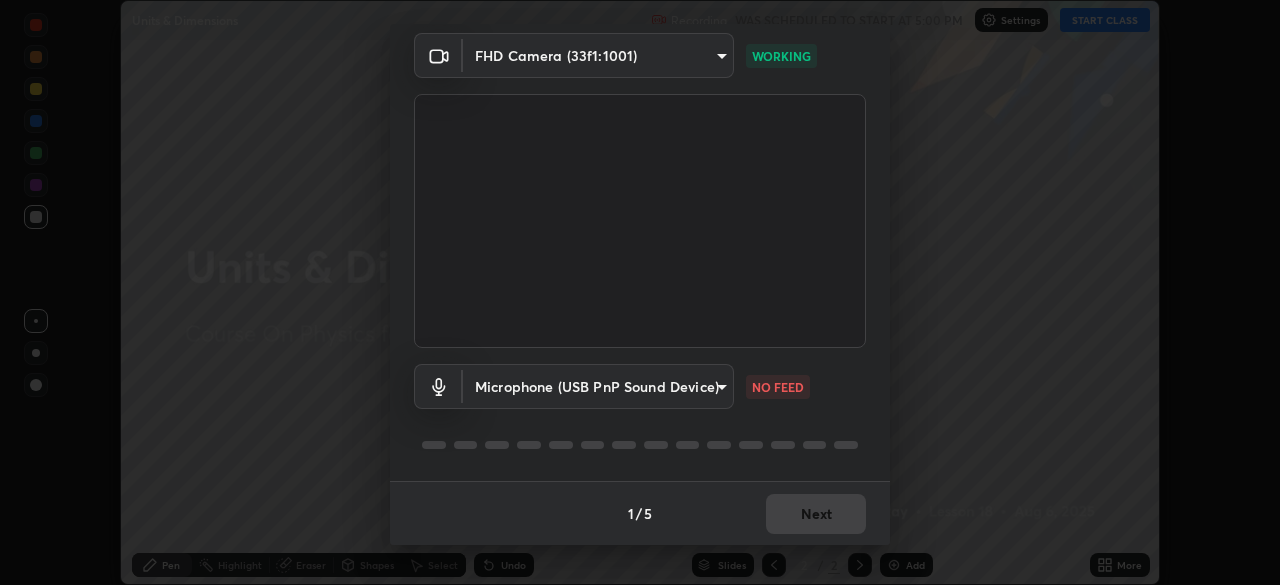click on "Erase all Units & Dimensions Recording WAS SCHEDULED TO START AT  5:00 PM Settings START CLASS Setting up your live class Units & Dimensions • L18 of Course On Physics for JEE Growth 2 2027 [PERSON] Pen Highlight Eraser Shapes Select Undo Slides 2 / 2 Add More No doubts shared Encourage your learners to ask a doubt for better clarity Report an issue Reason for reporting Buffering Chat not working Audio - Video sync issue Educator video quality low ​ Attach an image Report Media settings FHD Camera (33f1:1001) 39caa65dc23426385aa383ad0d0a4b68c28ae26f4a71cd21c25f84911154f6e3 WORKING Microphone (USB PnP Sound Device) 51d9b6aa541f1ed5db3d4647a5a2dc81c681fee6308f07a49f7c0b7538a02e0b NO FEED 1 / 5 Next" at bounding box center [640, 292] 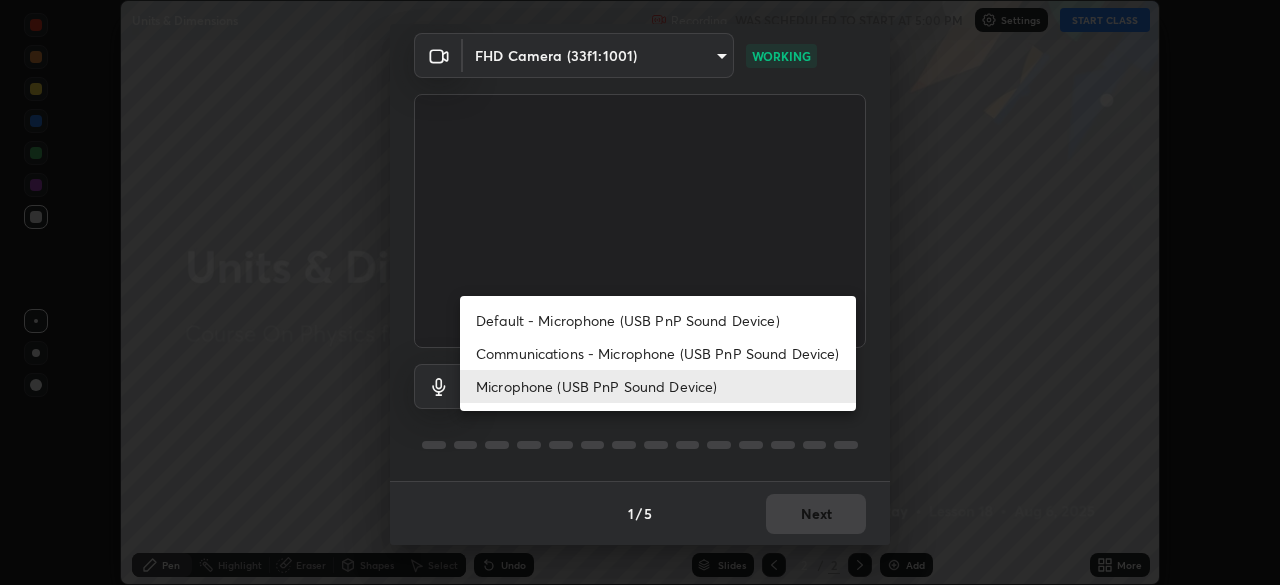 click on "Communications - Microphone (USB PnP Sound Device)" at bounding box center [658, 353] 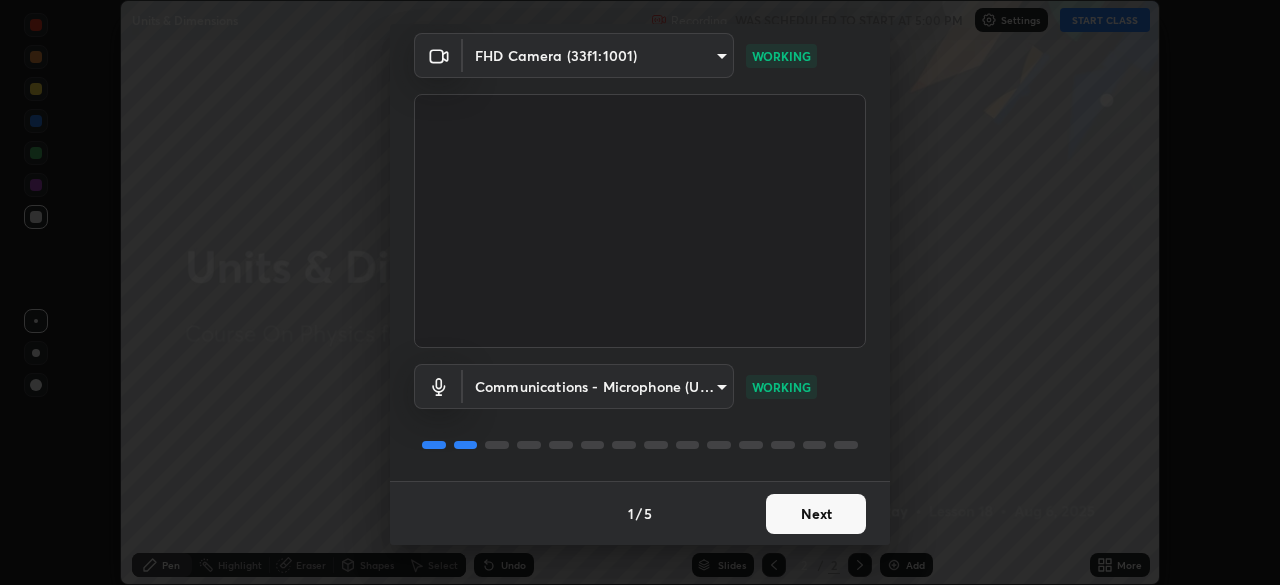 click on "Next" at bounding box center (816, 514) 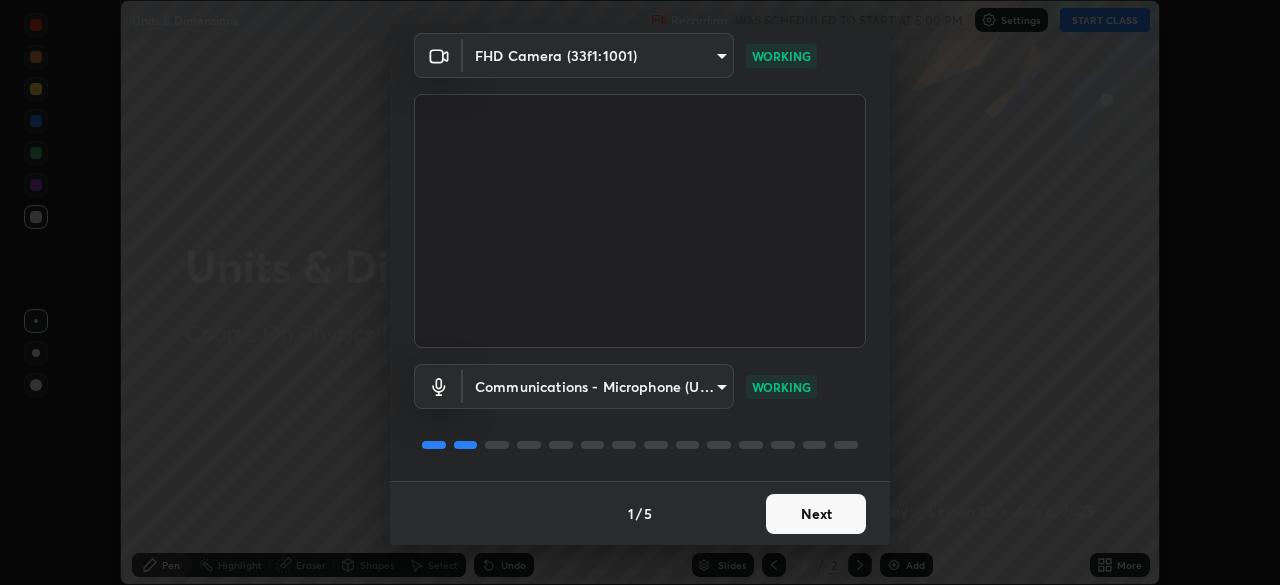 scroll, scrollTop: 0, scrollLeft: 0, axis: both 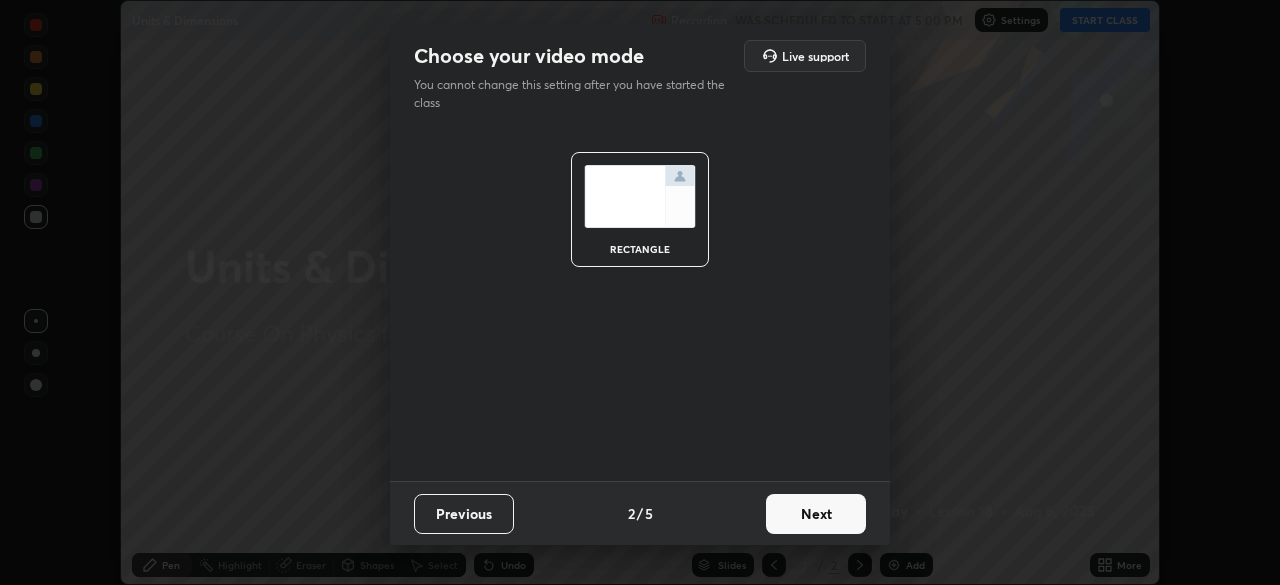click on "Next" at bounding box center (816, 514) 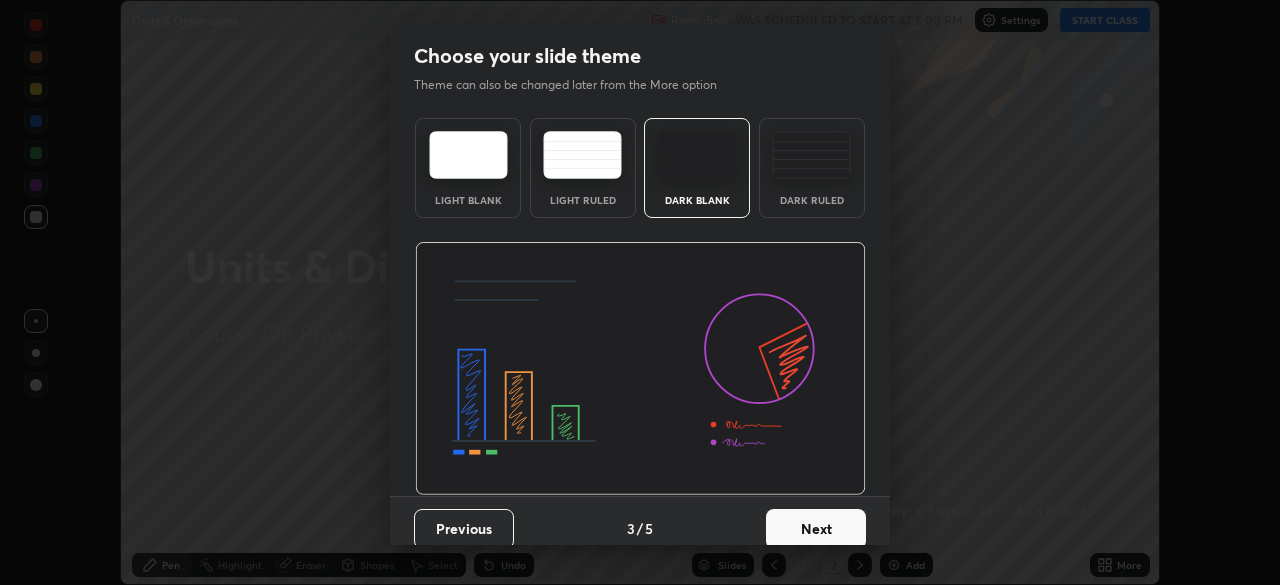 click on "Next" at bounding box center [816, 529] 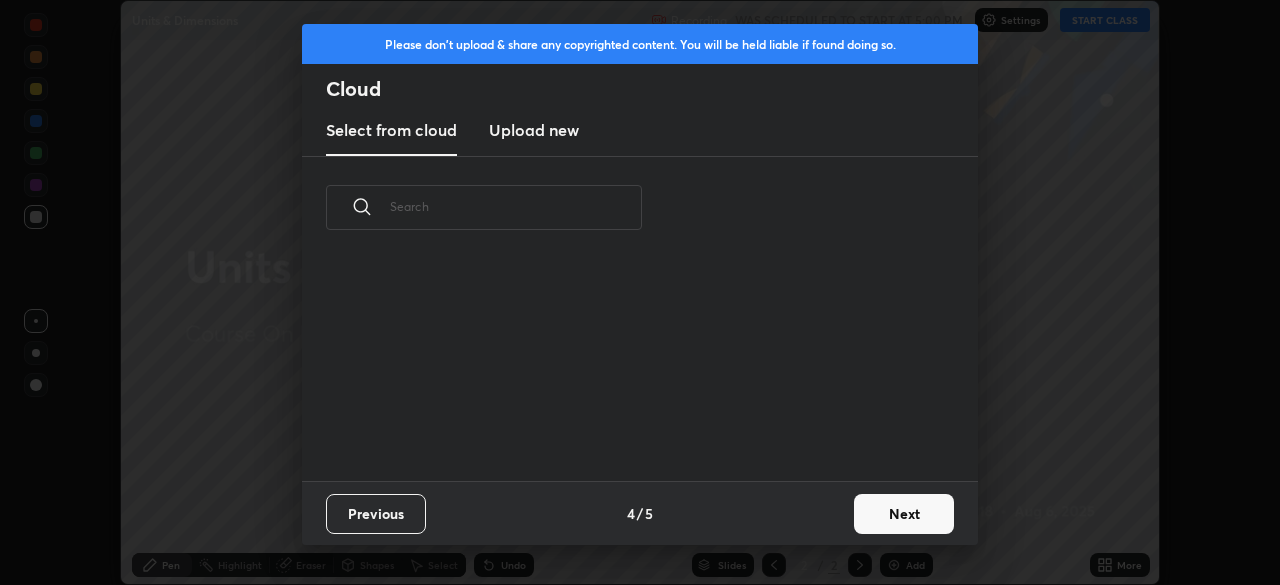 click on "Previous 4 / 5 Next" at bounding box center (640, 513) 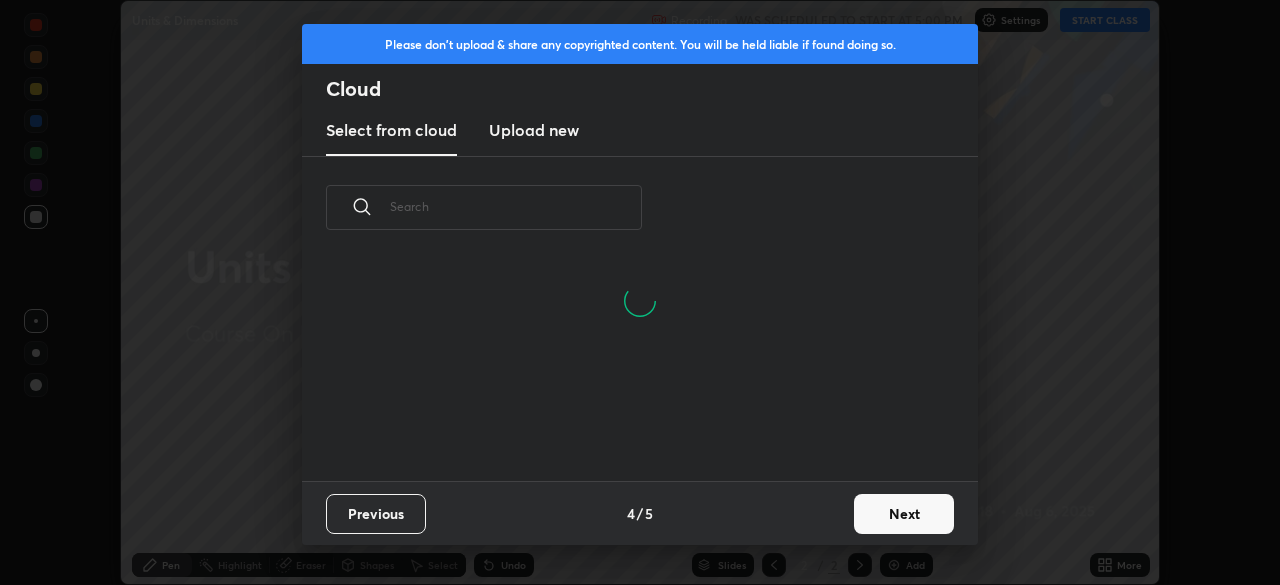 click on "Next" at bounding box center [904, 514] 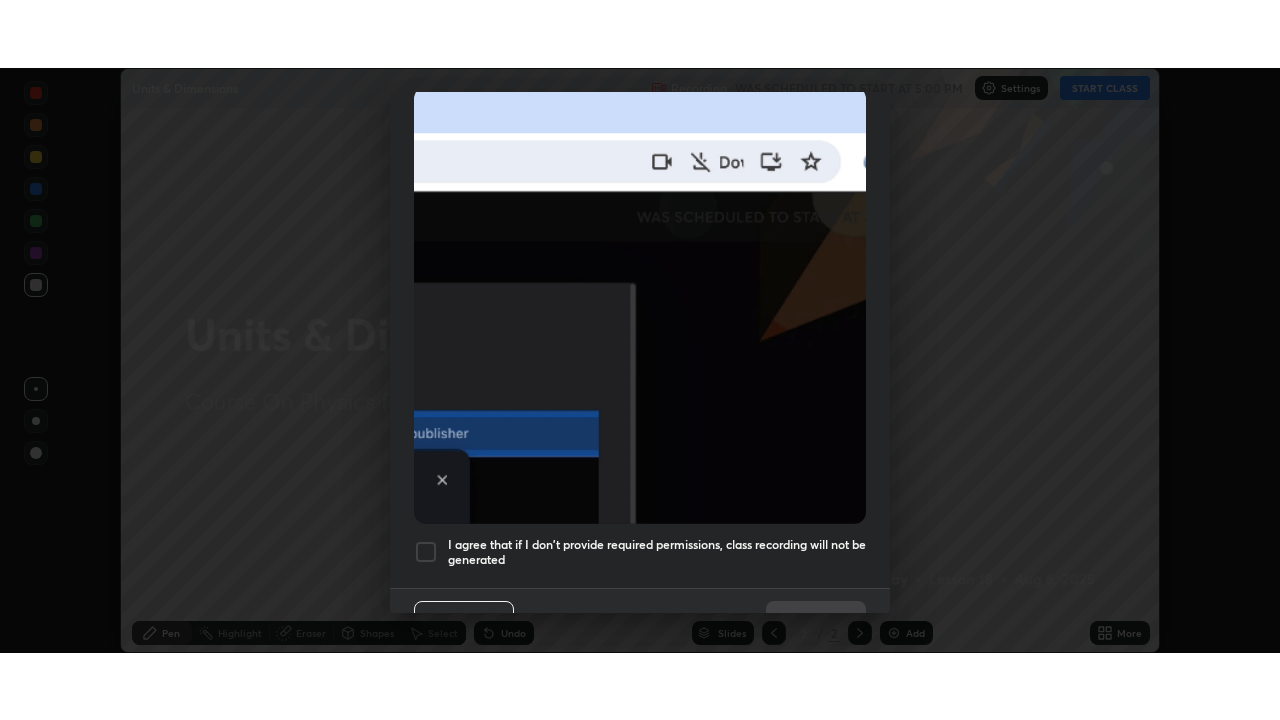 scroll, scrollTop: 479, scrollLeft: 0, axis: vertical 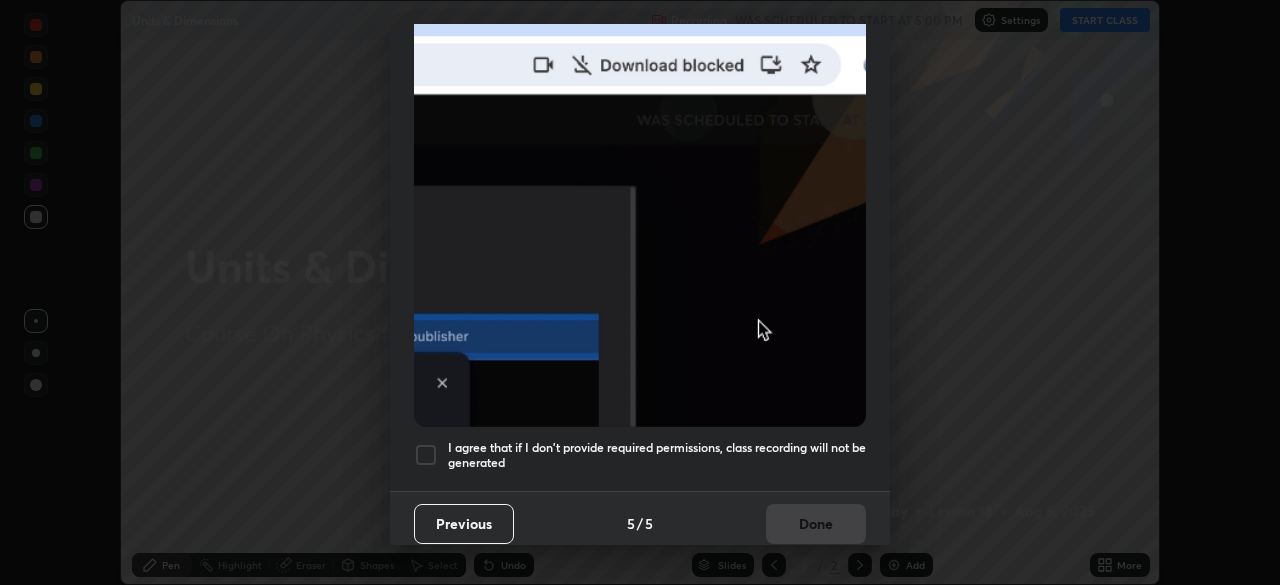 click at bounding box center [426, 455] 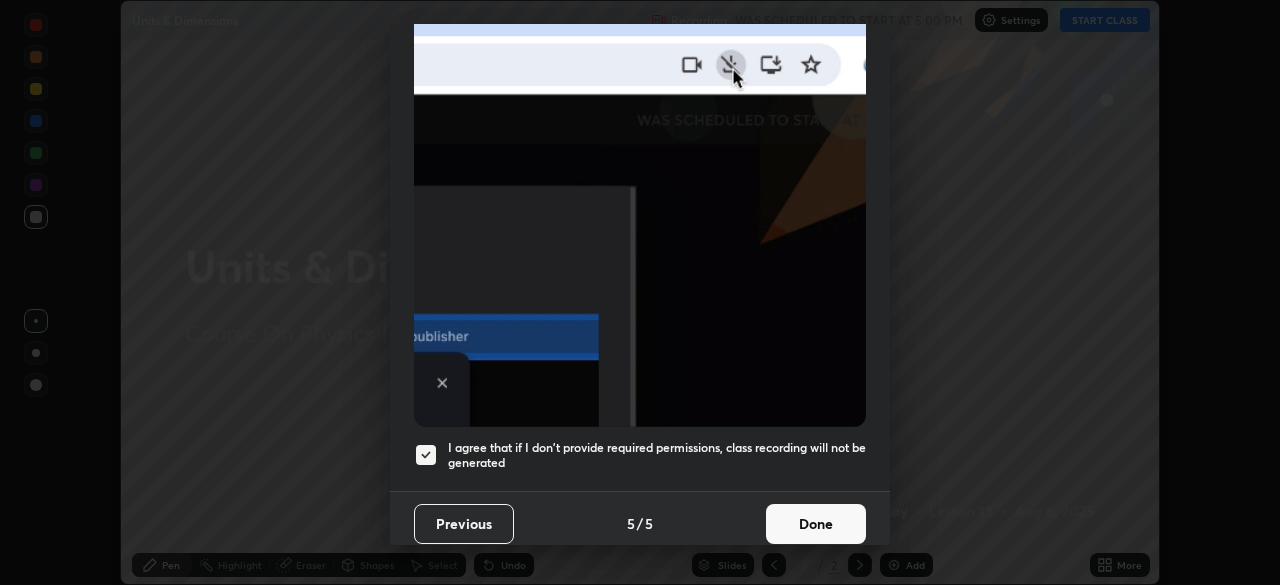 click on "Done" at bounding box center (816, 524) 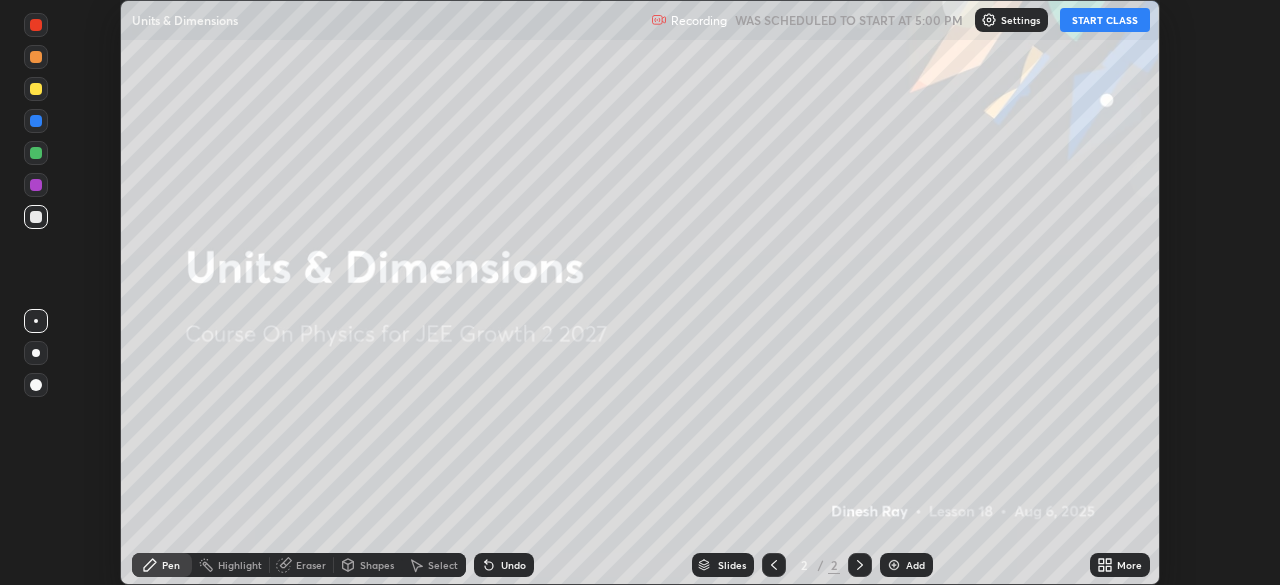 click on "START CLASS" at bounding box center (1105, 20) 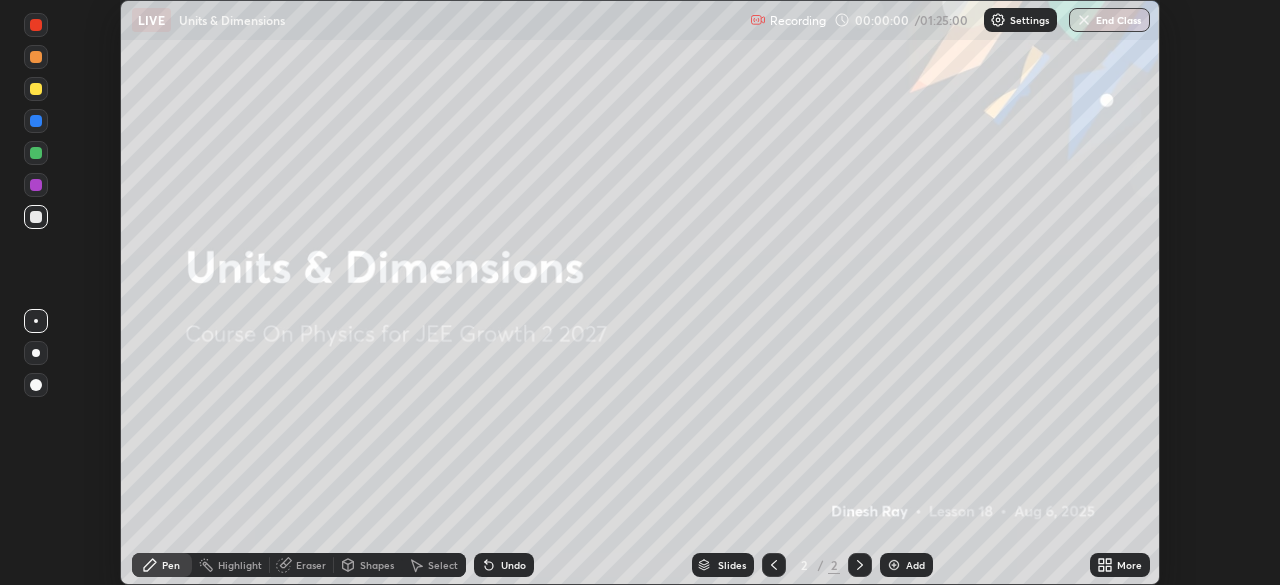 click 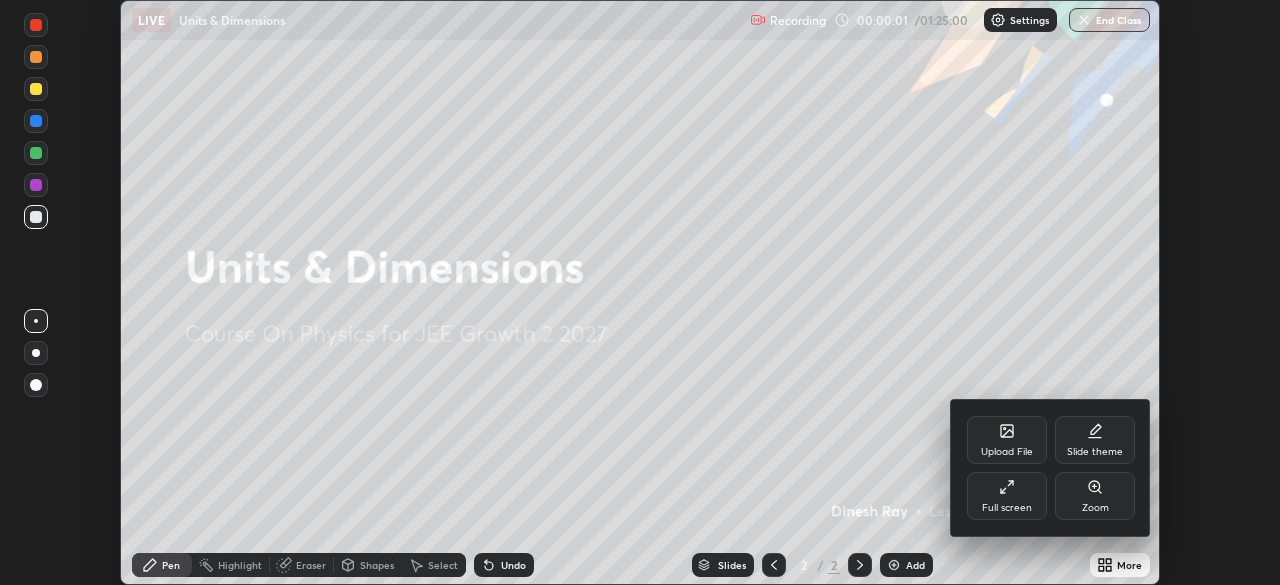 click on "Full screen" at bounding box center [1007, 496] 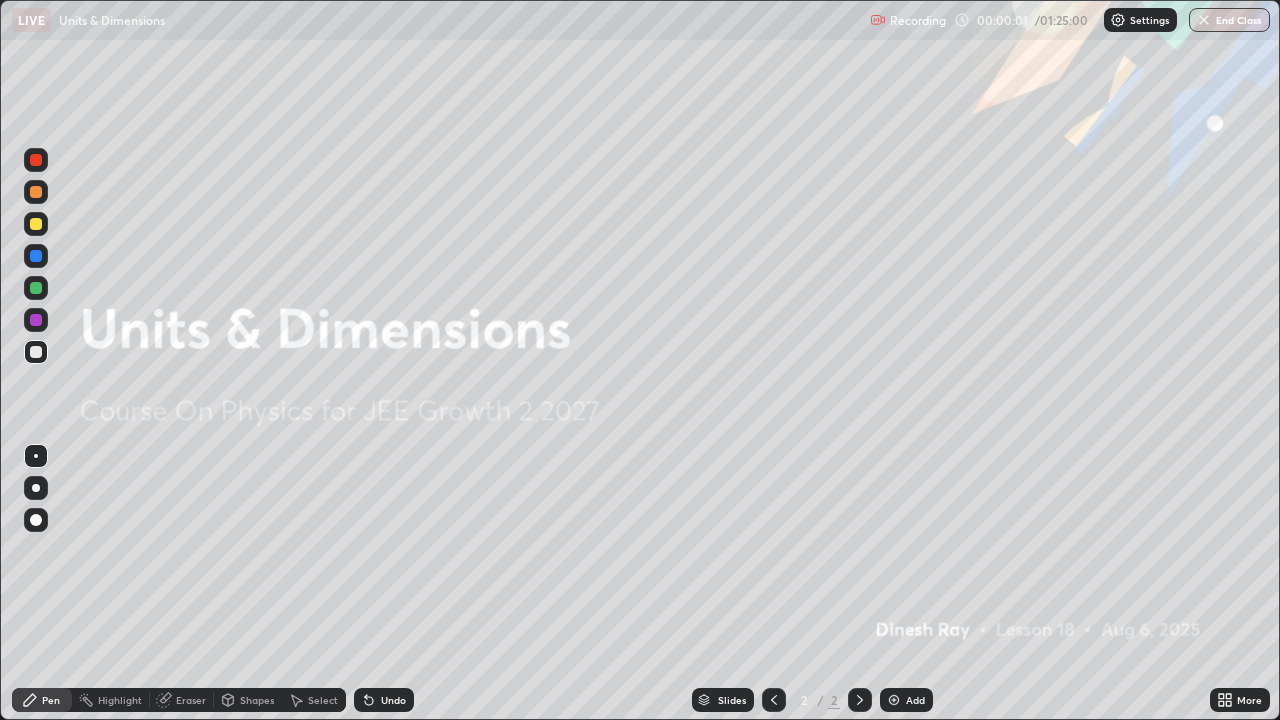 scroll, scrollTop: 99280, scrollLeft: 98720, axis: both 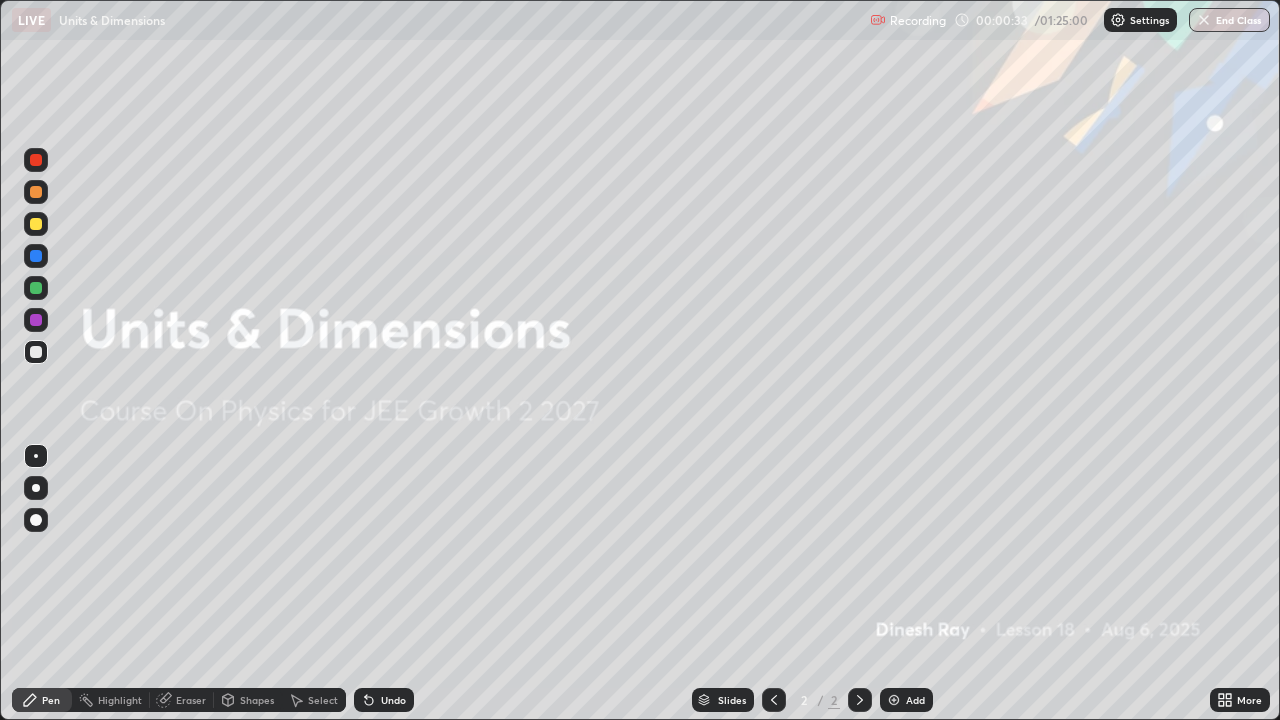 click on "Add" at bounding box center [906, 700] 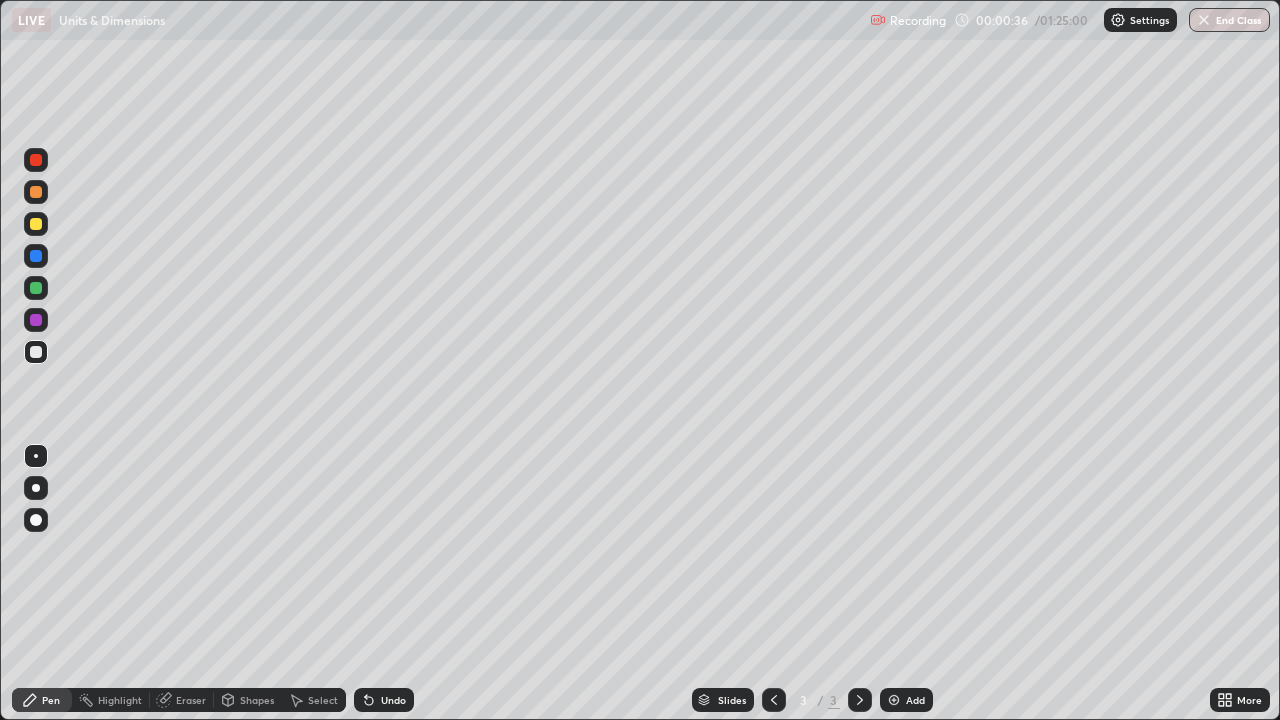 click at bounding box center [36, 488] 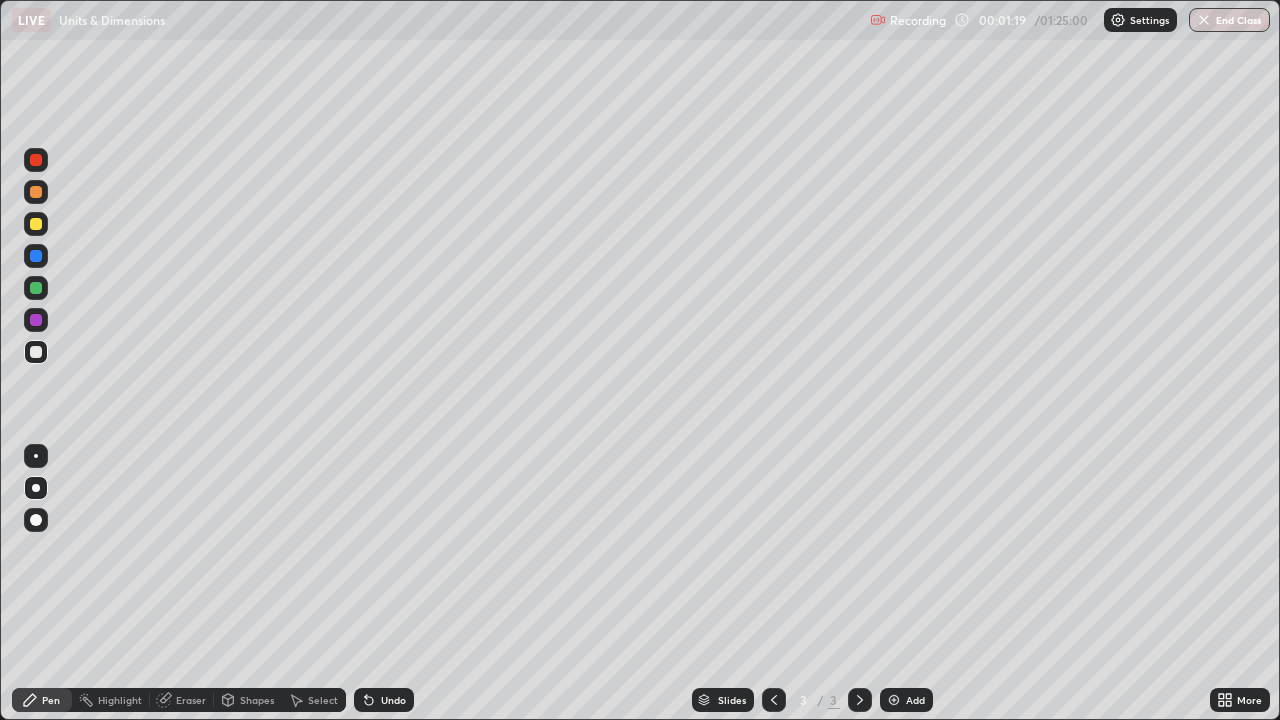 click at bounding box center (36, 224) 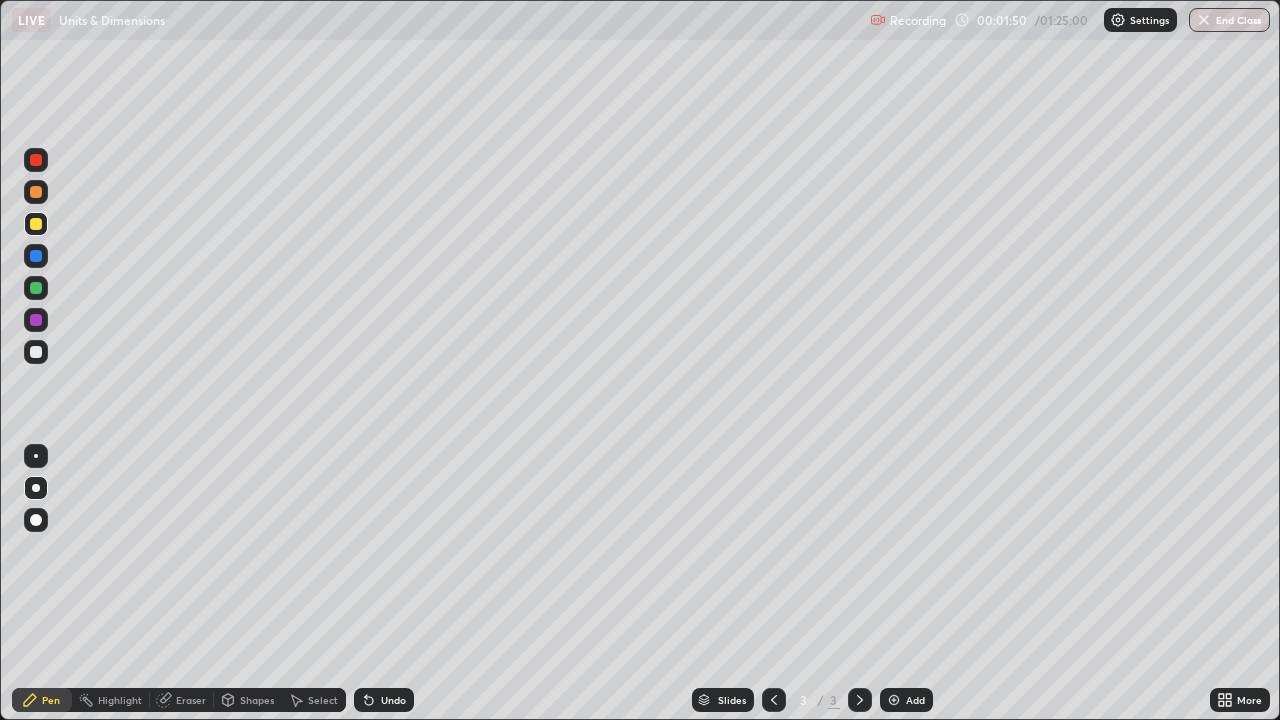 click at bounding box center (36, 352) 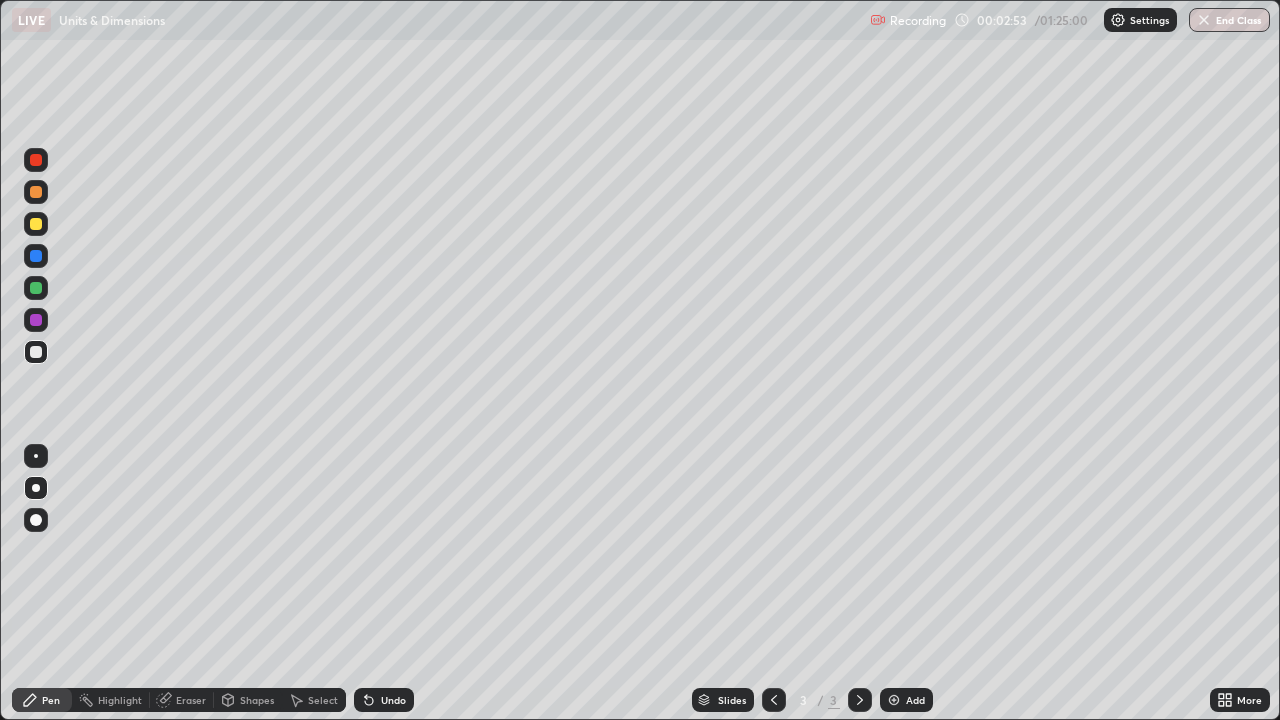 click at bounding box center (36, 224) 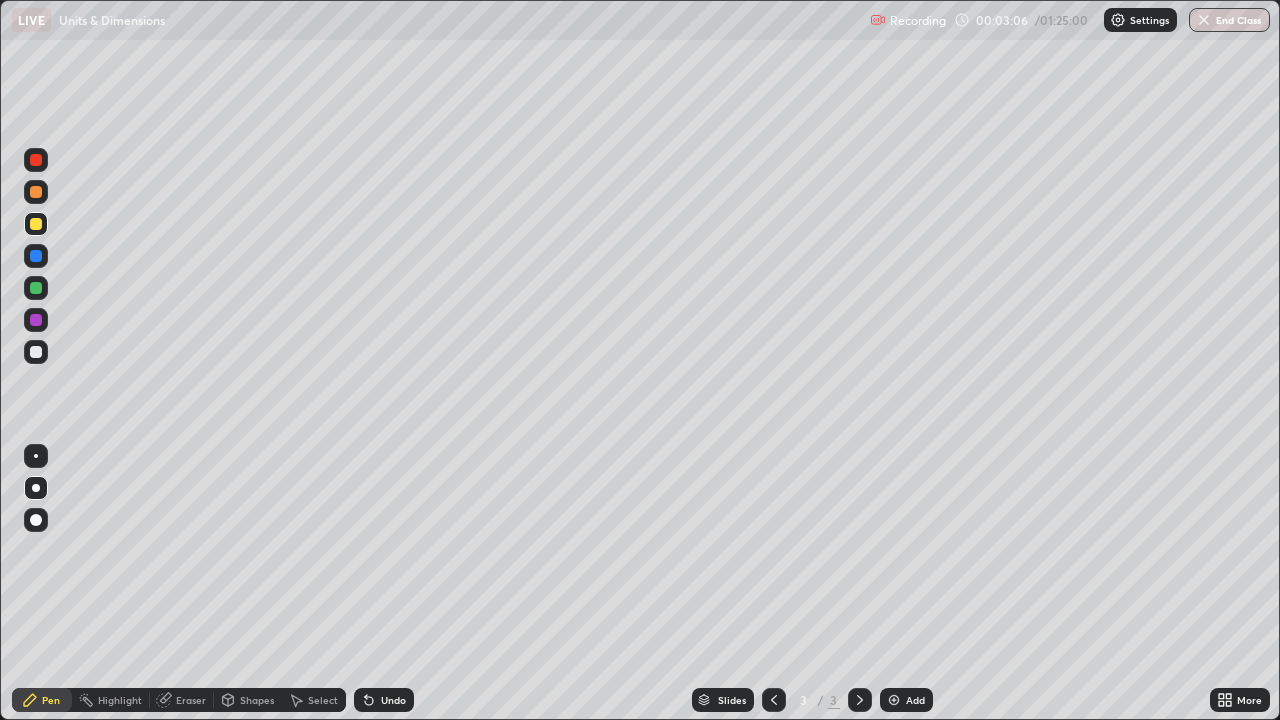 click at bounding box center (36, 288) 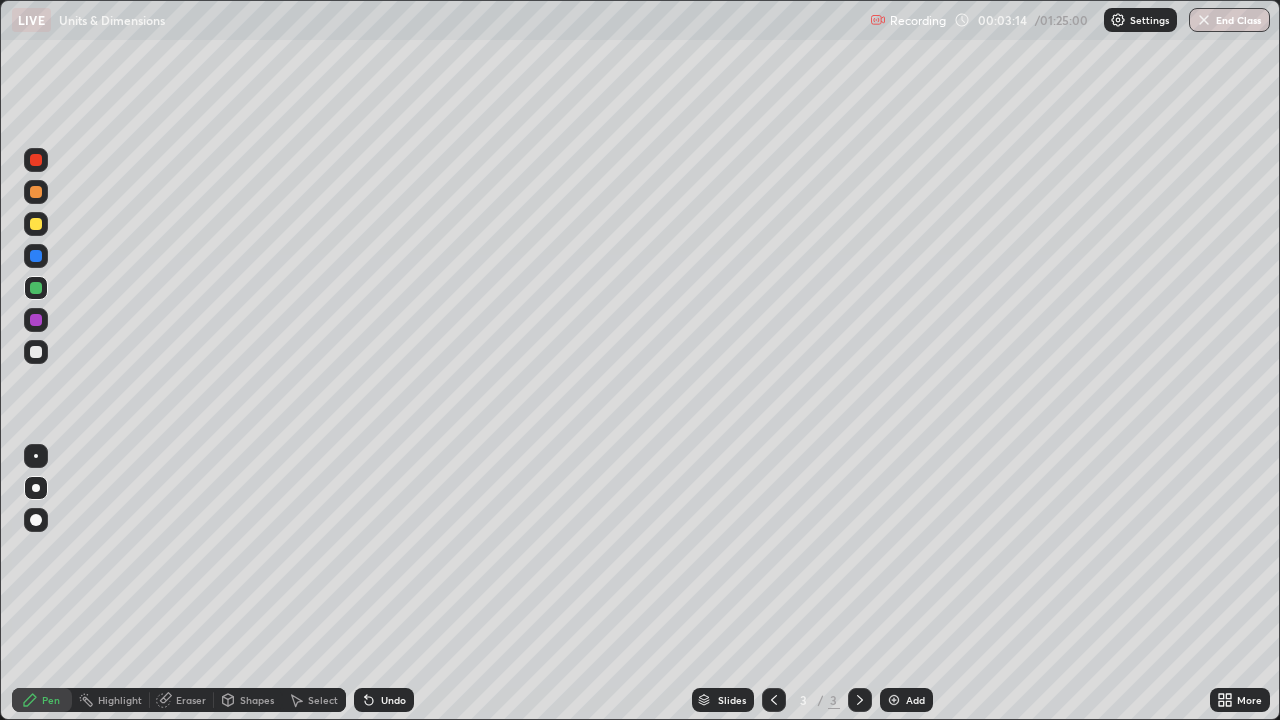 click on "Undo" at bounding box center (393, 700) 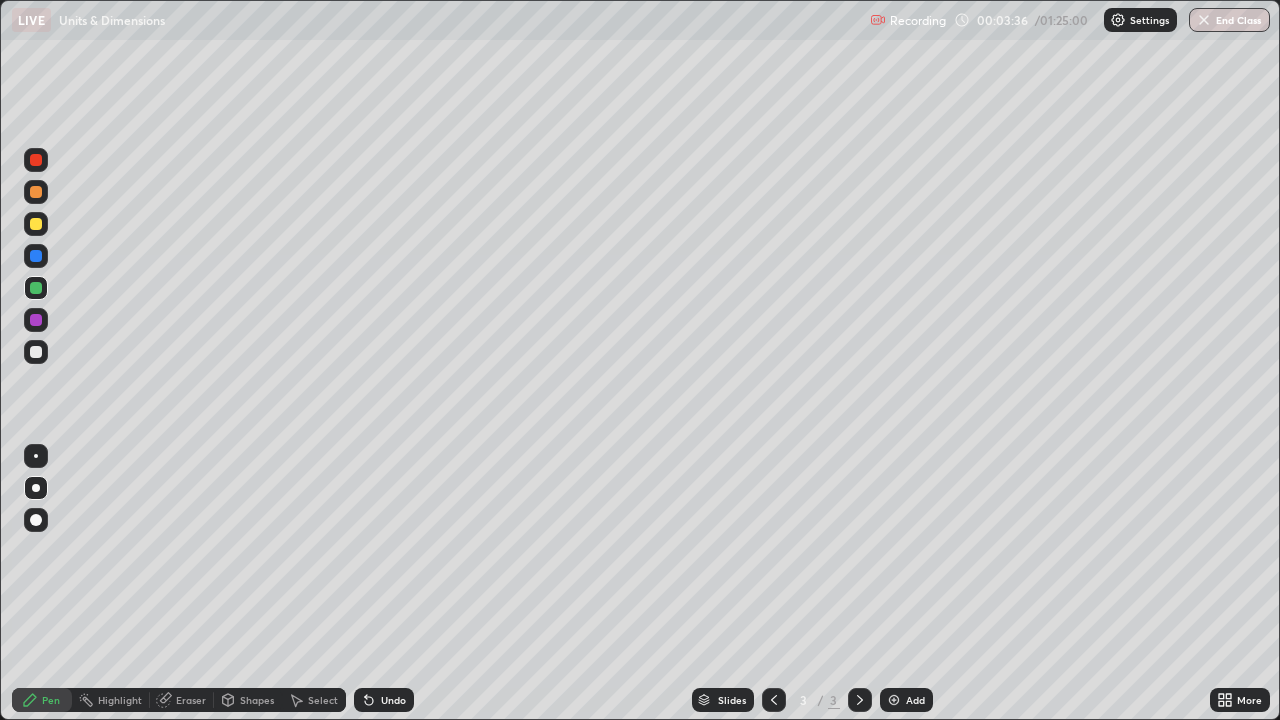 click at bounding box center [36, 224] 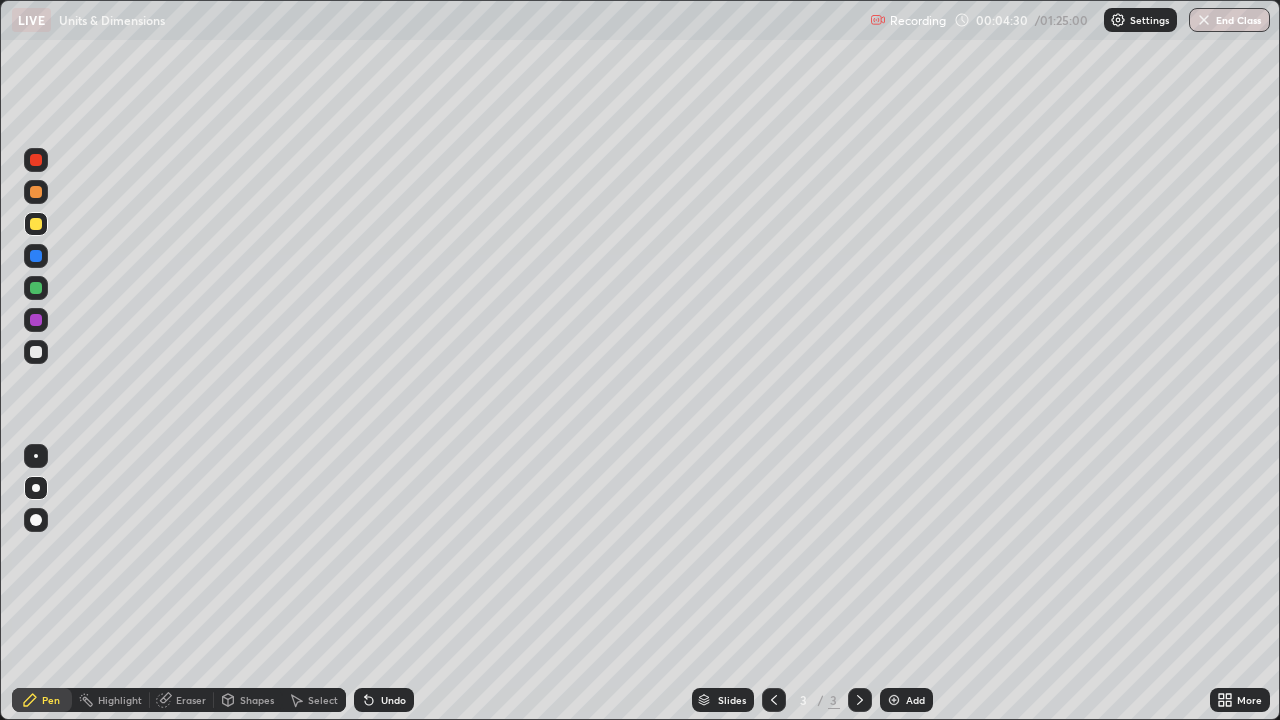 click at bounding box center (36, 352) 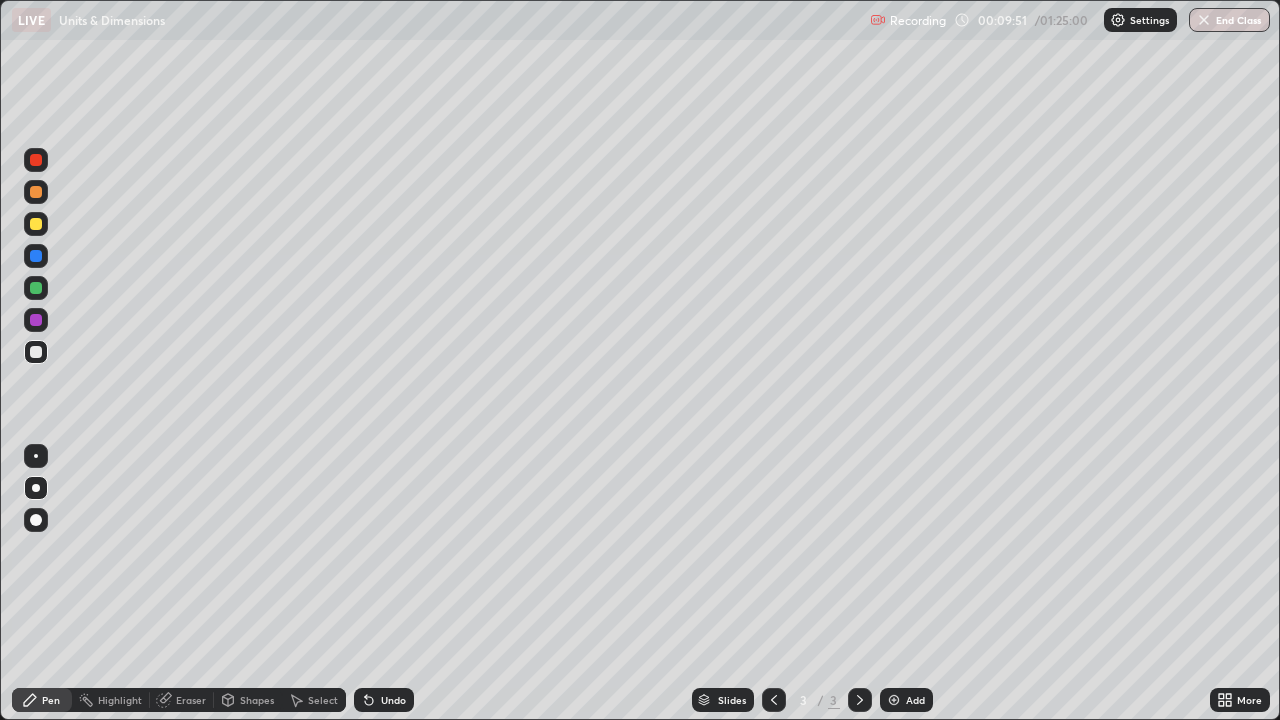 click on "Add" at bounding box center [906, 700] 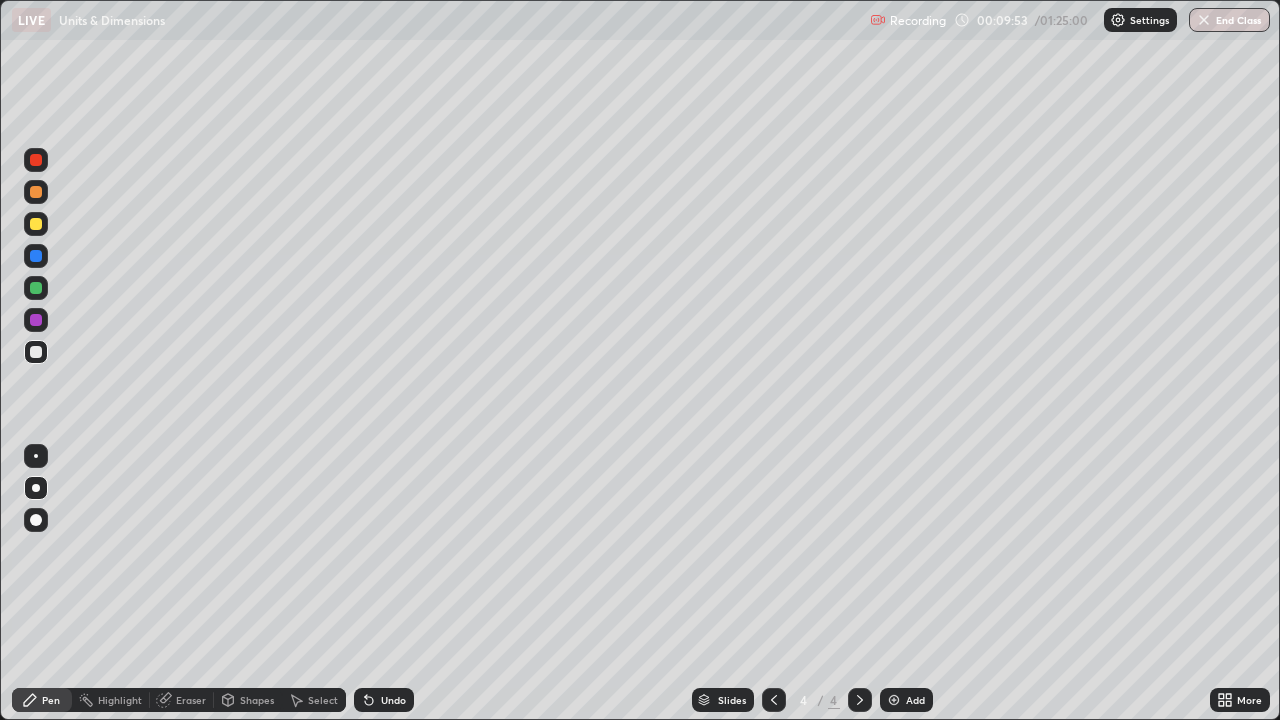 click at bounding box center [36, 224] 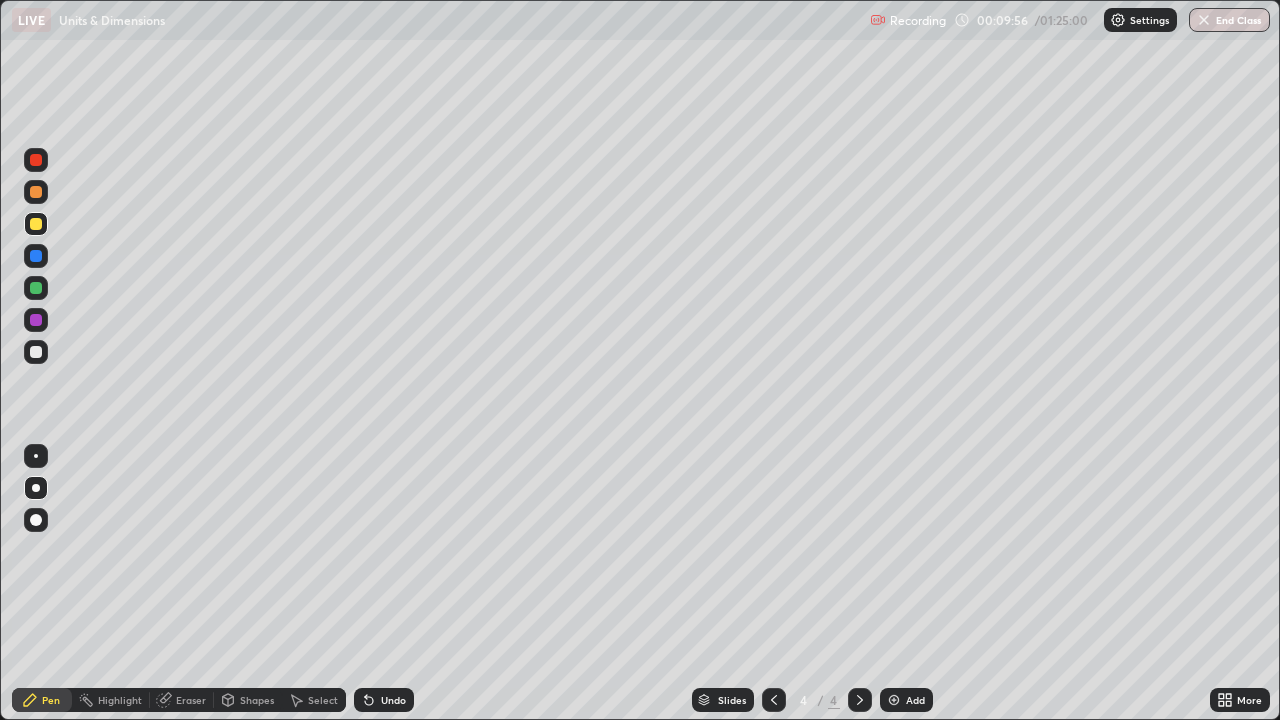 click at bounding box center [36, 224] 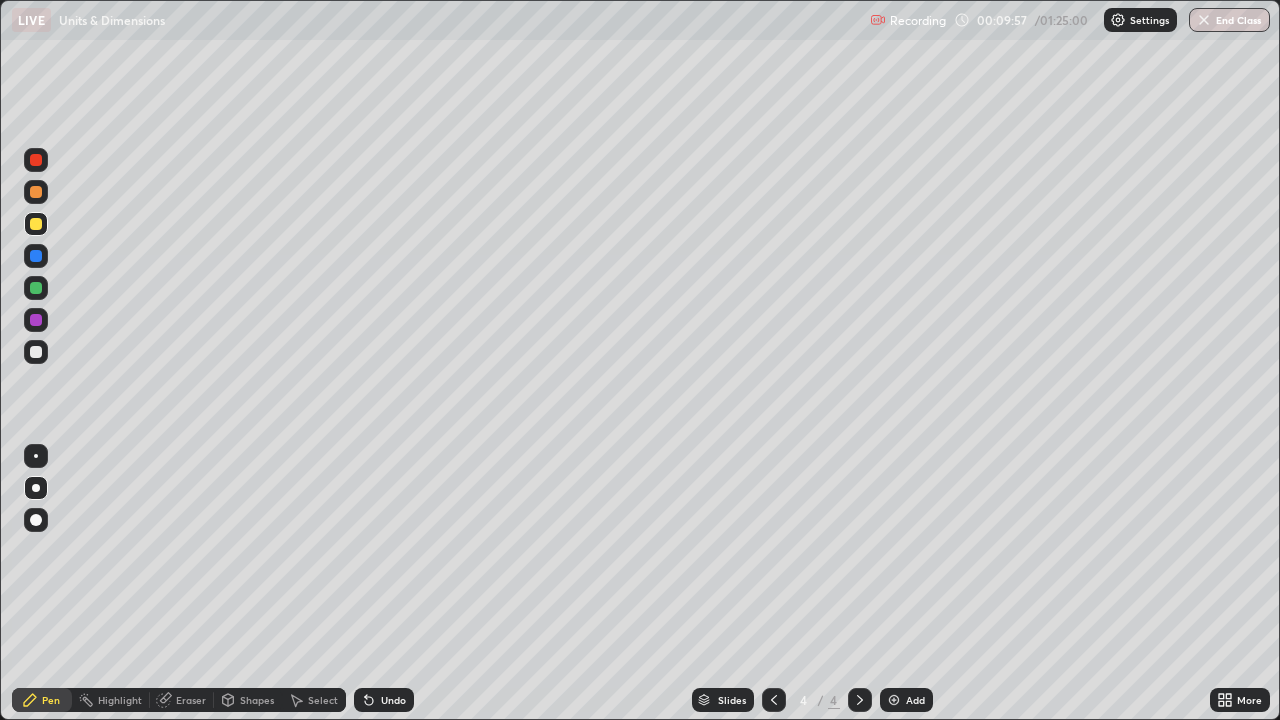 click at bounding box center [36, 352] 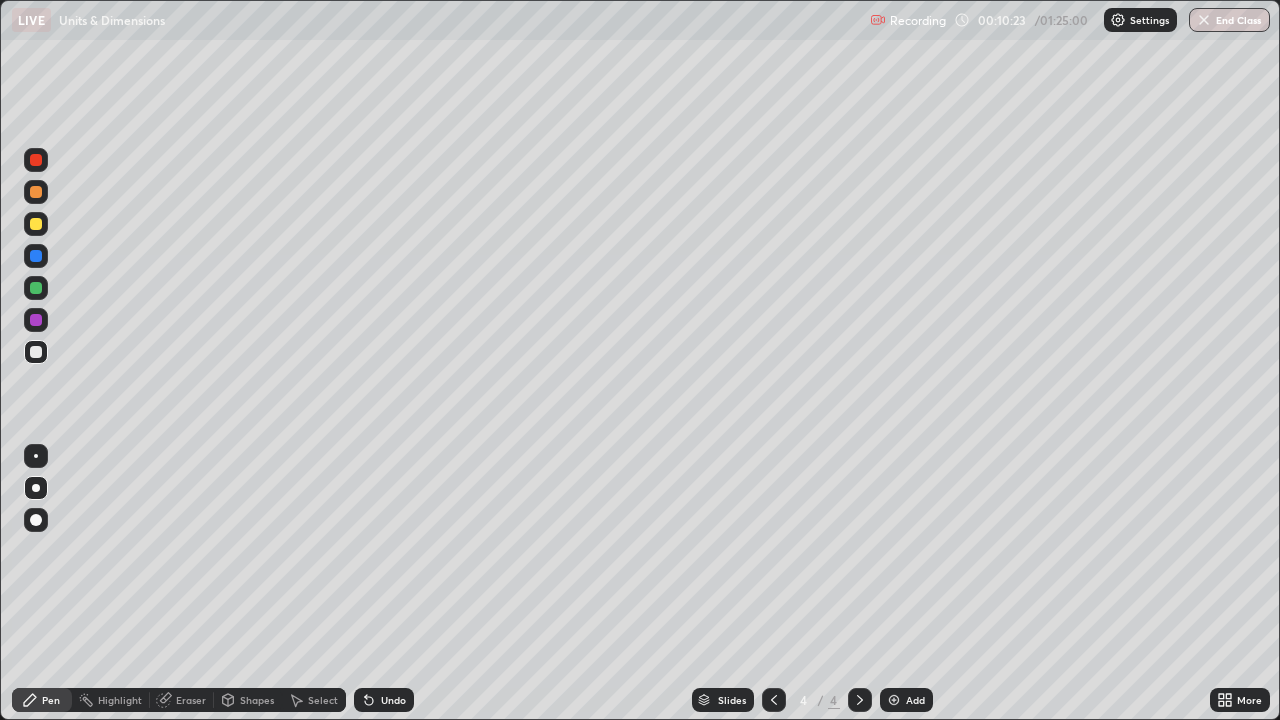 click at bounding box center (36, 224) 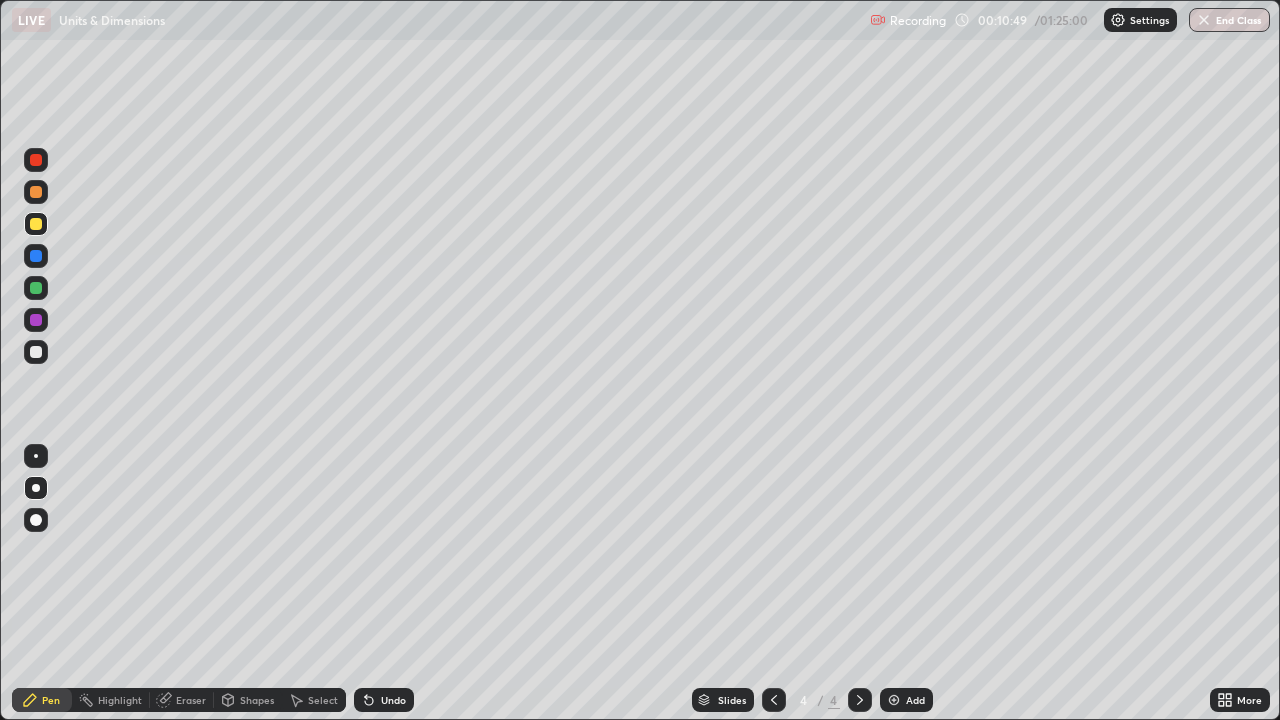 click at bounding box center (36, 288) 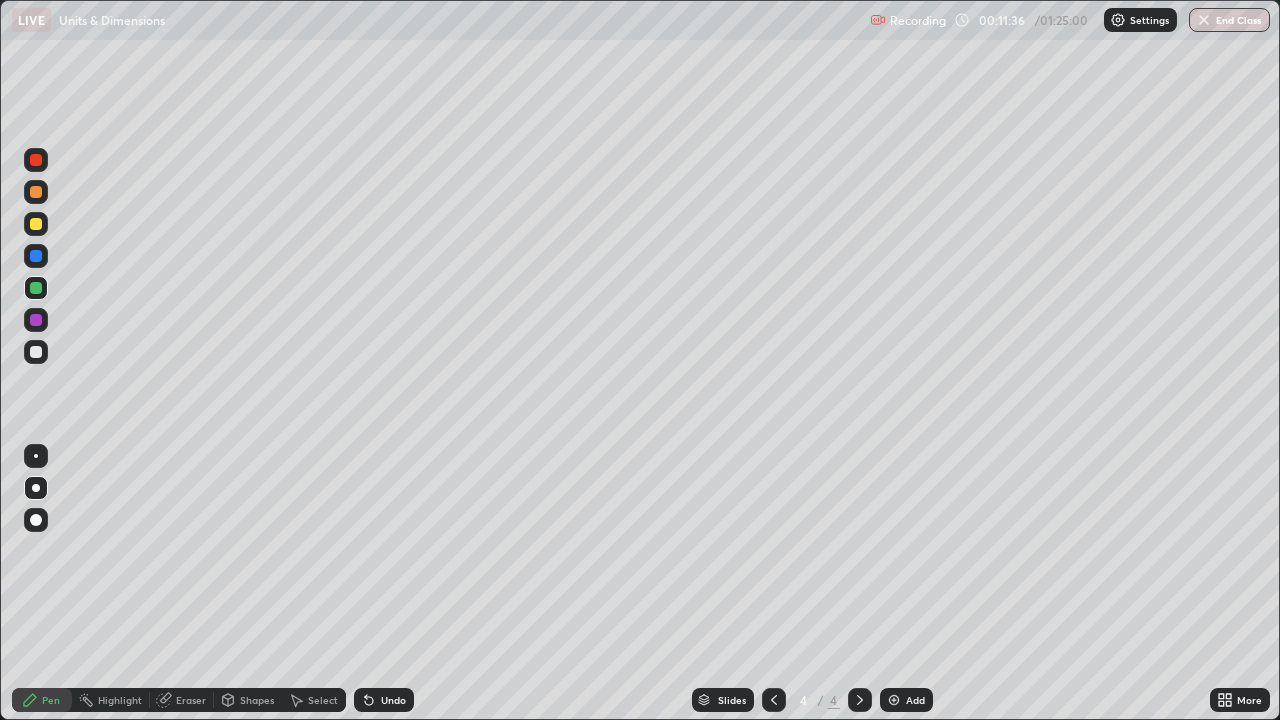 click at bounding box center [36, 224] 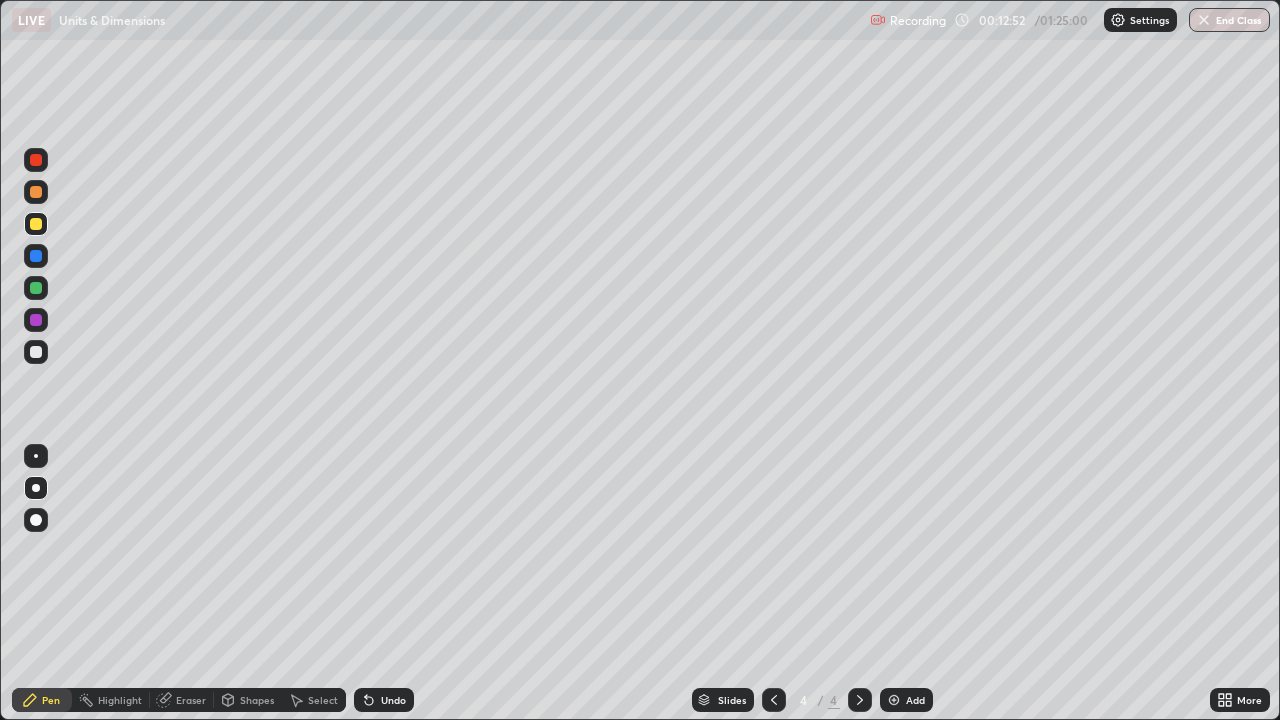 click at bounding box center (36, 256) 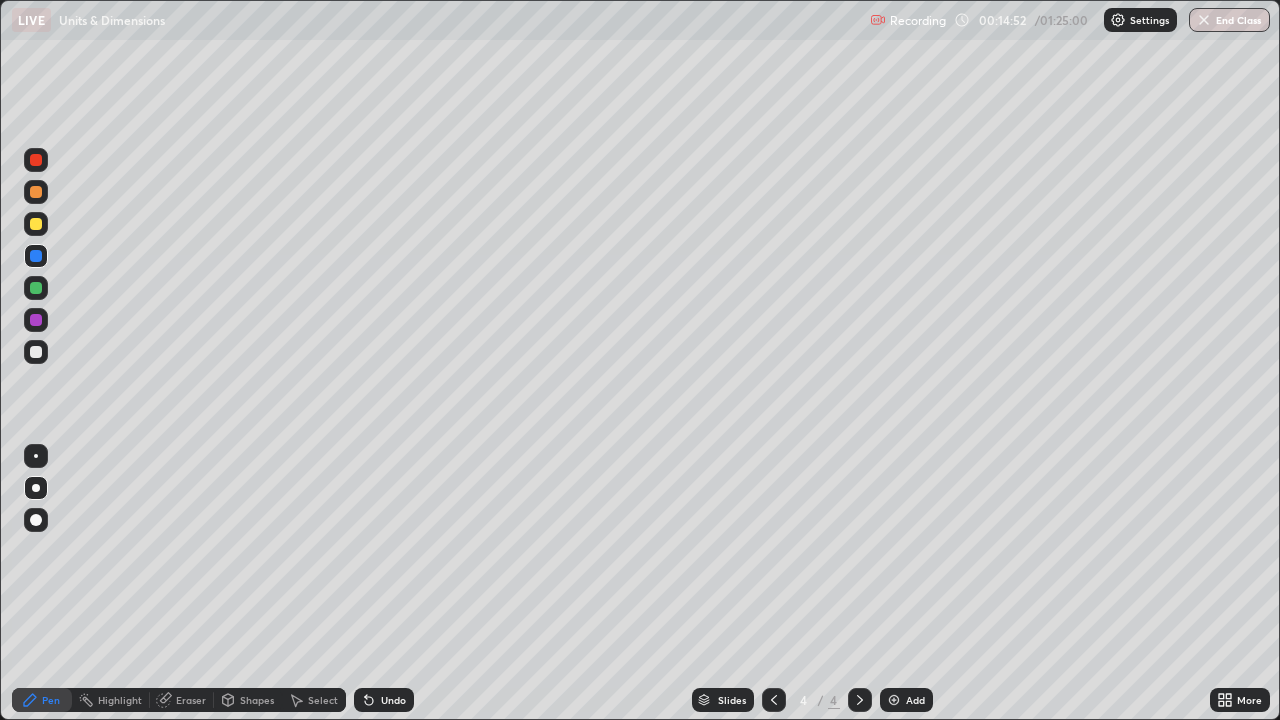 click on "Undo" at bounding box center (384, 700) 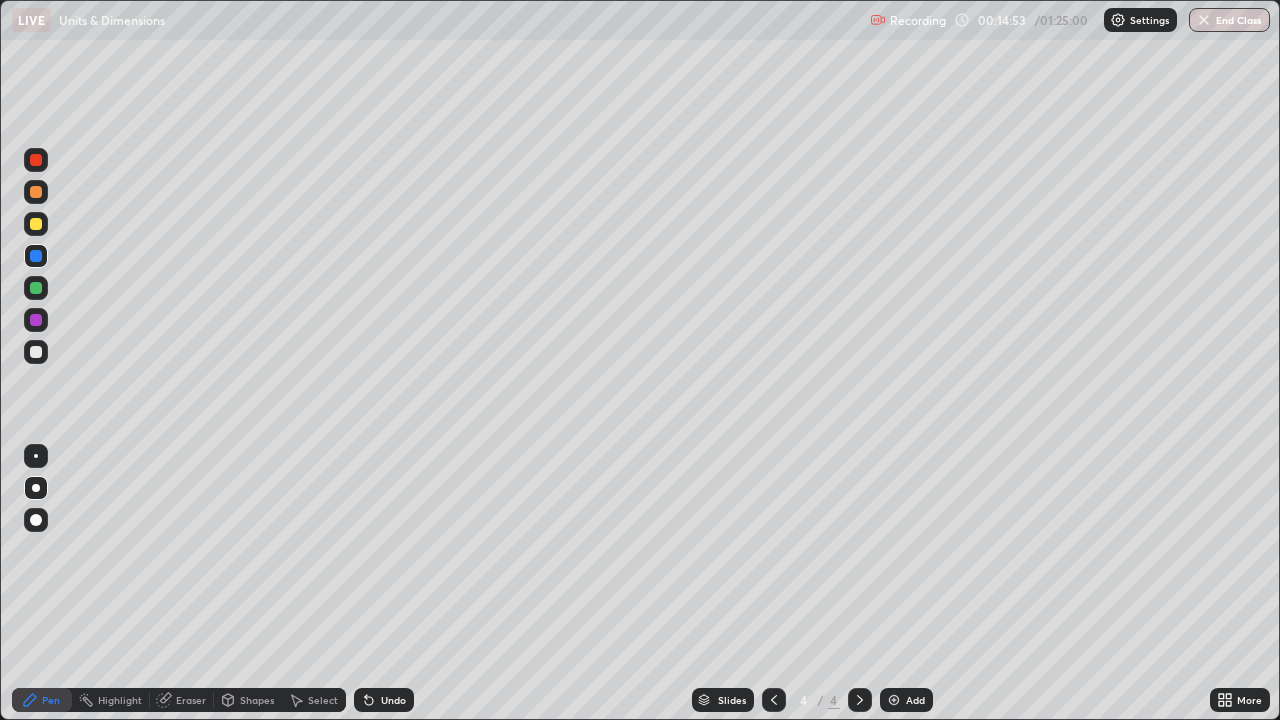 click on "Undo" at bounding box center [384, 700] 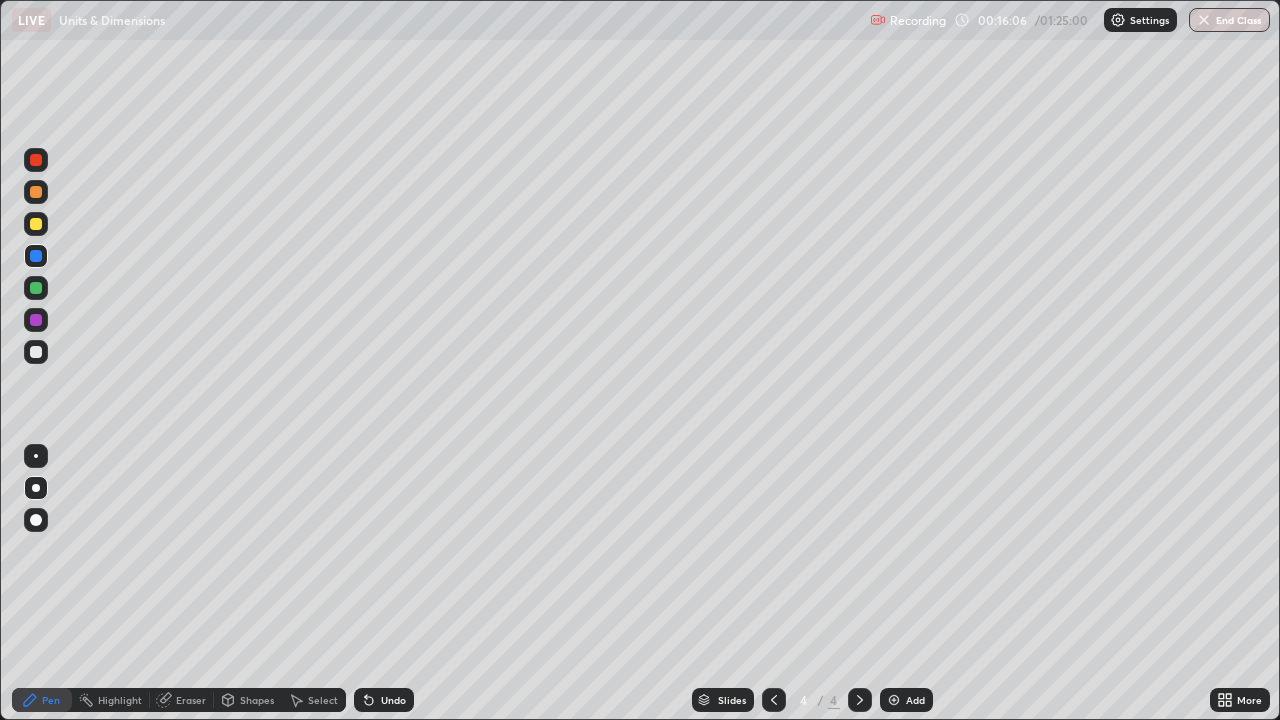 click on "Add" at bounding box center (915, 700) 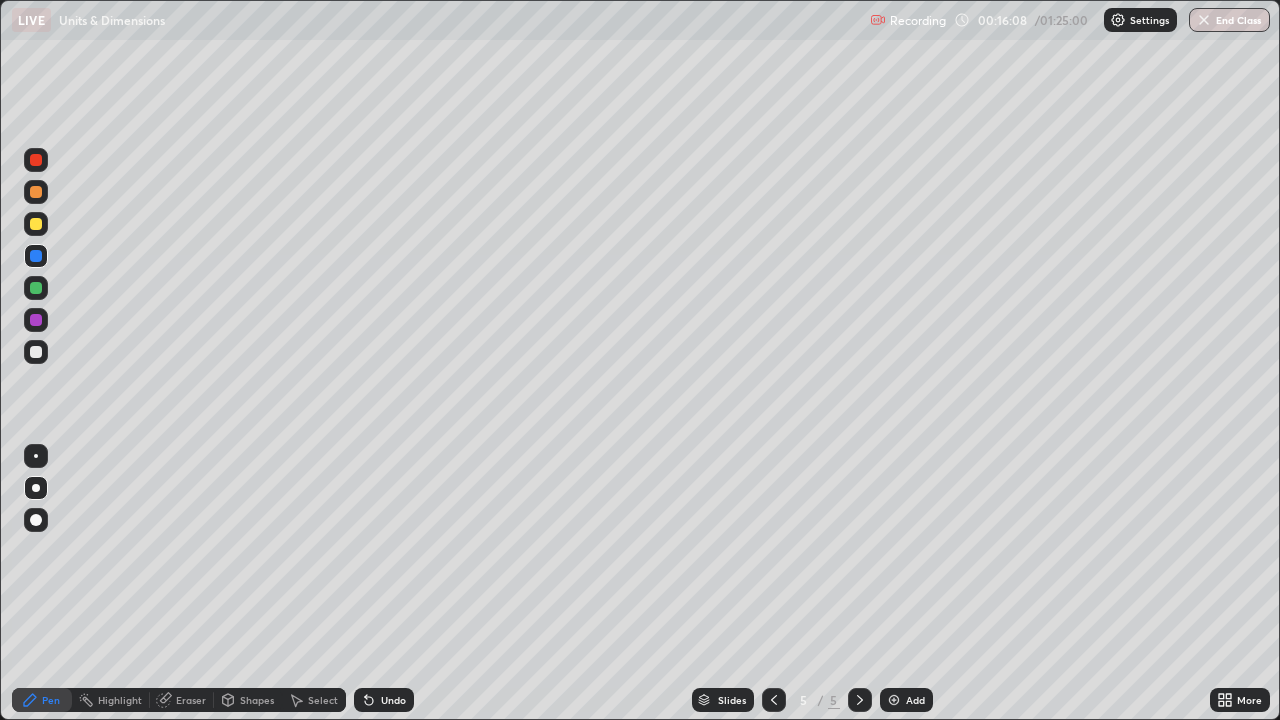 click at bounding box center [36, 224] 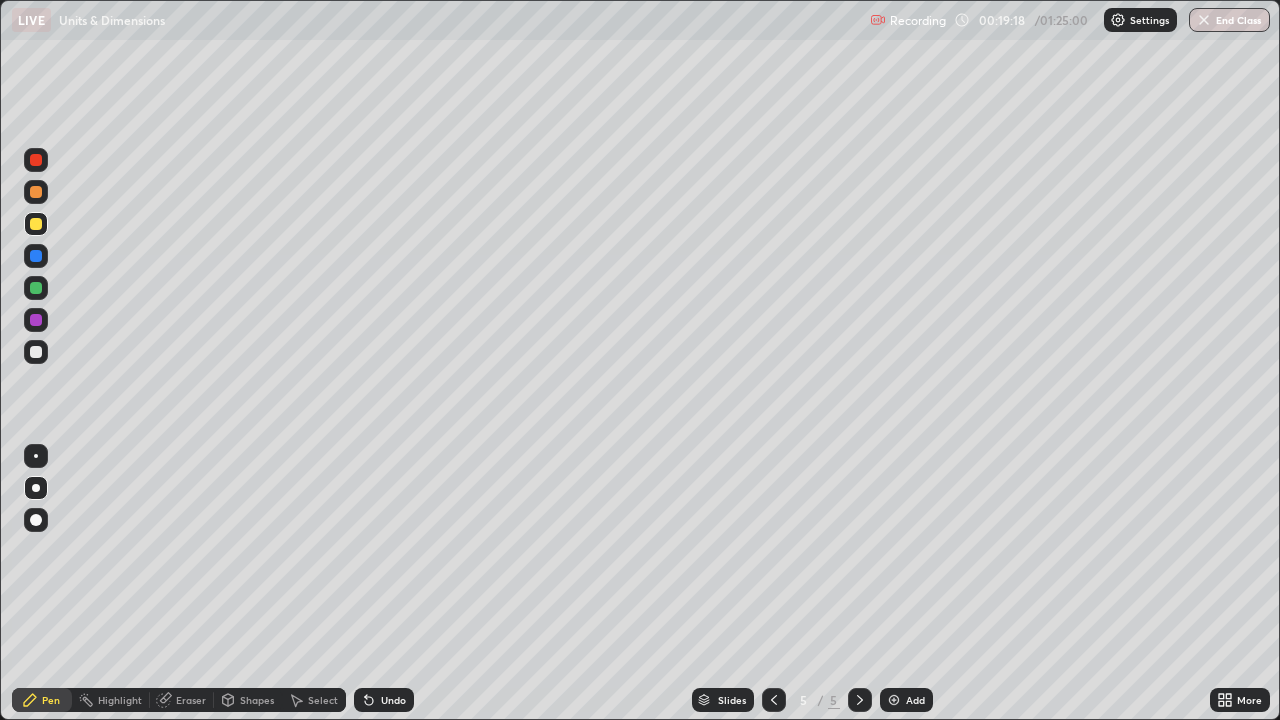 click at bounding box center [36, 352] 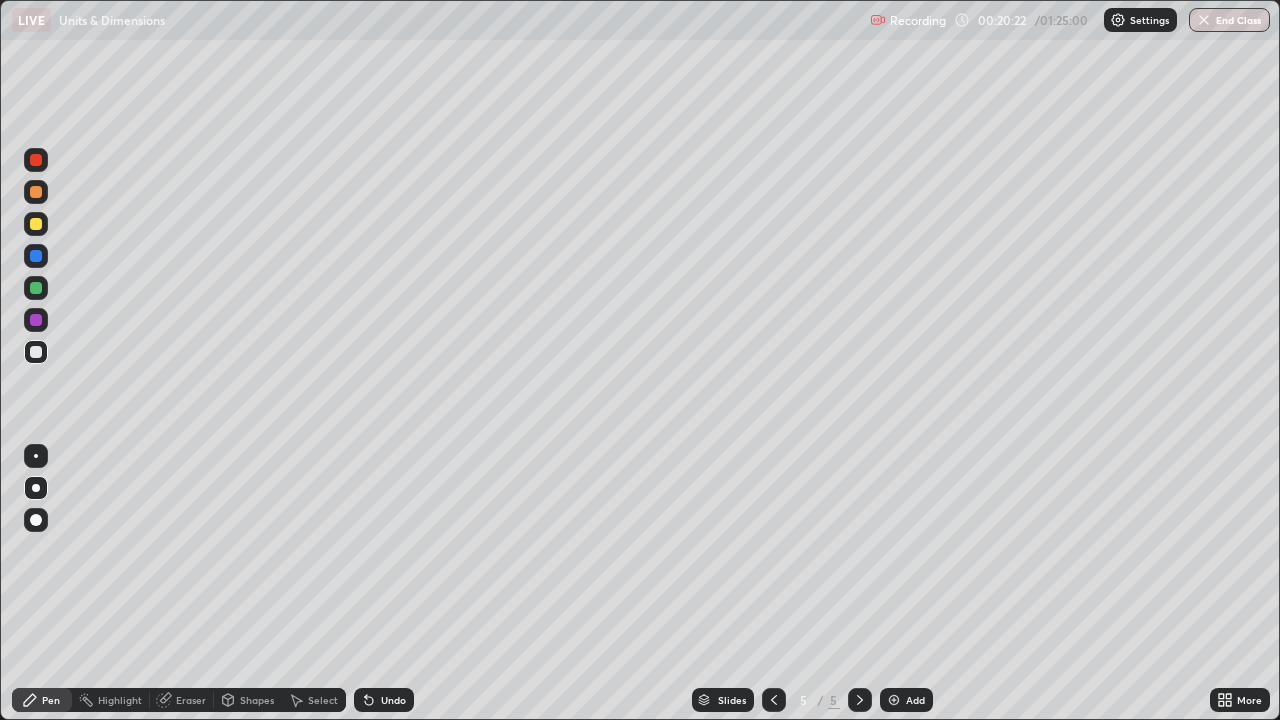 click on "Eraser" at bounding box center (191, 700) 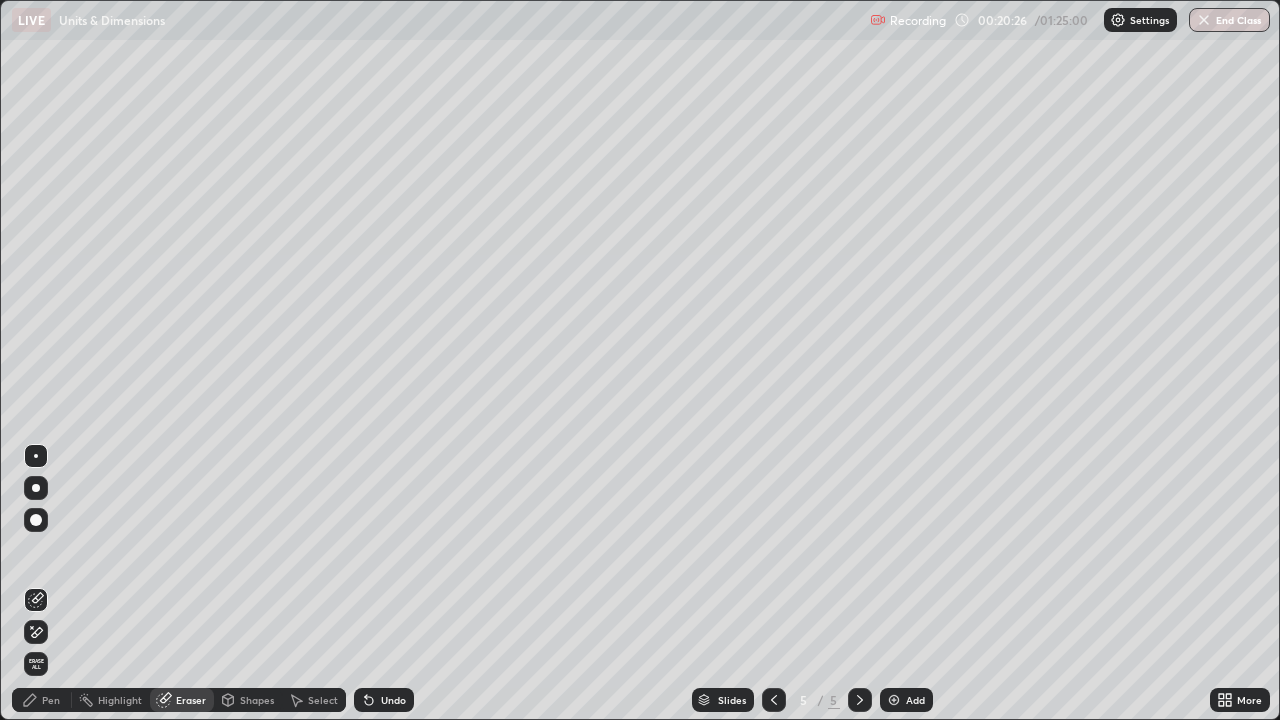 click on "Pen" at bounding box center [42, 700] 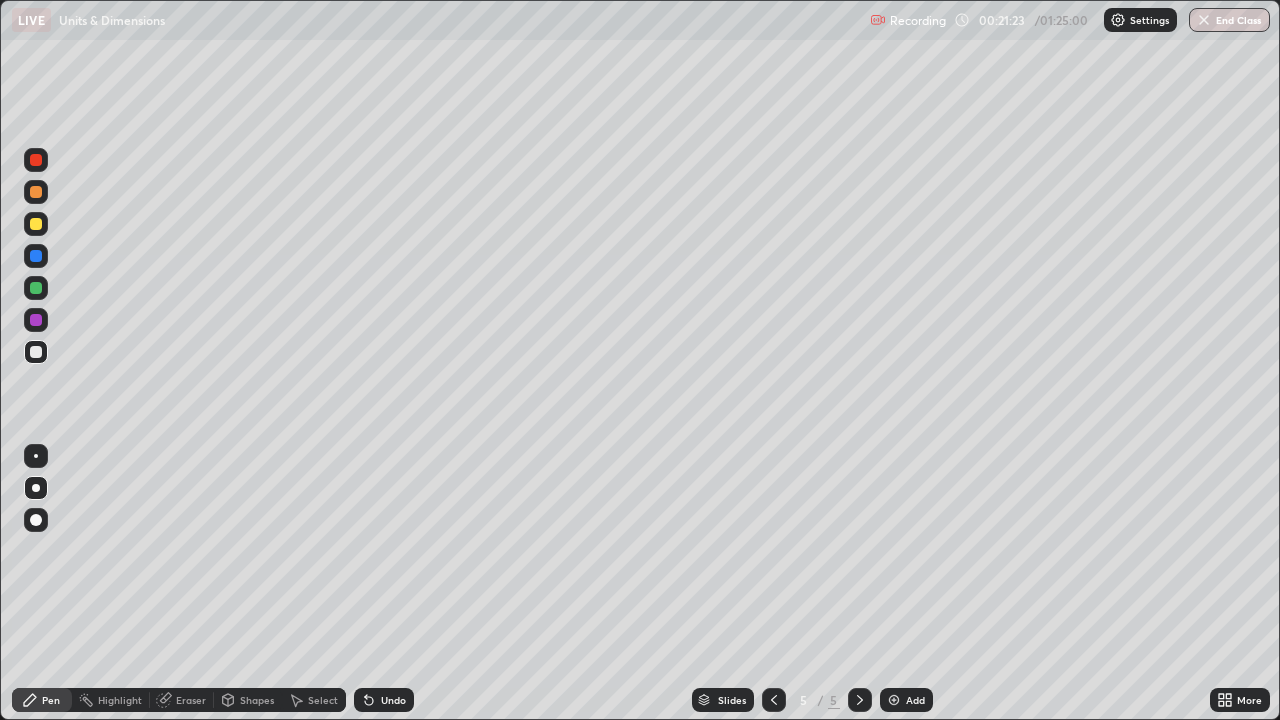 click on "Add" at bounding box center (915, 700) 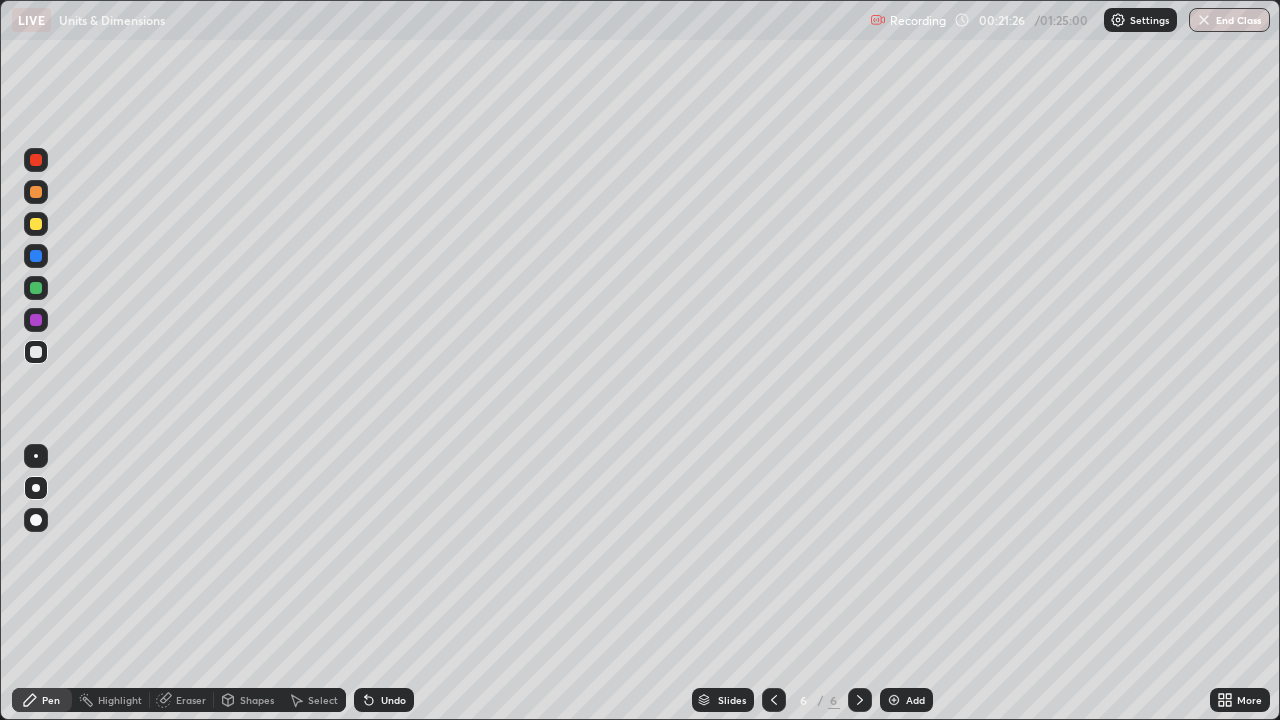 click at bounding box center (36, 224) 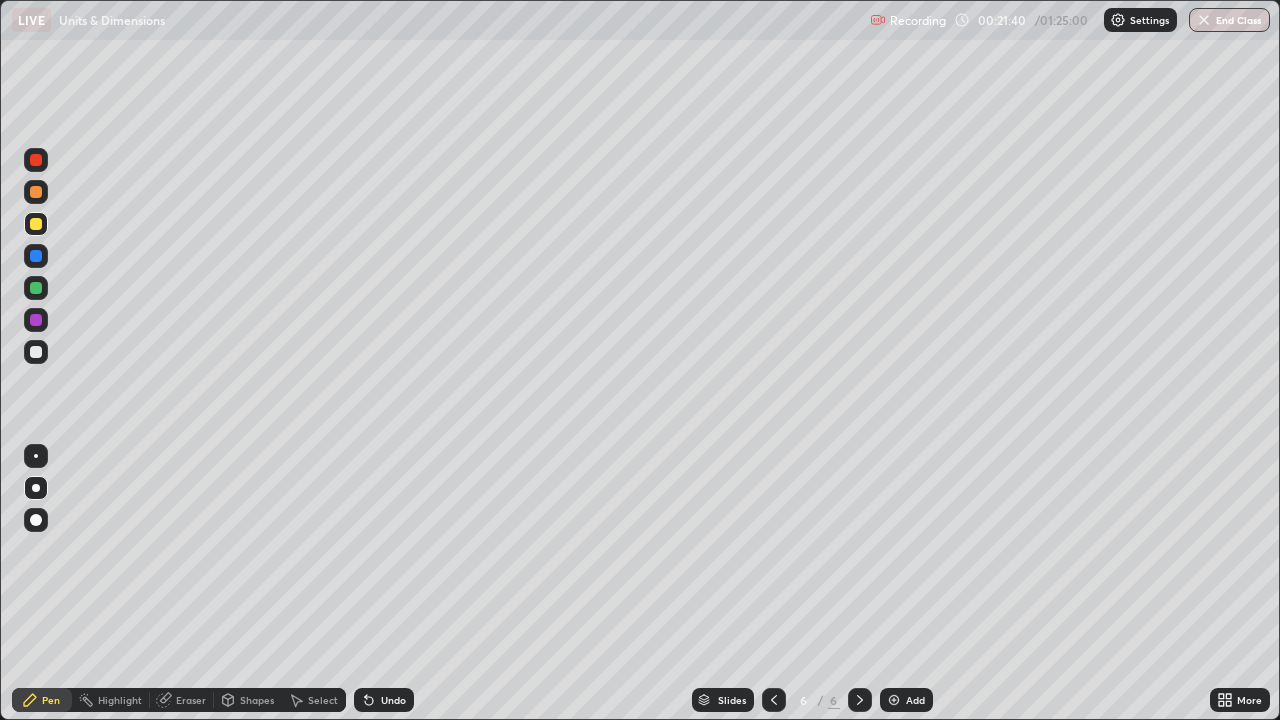 click at bounding box center (36, 352) 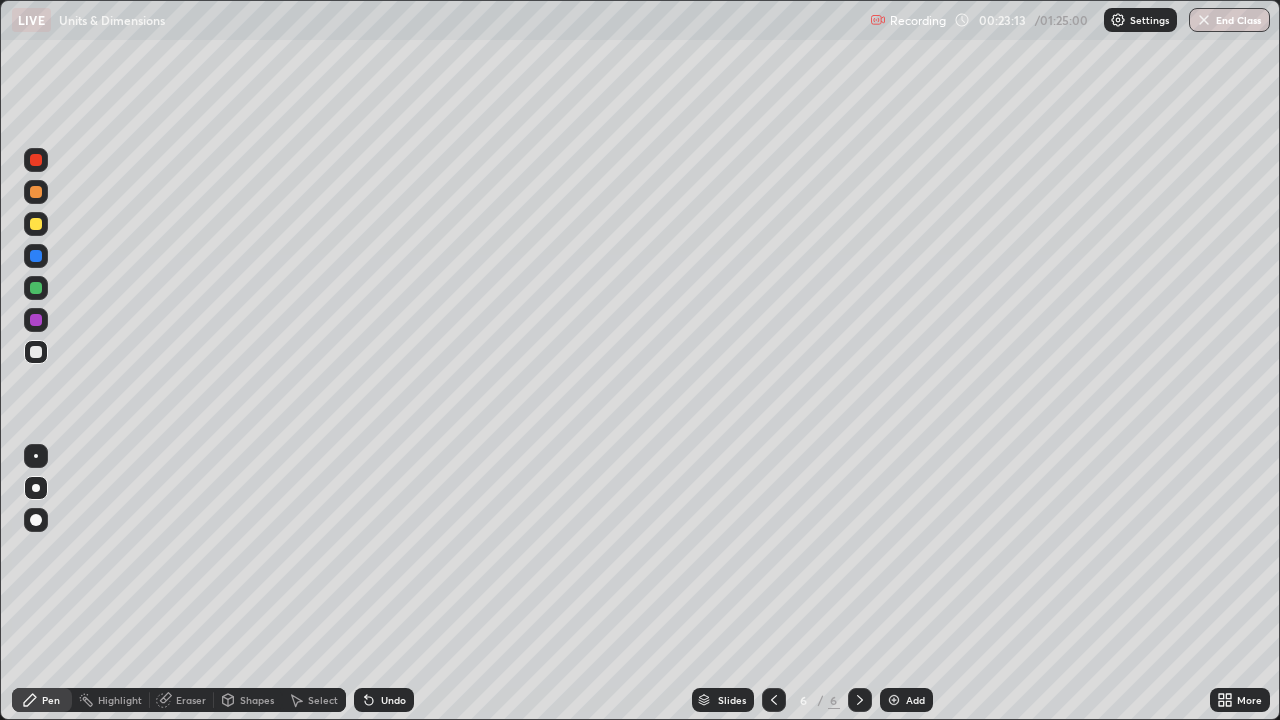 click on "Undo" at bounding box center (384, 700) 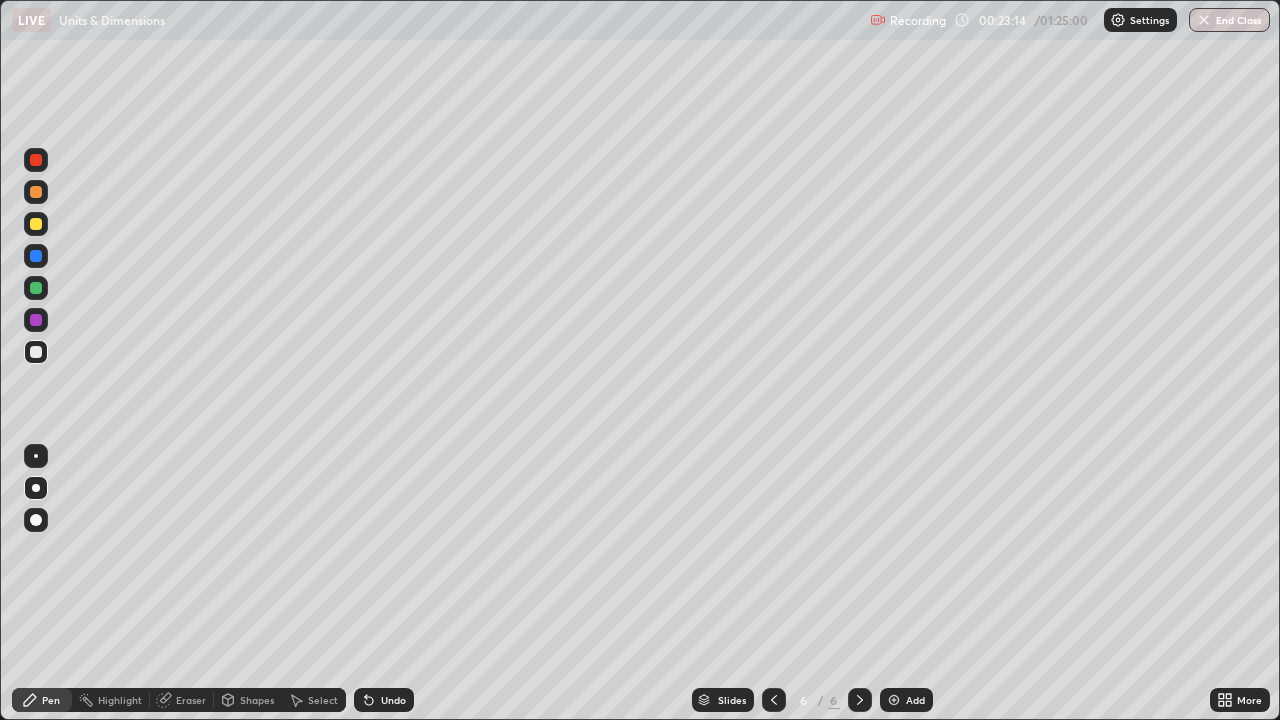 click on "Undo" at bounding box center [384, 700] 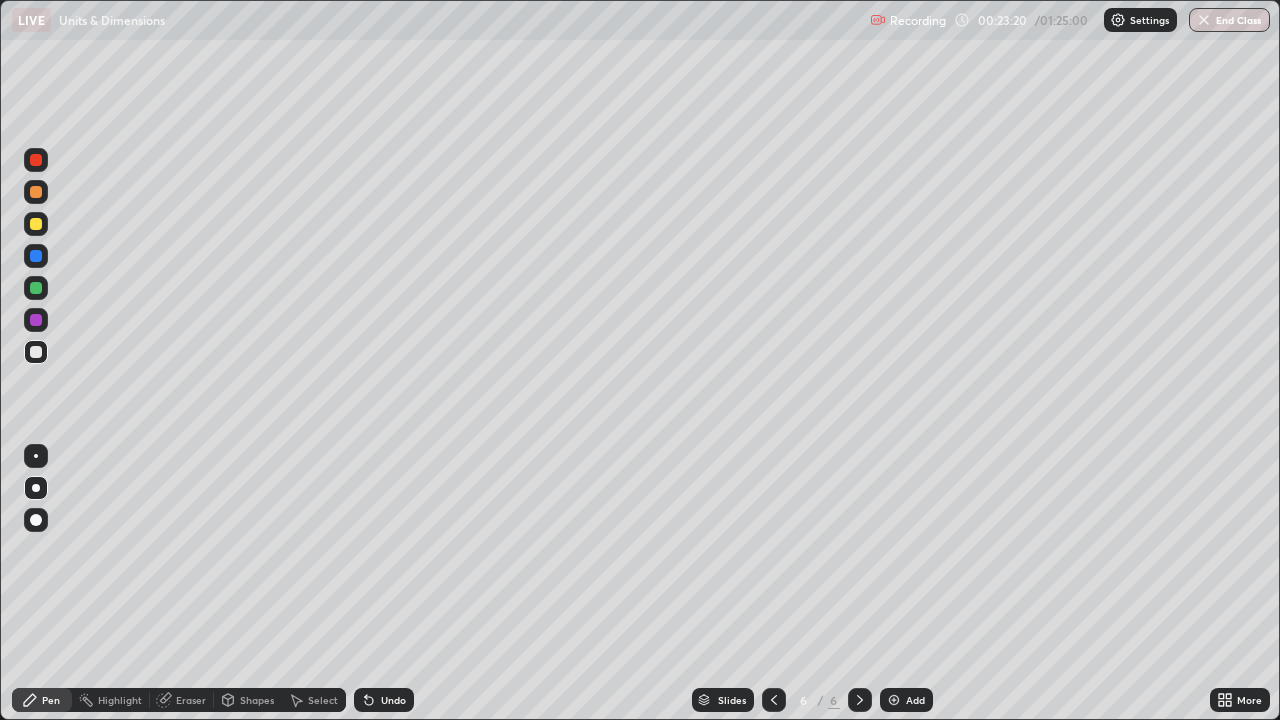 click at bounding box center (36, 288) 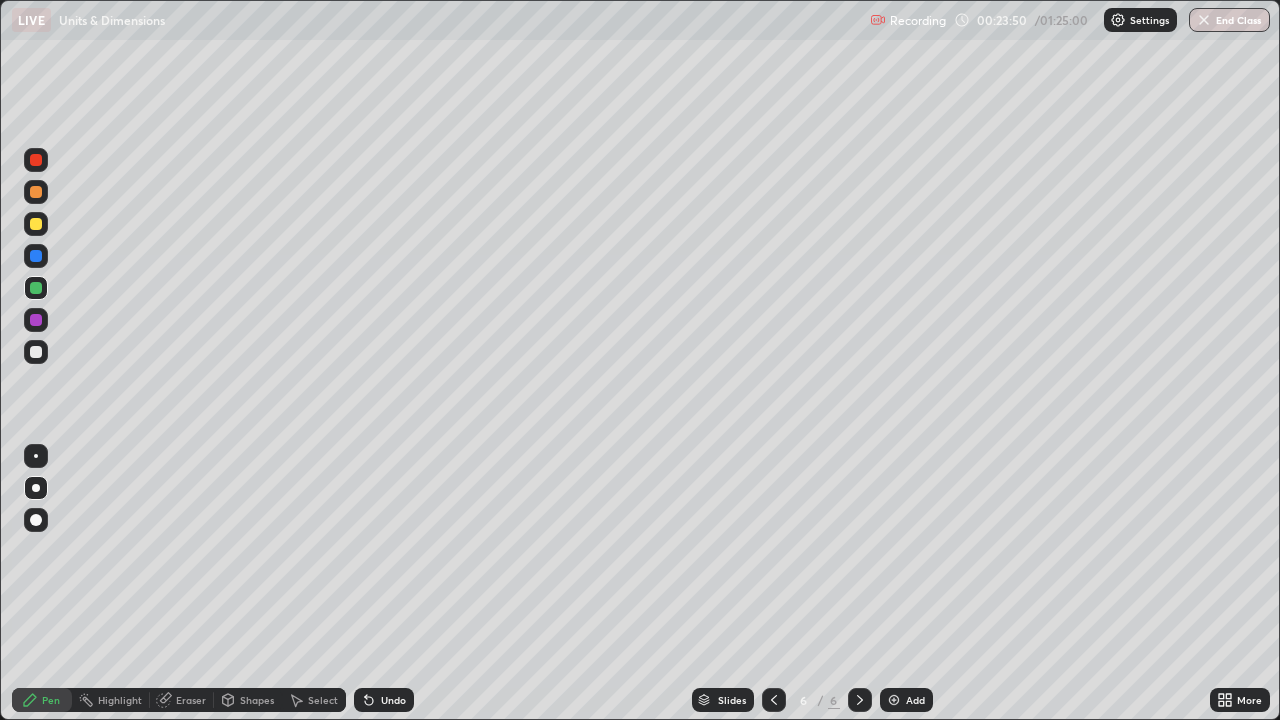click at bounding box center (36, 224) 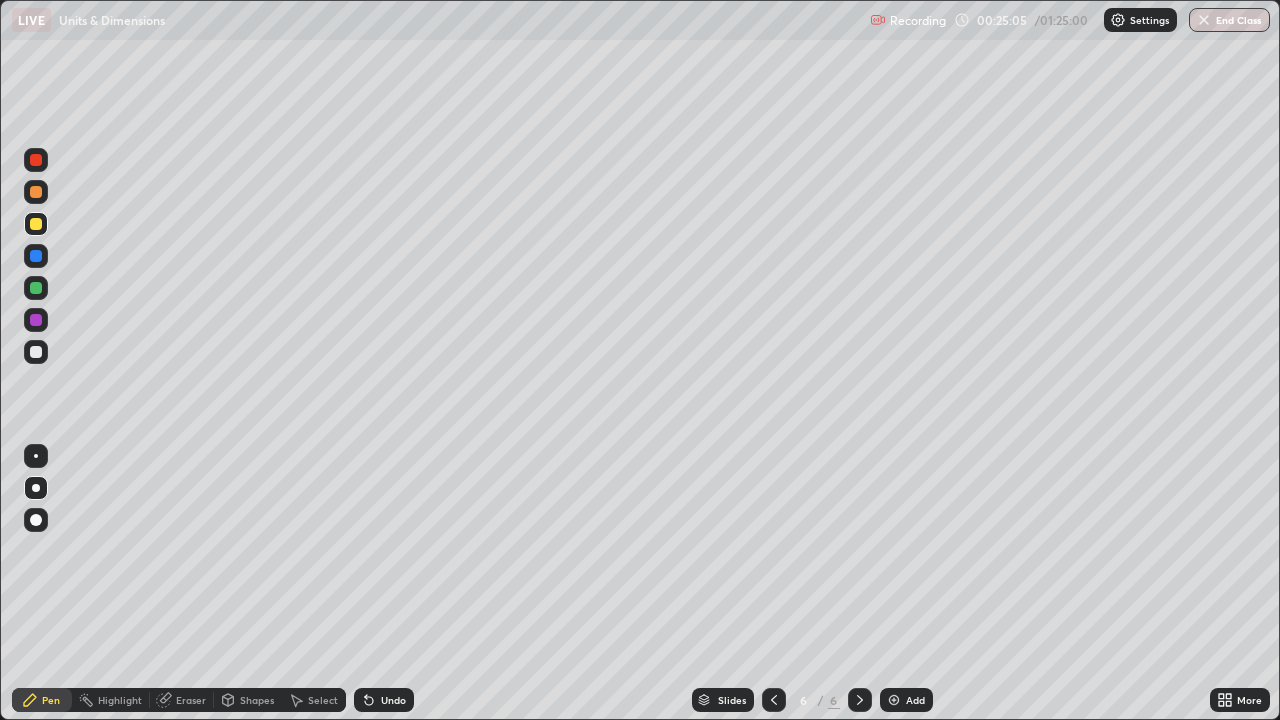 click at bounding box center [36, 288] 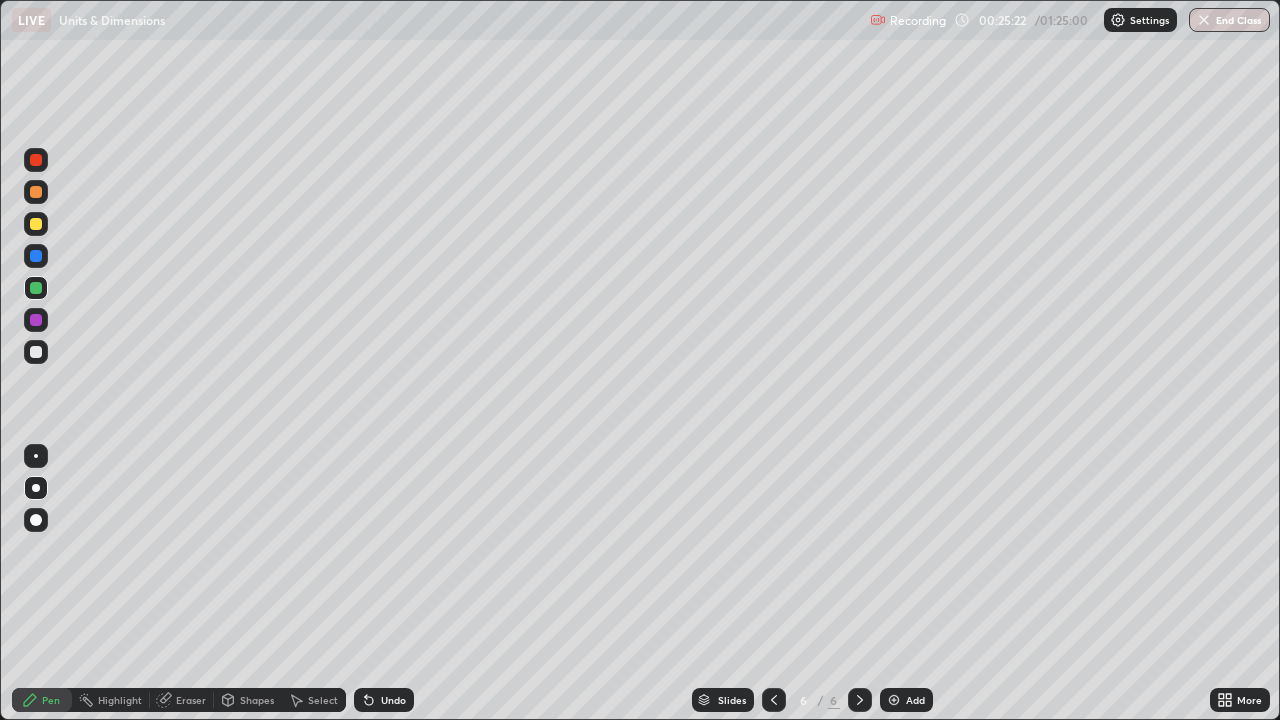 click at bounding box center (36, 224) 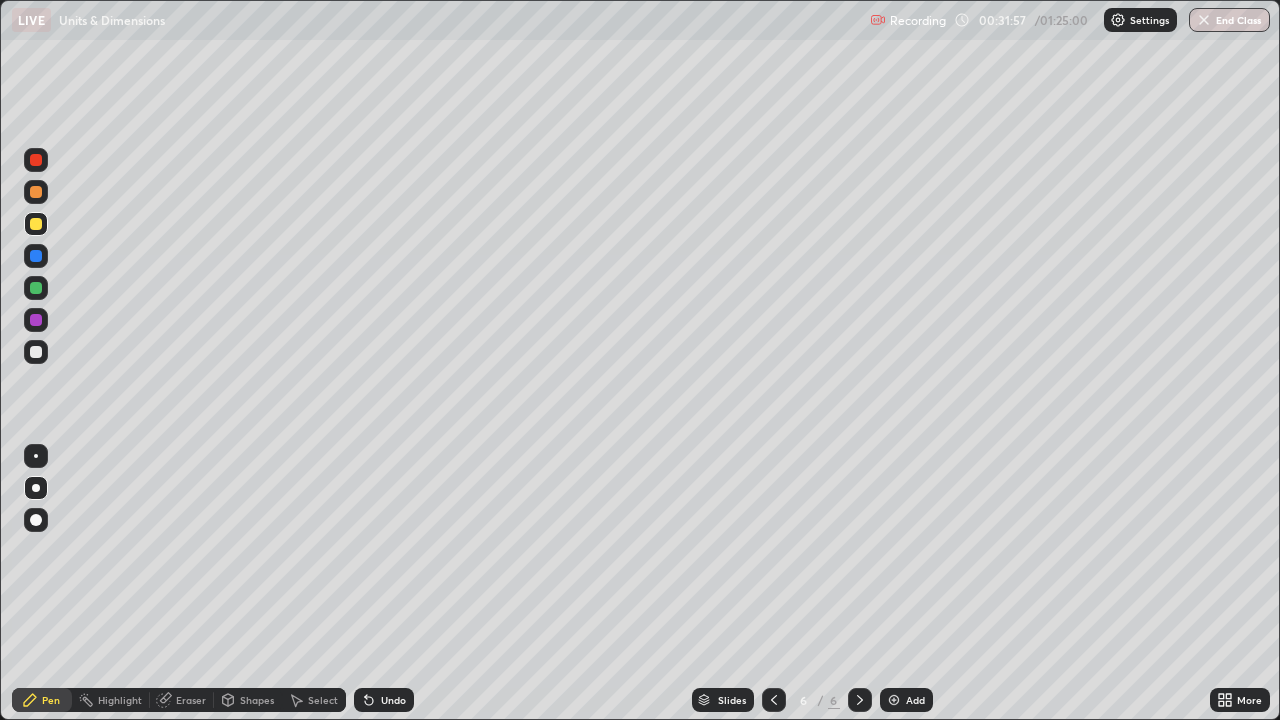 click at bounding box center (894, 700) 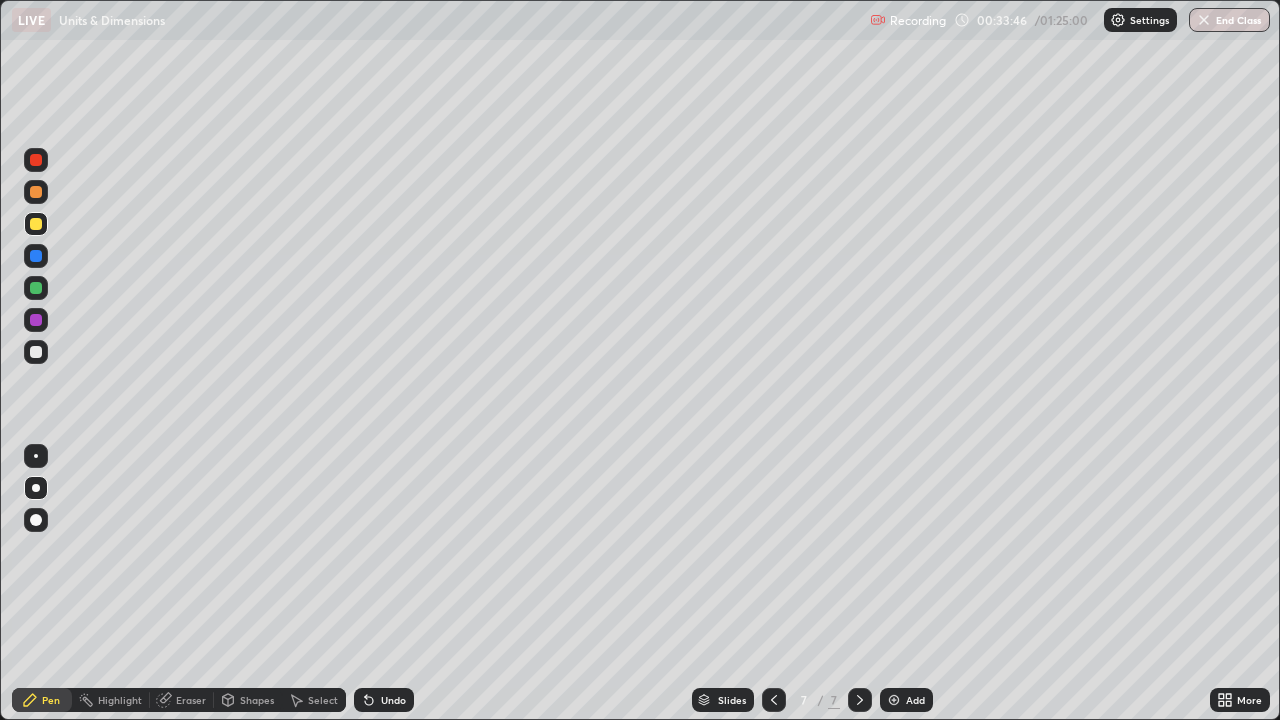 click at bounding box center [36, 352] 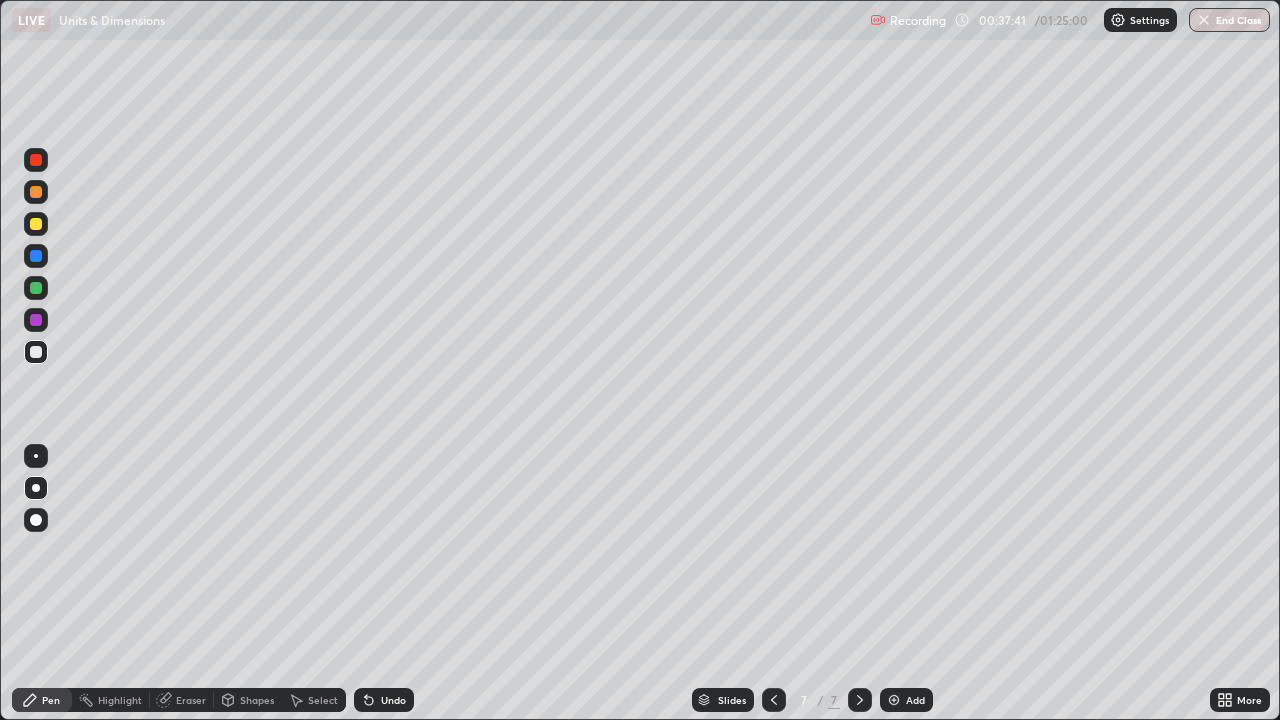 click at bounding box center (774, 700) 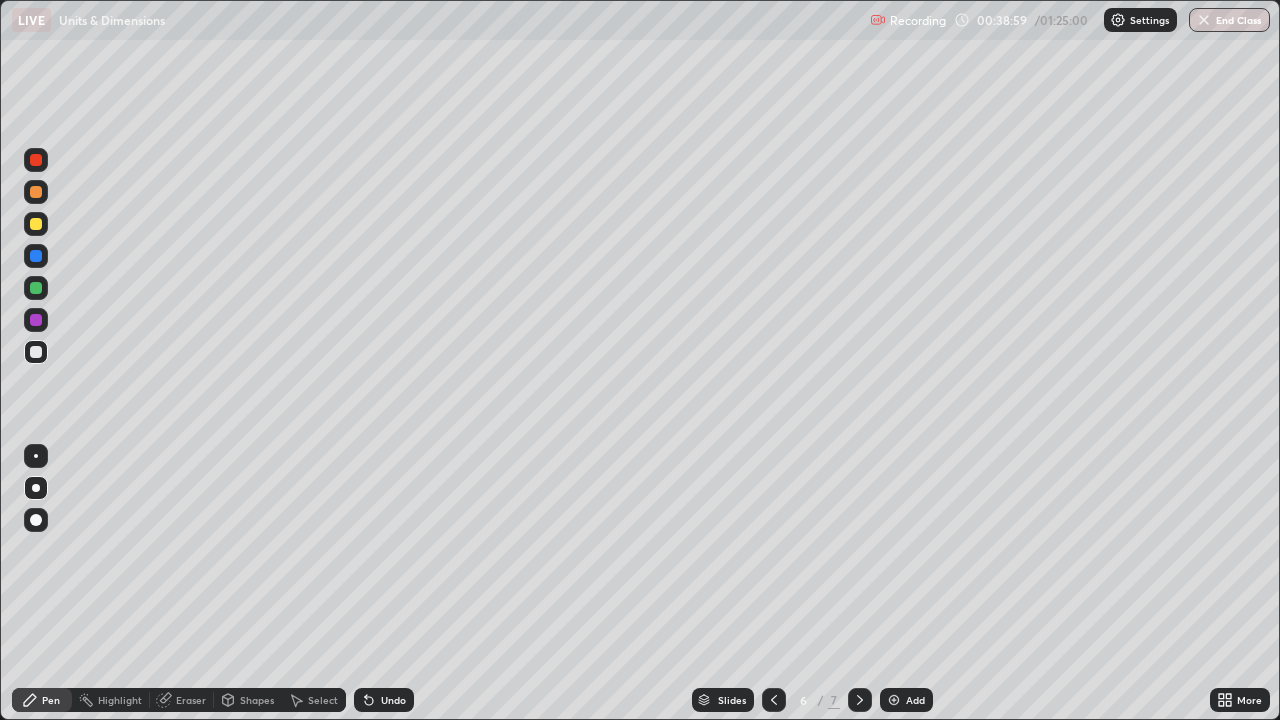 click 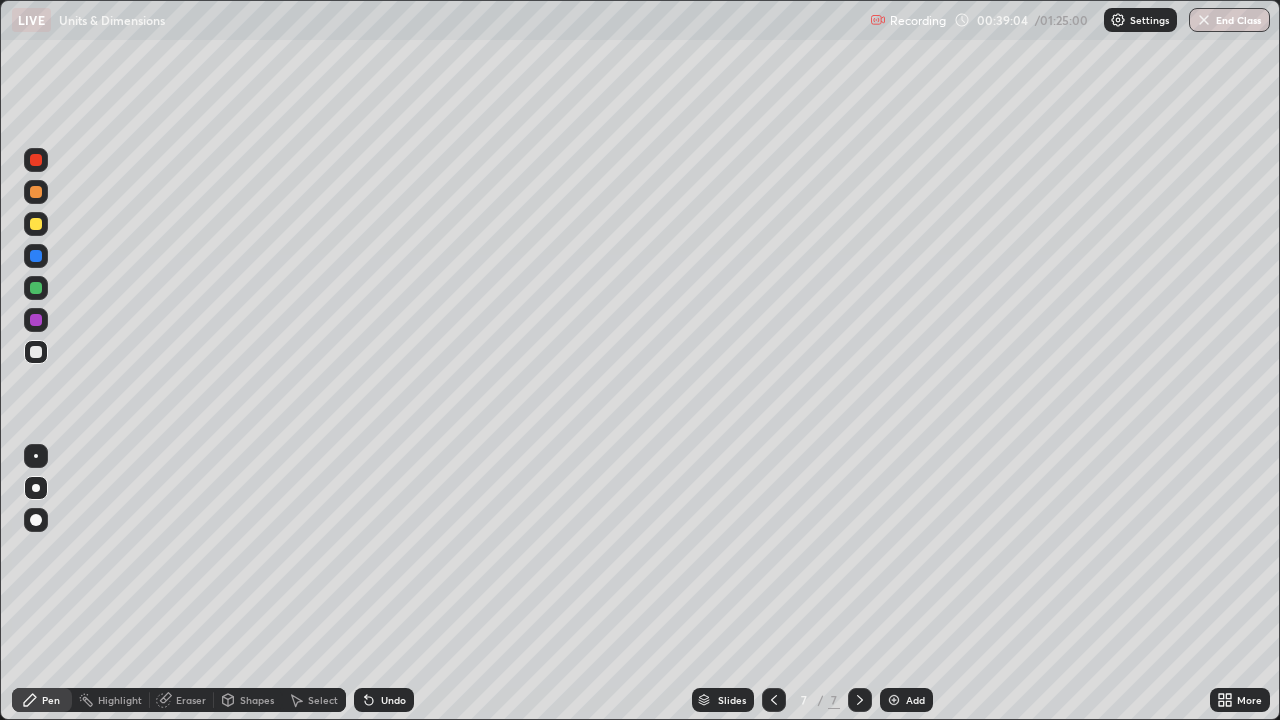 click at bounding box center [36, 352] 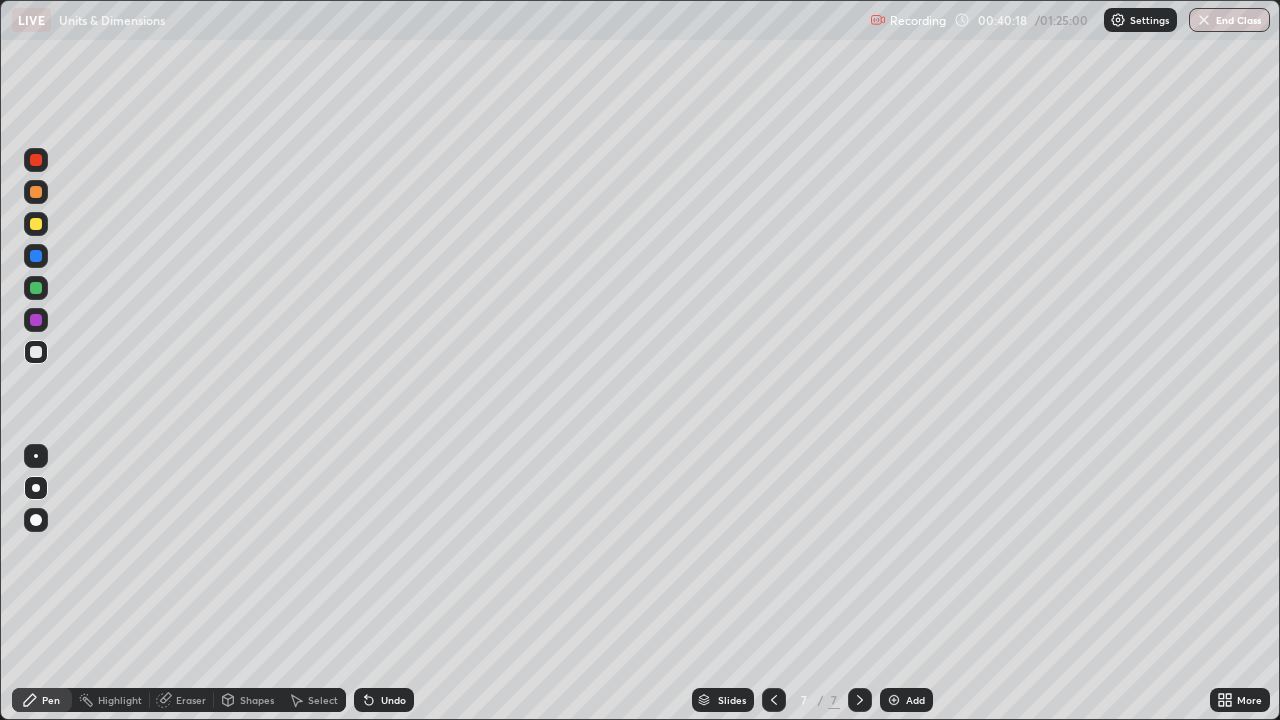 click at bounding box center (36, 224) 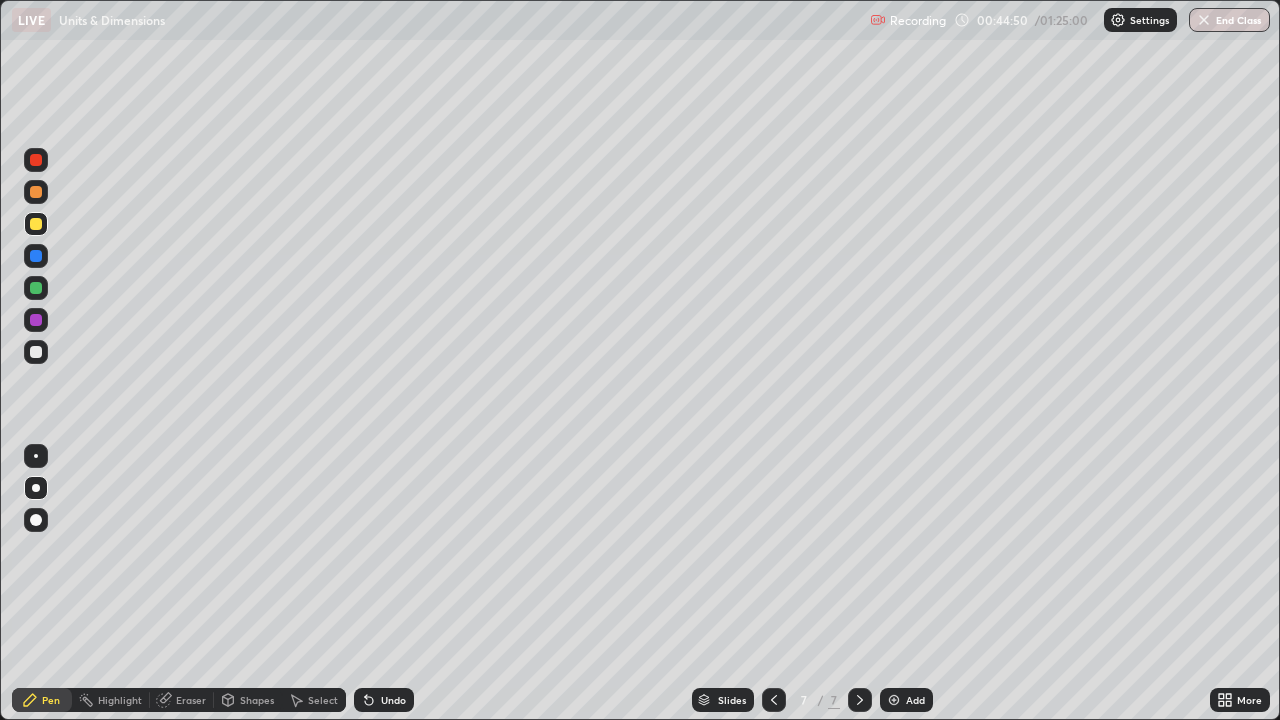 click at bounding box center (894, 700) 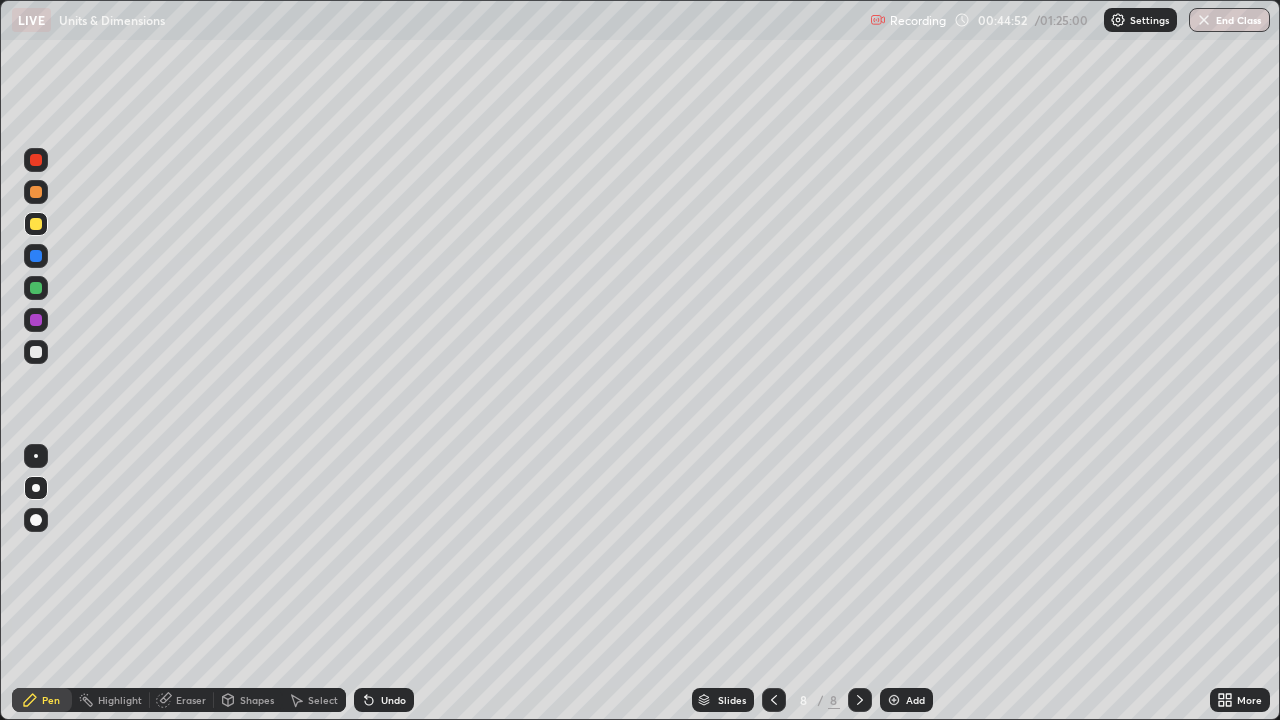 click at bounding box center [36, 288] 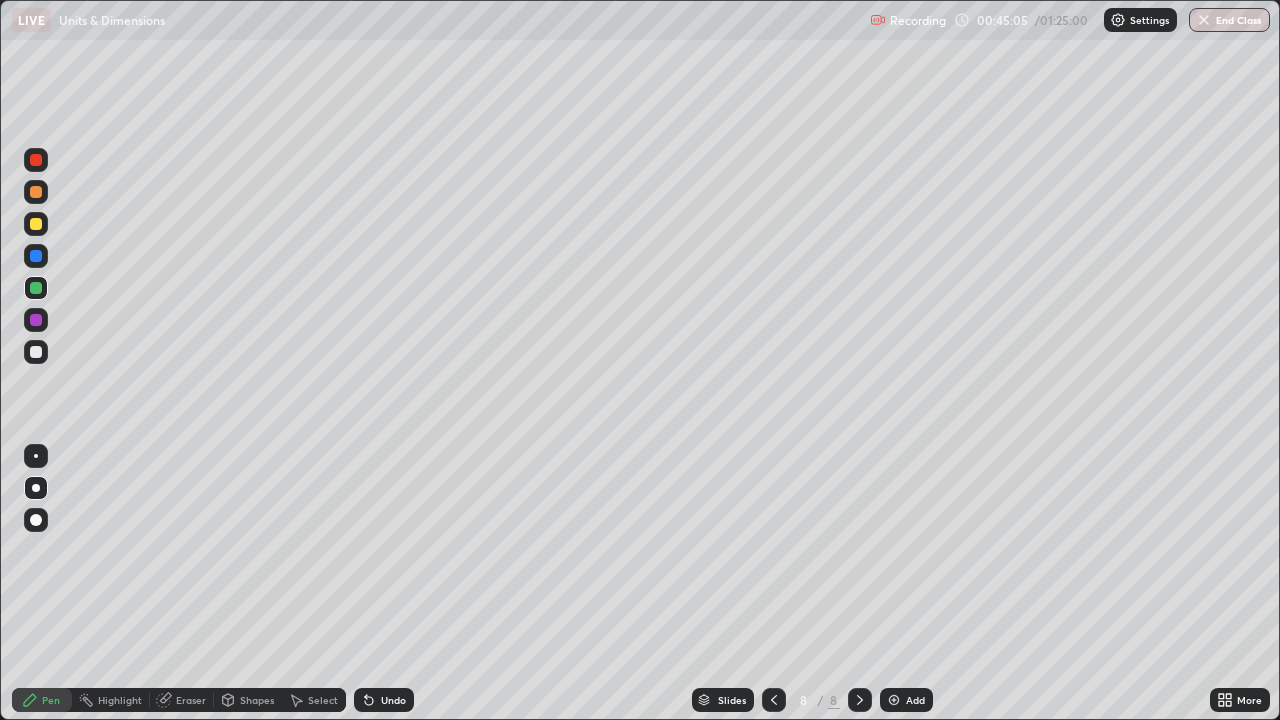 click at bounding box center (36, 352) 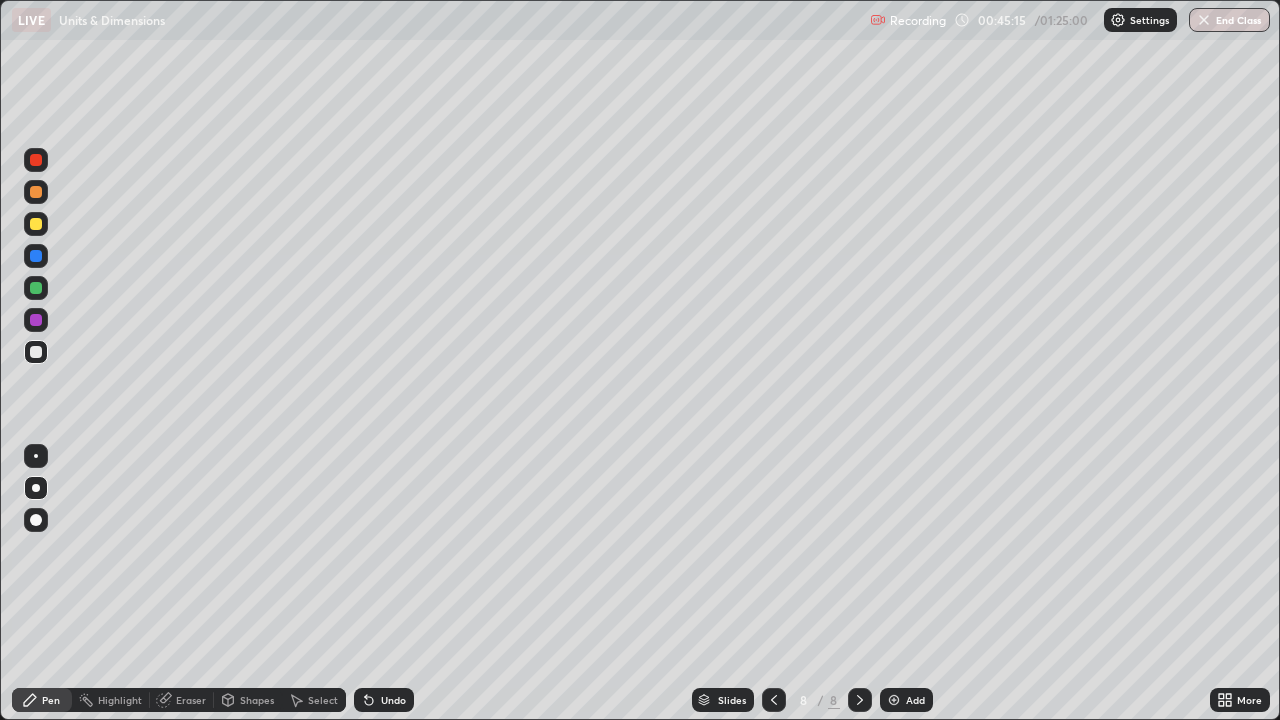 click at bounding box center (36, 288) 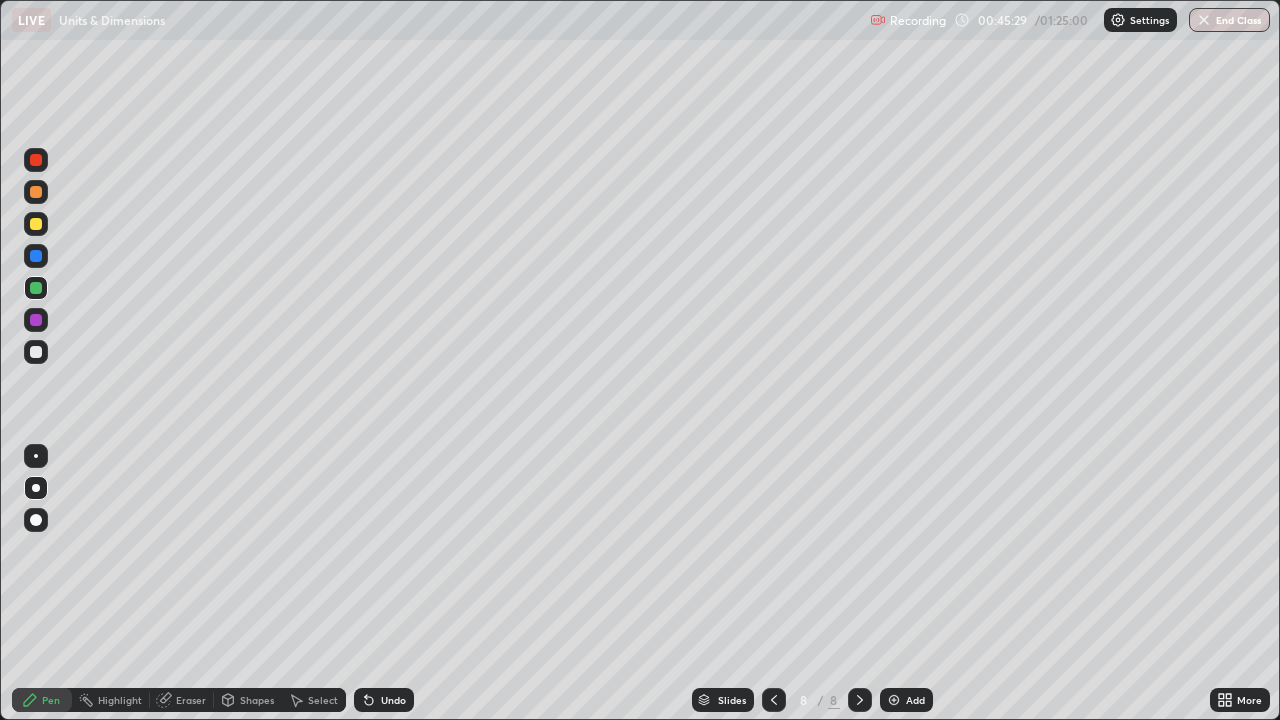 click at bounding box center [36, 224] 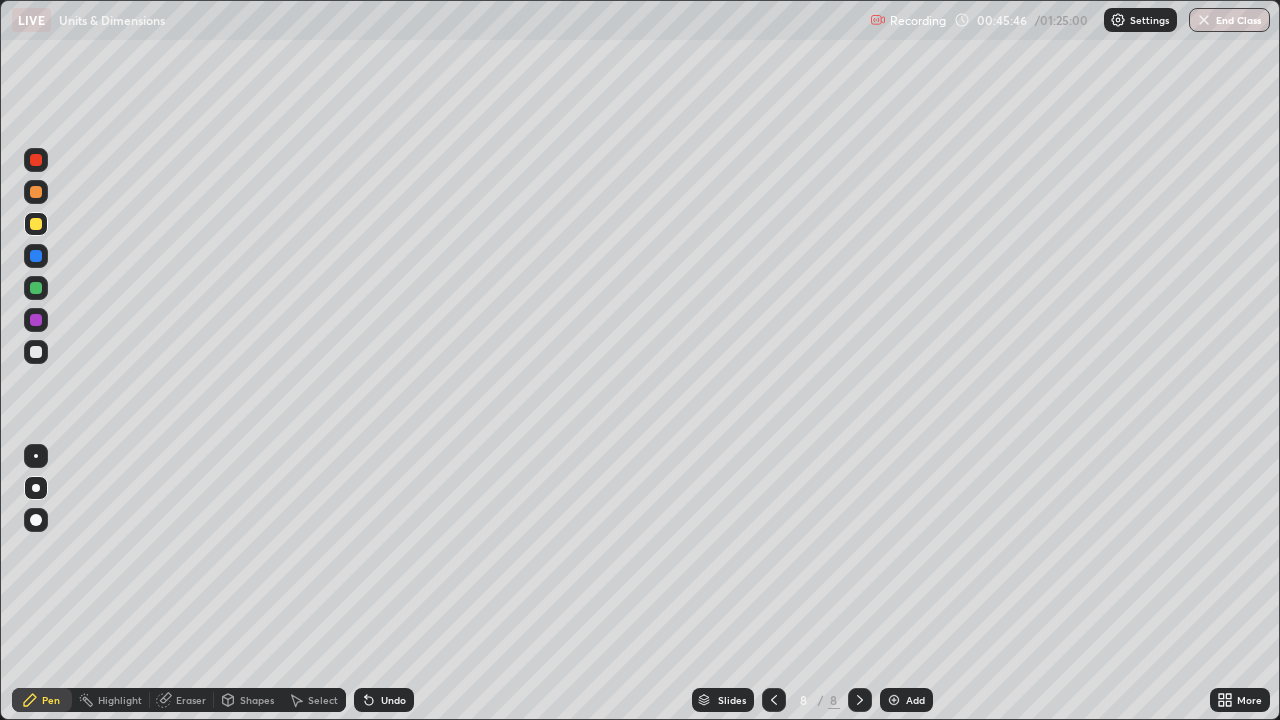click at bounding box center (36, 352) 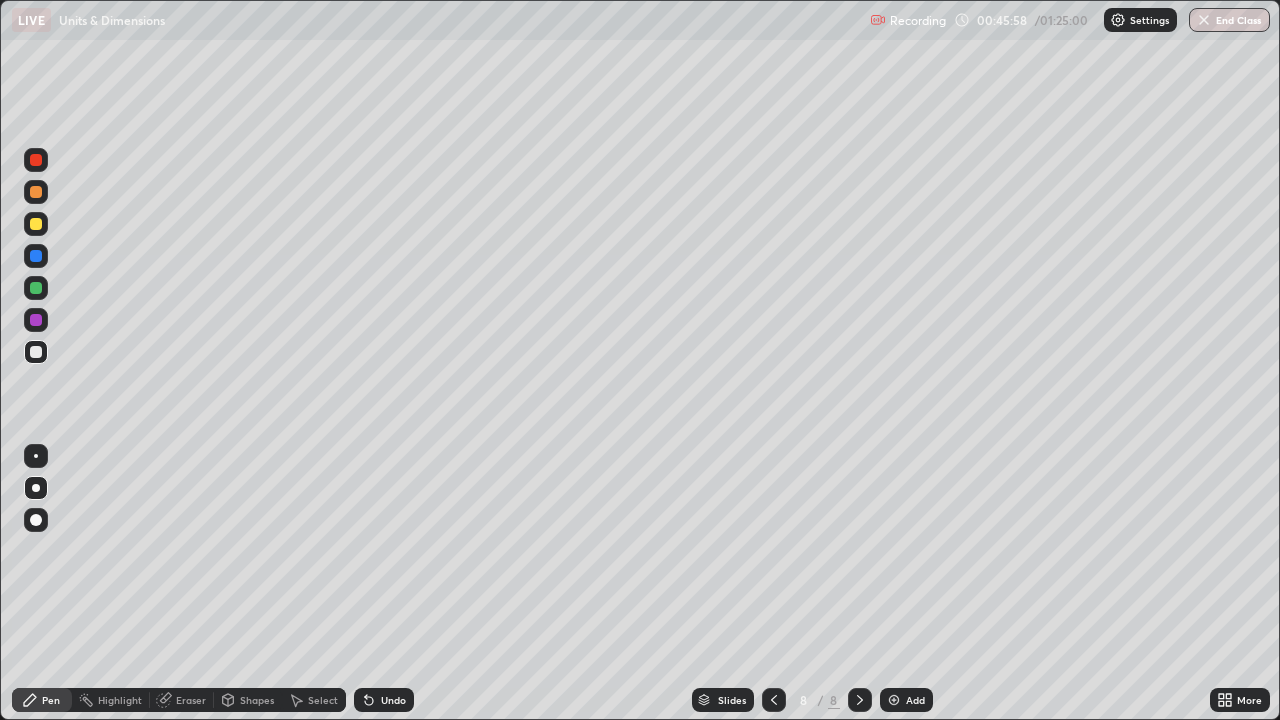 click at bounding box center [36, 256] 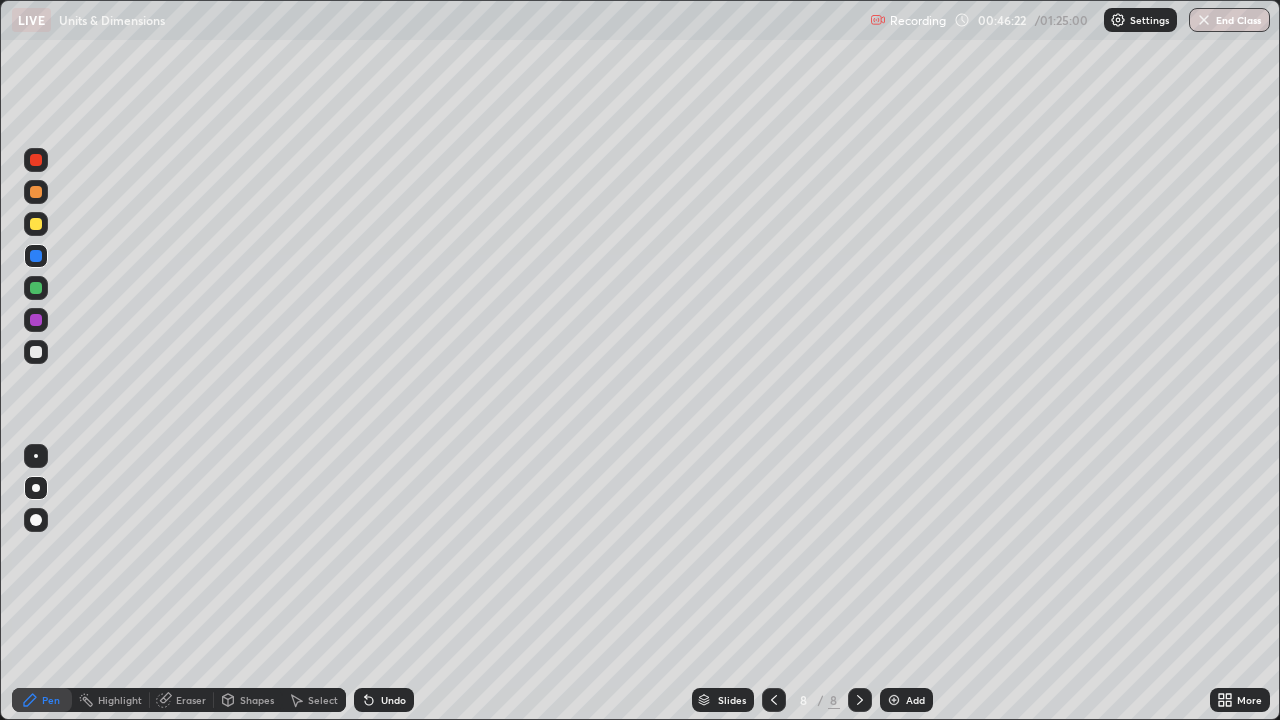 click at bounding box center (36, 352) 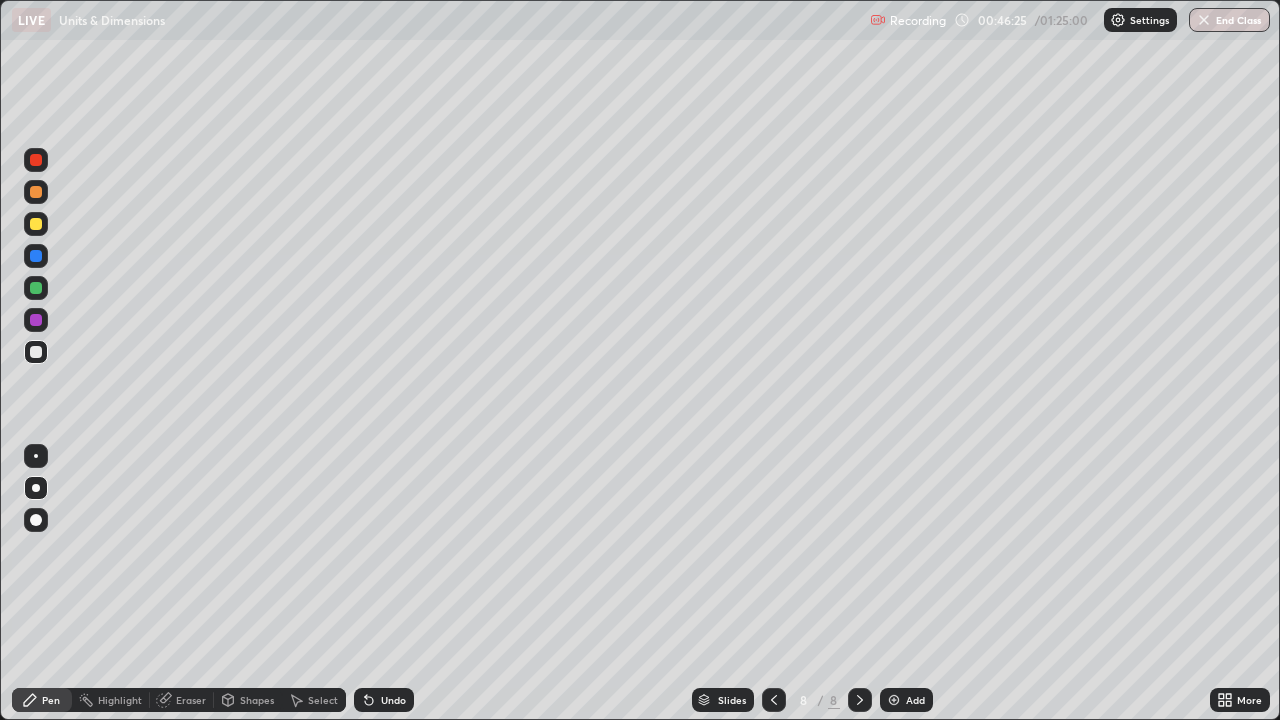 click at bounding box center [36, 288] 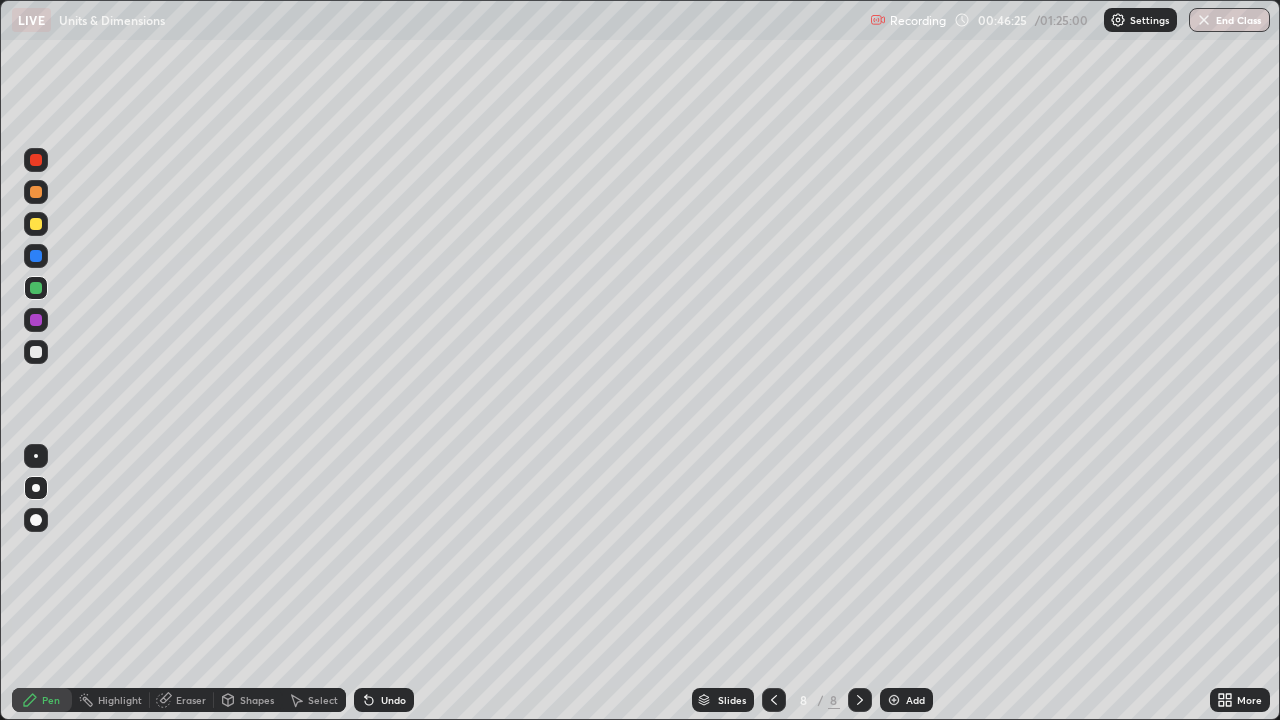 click at bounding box center [36, 192] 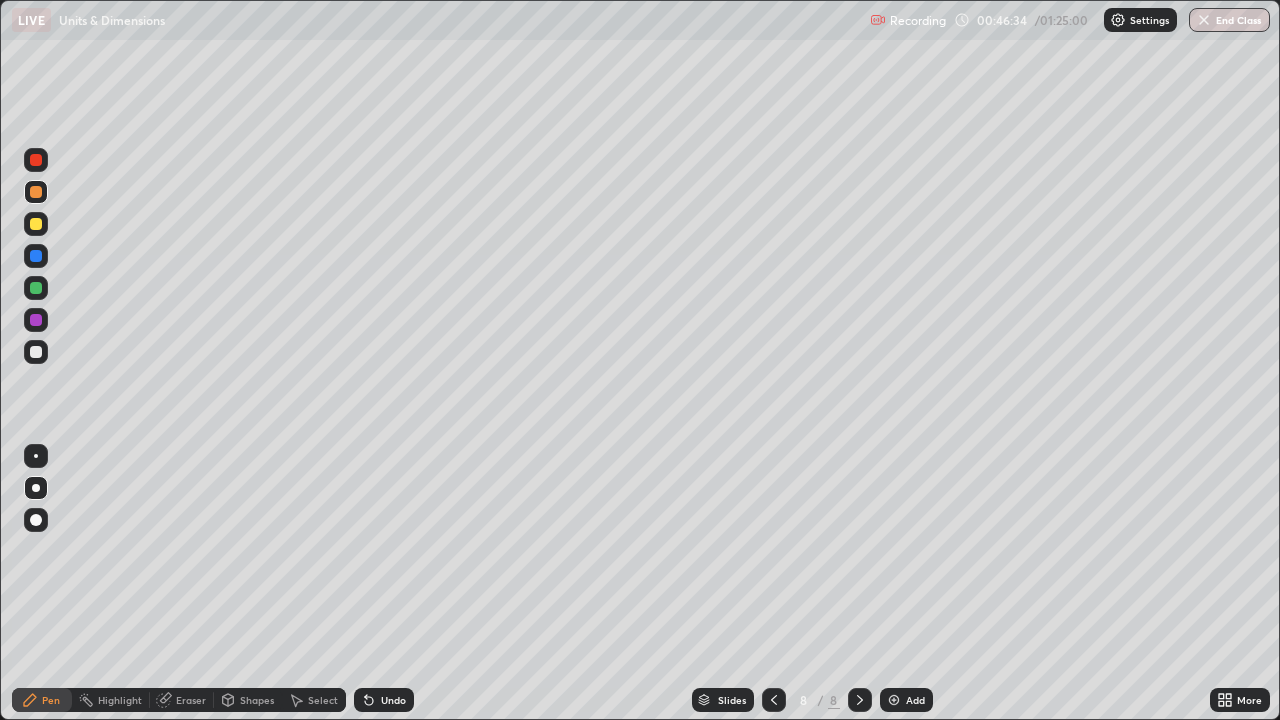 click on "Undo" at bounding box center (384, 700) 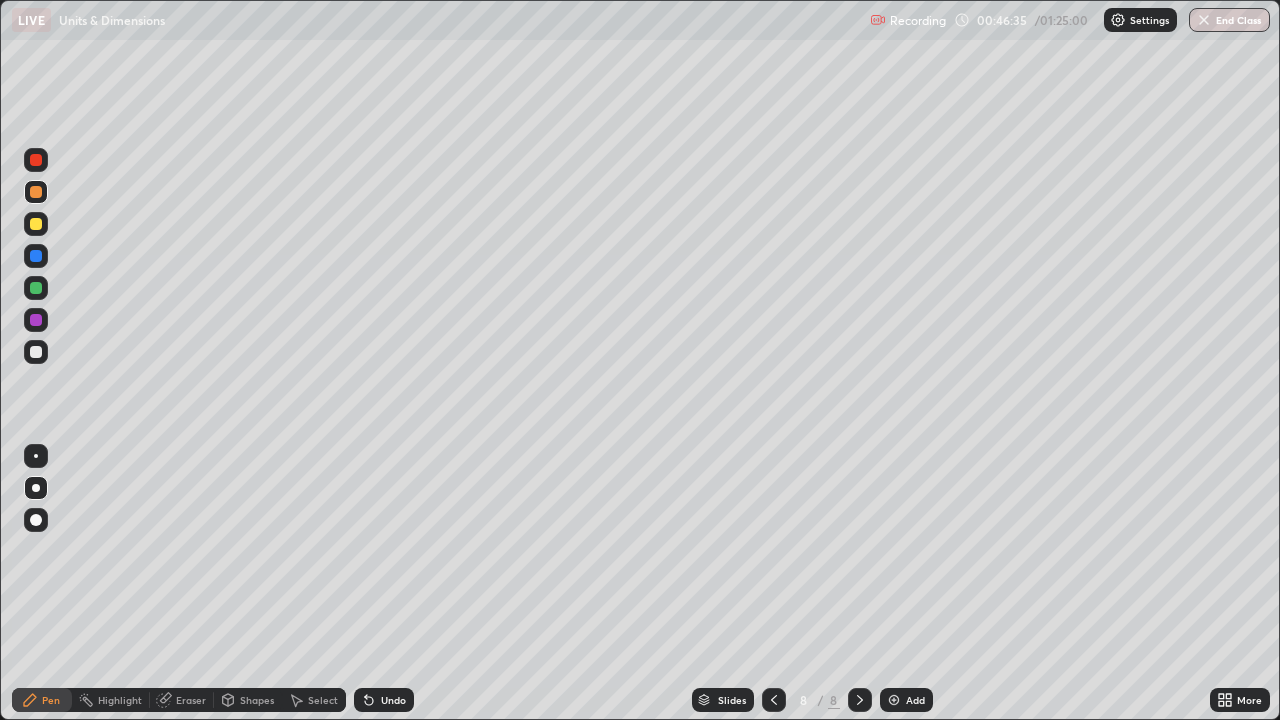 click on "Undo" at bounding box center (384, 700) 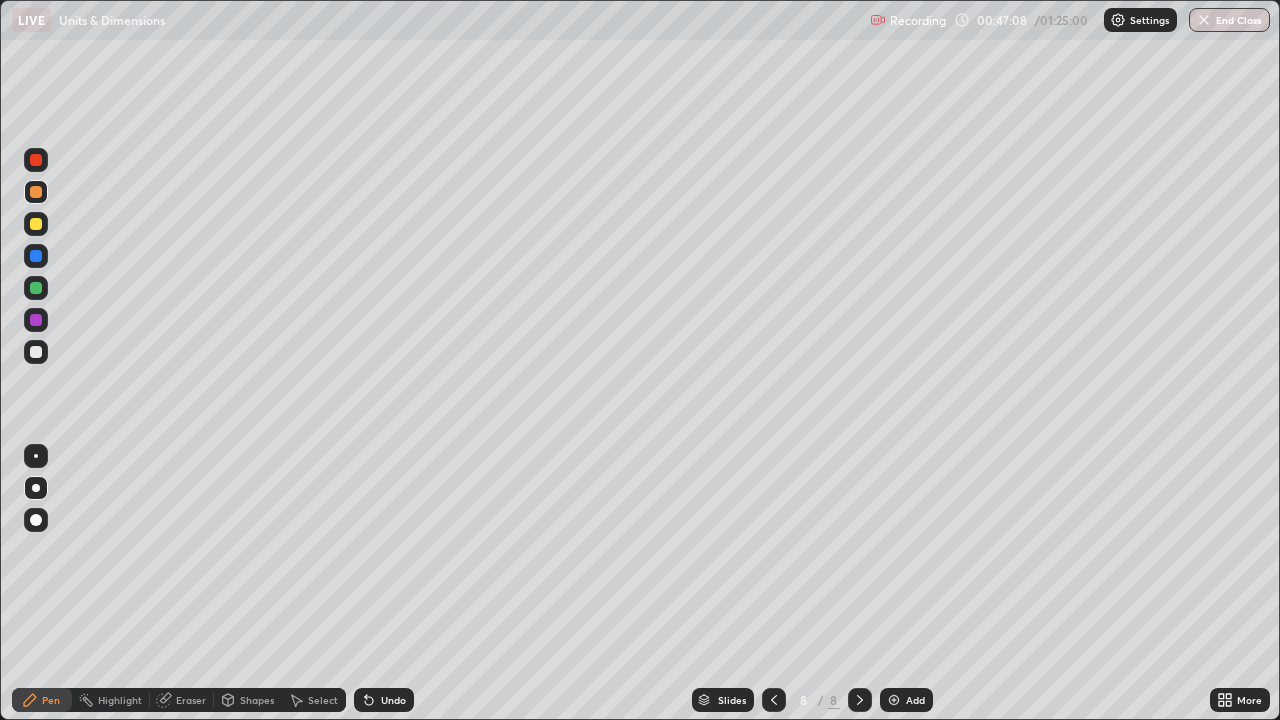 click on "Eraser" at bounding box center [191, 700] 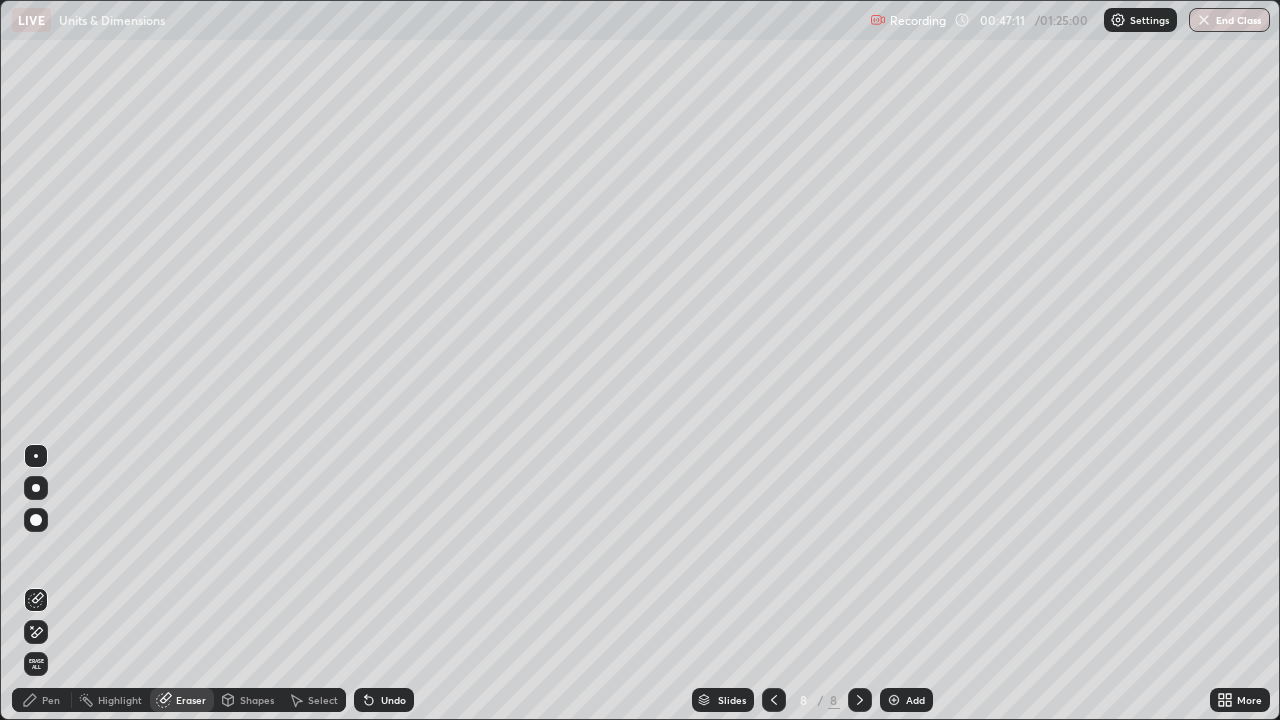 click 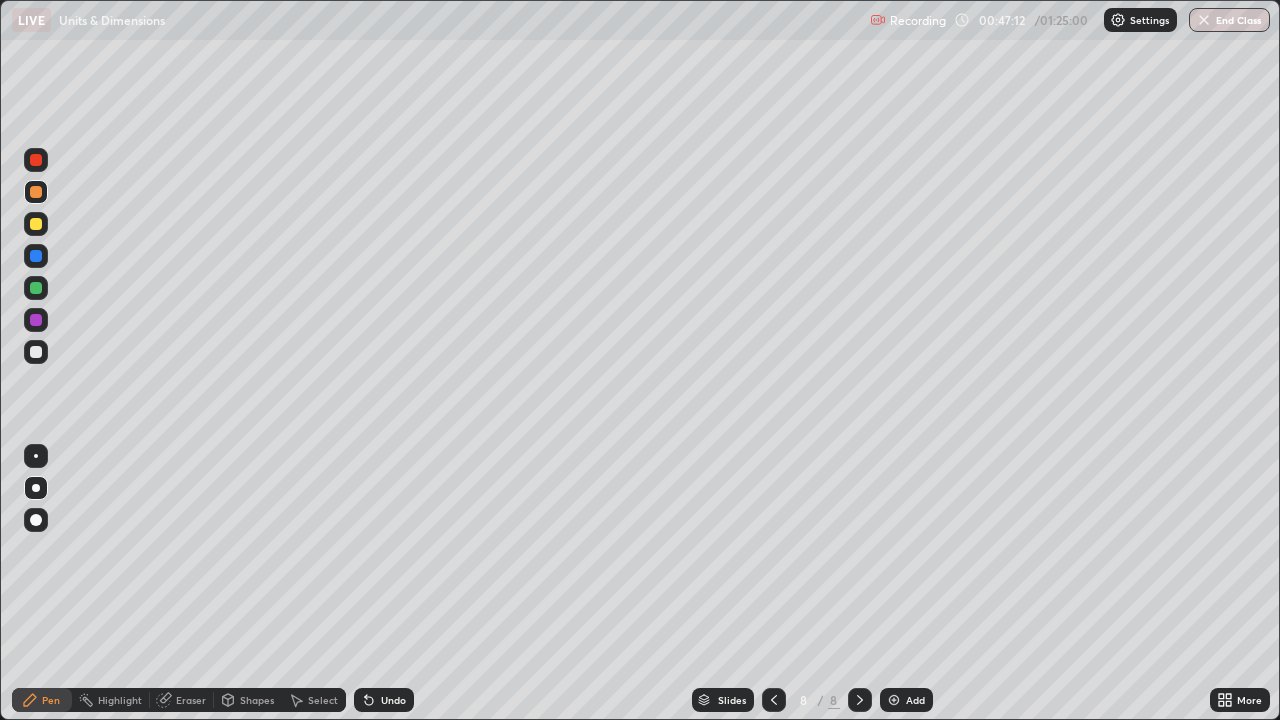 click at bounding box center [36, 352] 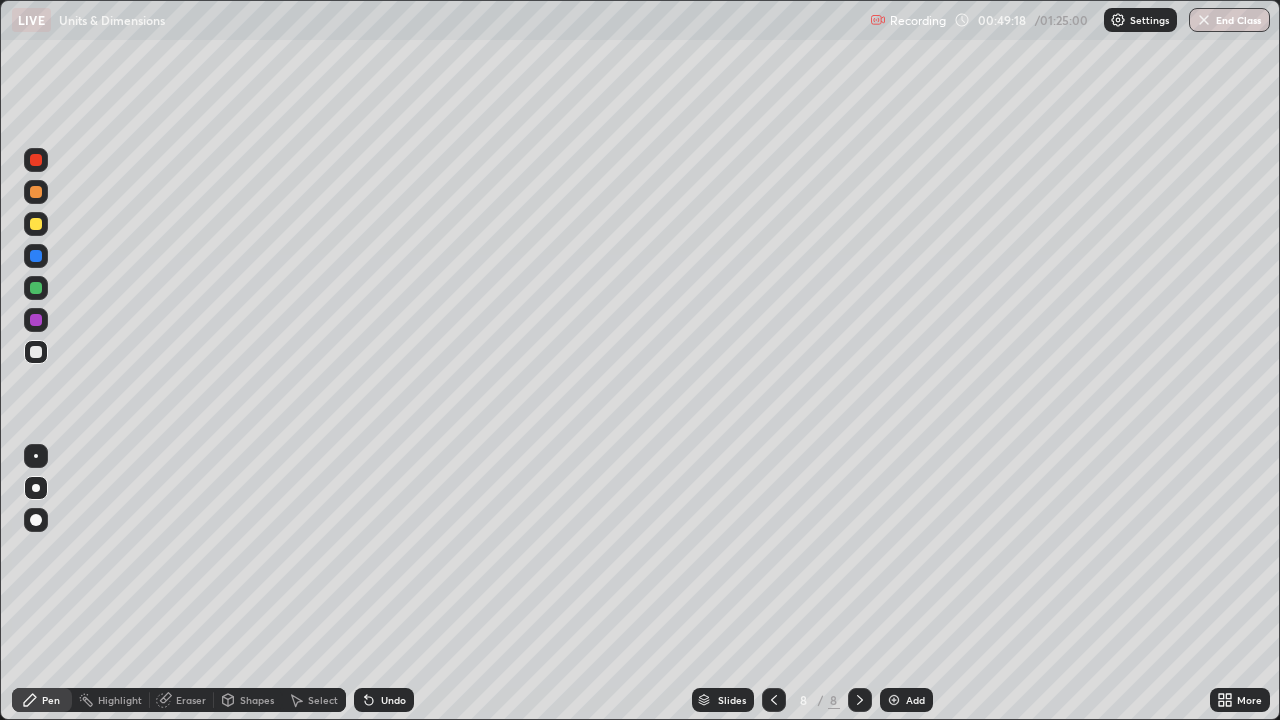 click at bounding box center (894, 700) 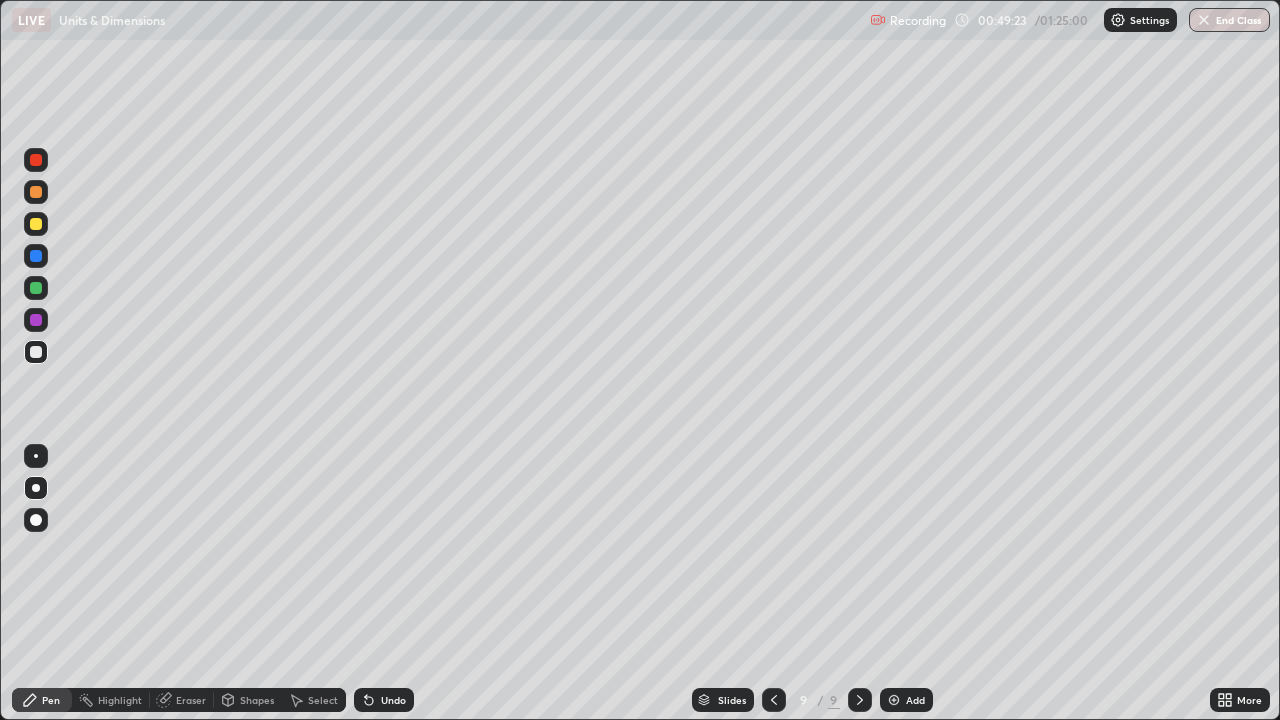click 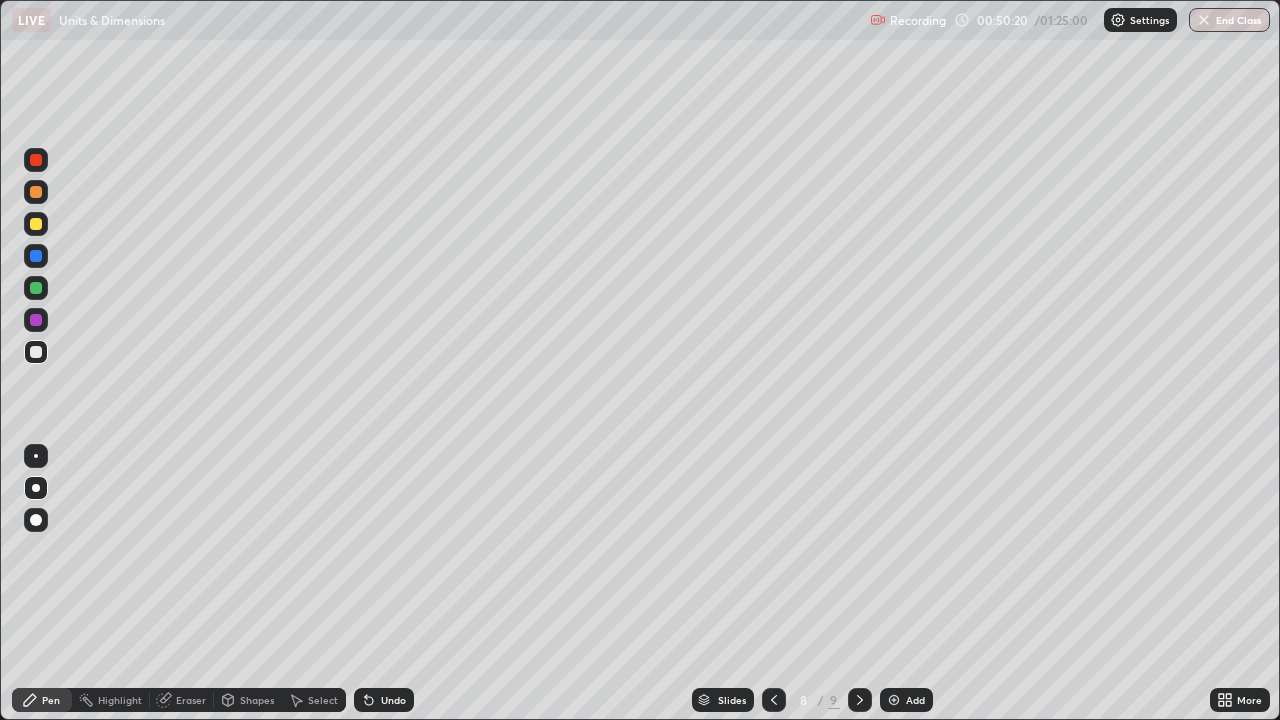 click at bounding box center (36, 288) 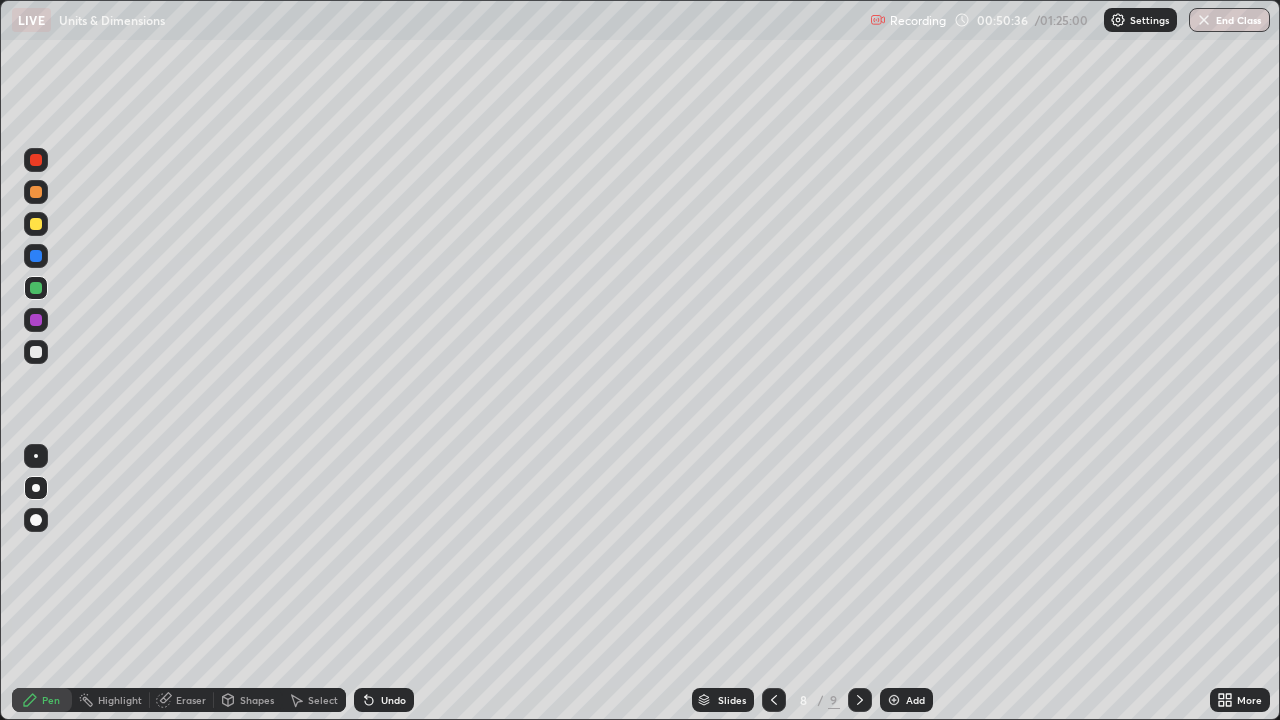 click at bounding box center [36, 224] 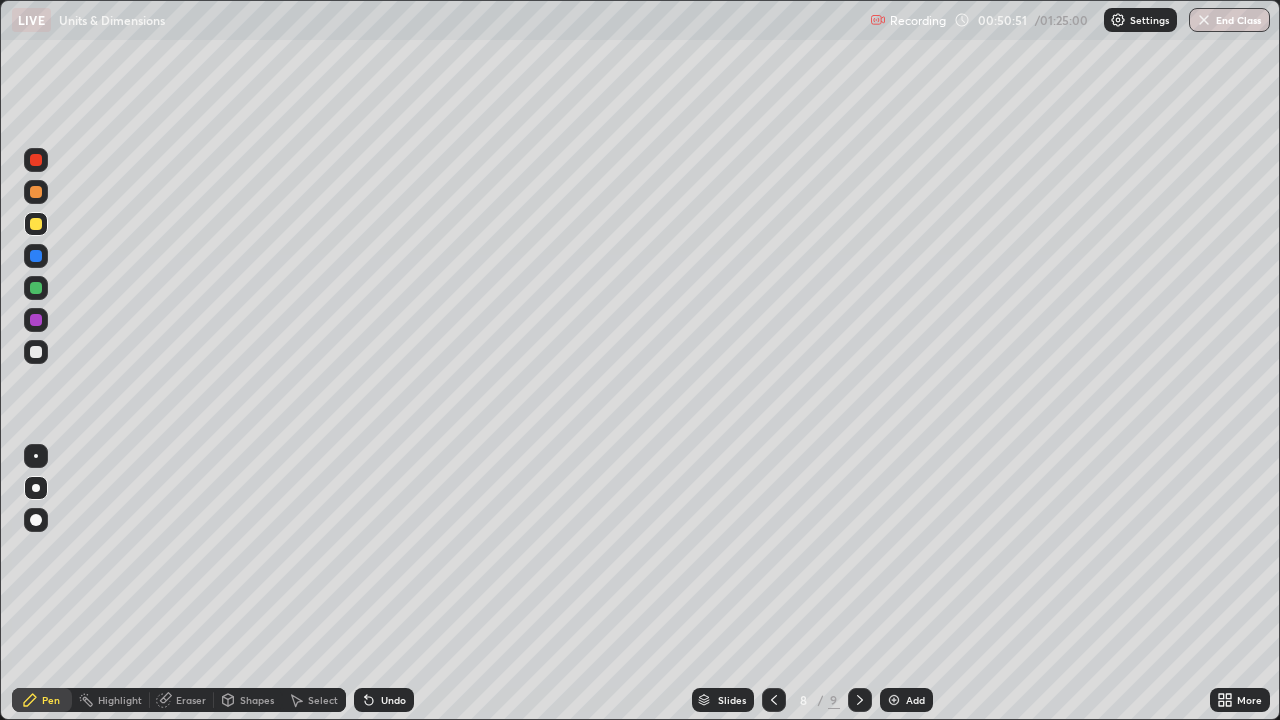 click 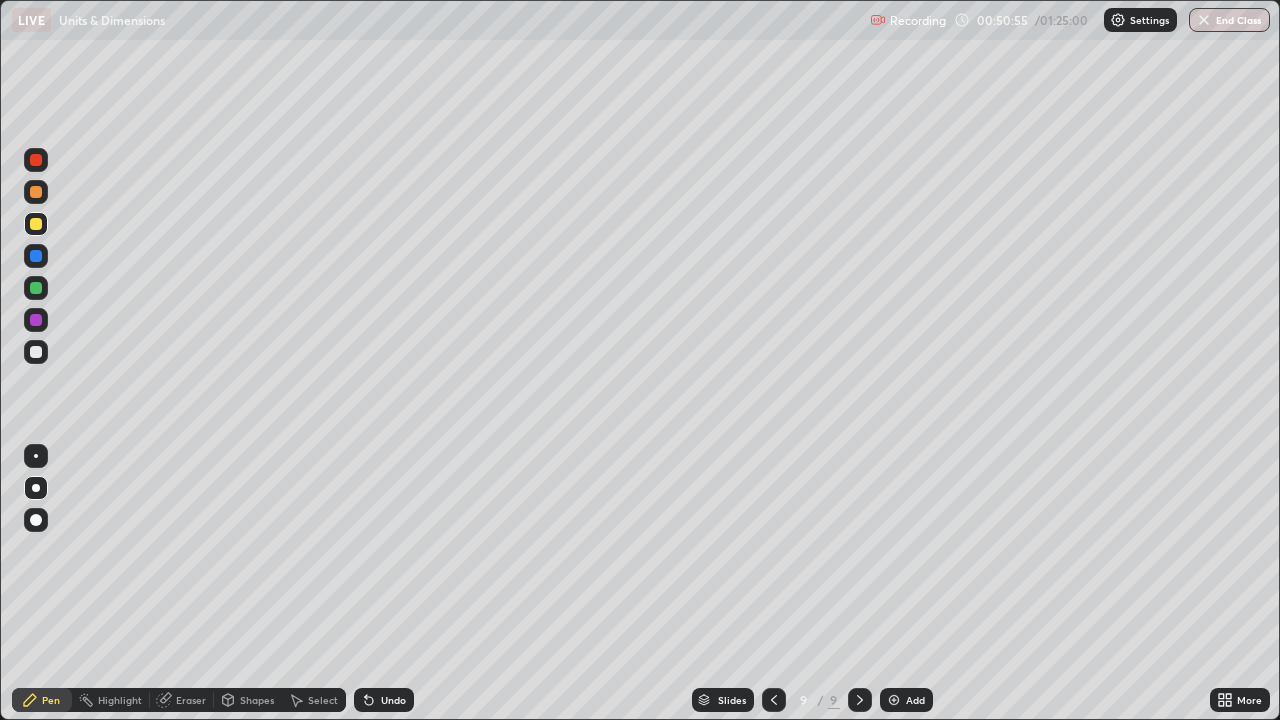 click at bounding box center (36, 352) 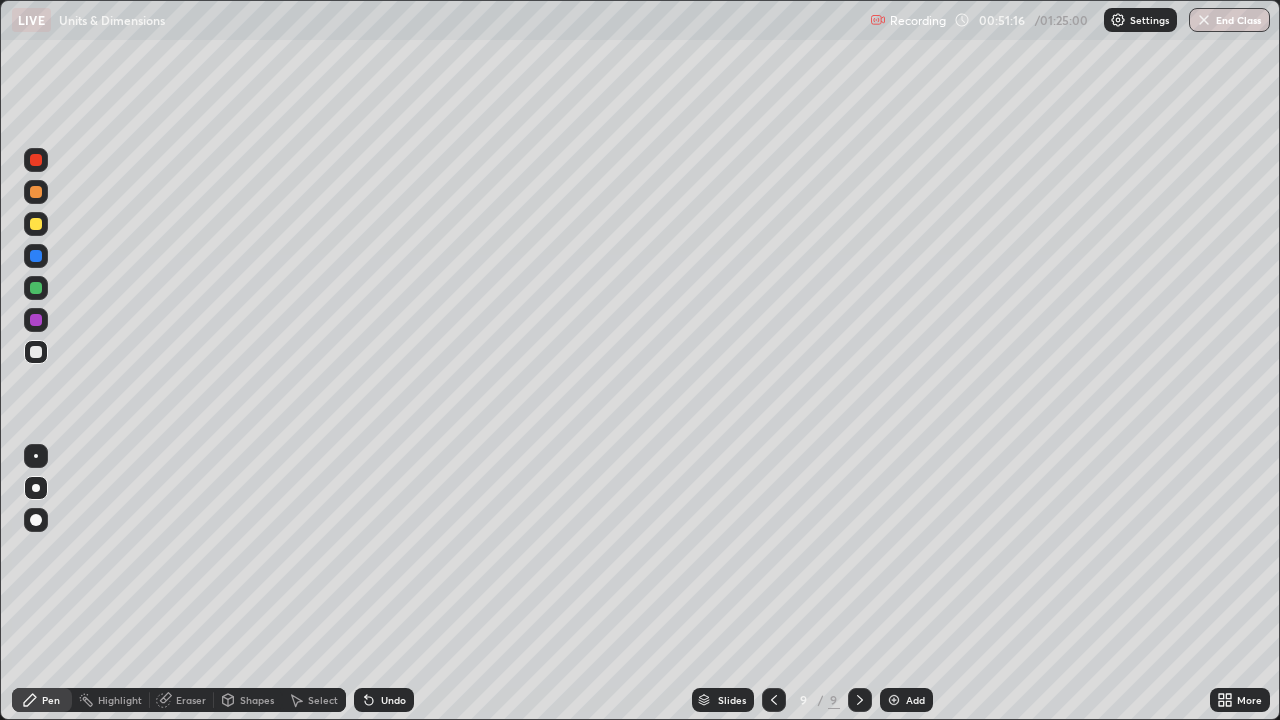 click on "Eraser" at bounding box center (191, 700) 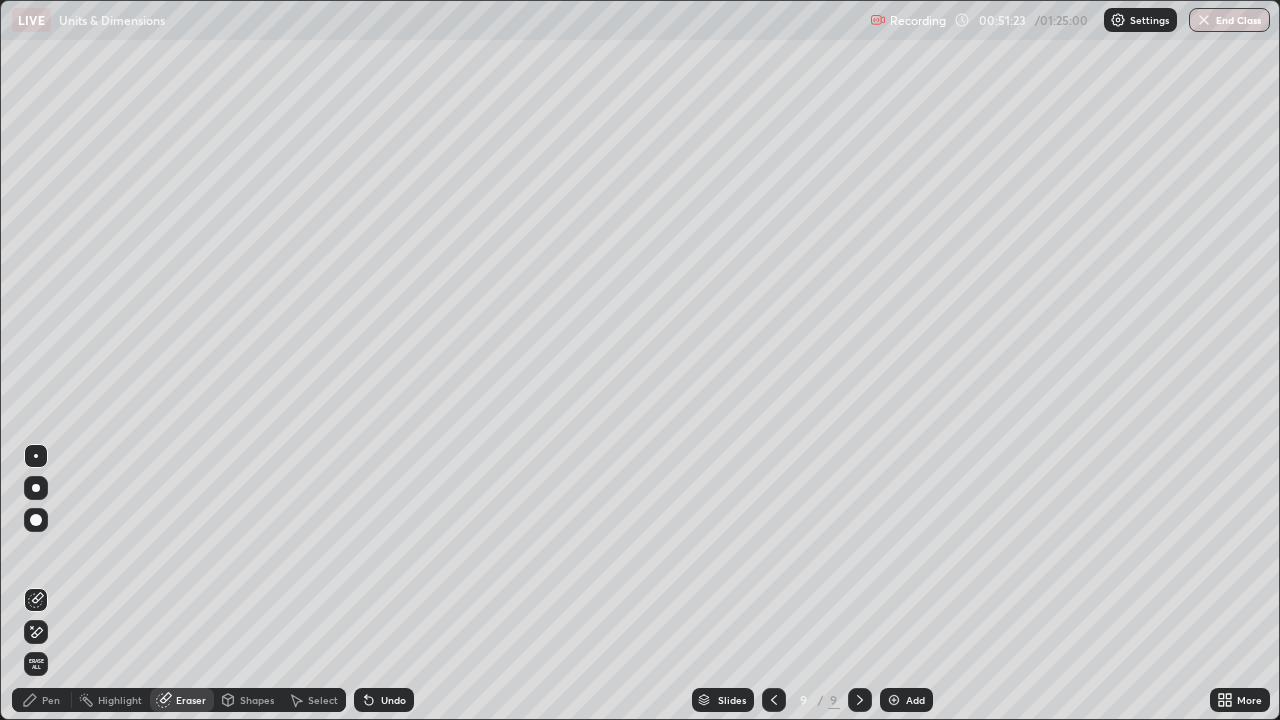 click on "Pen" at bounding box center [51, 700] 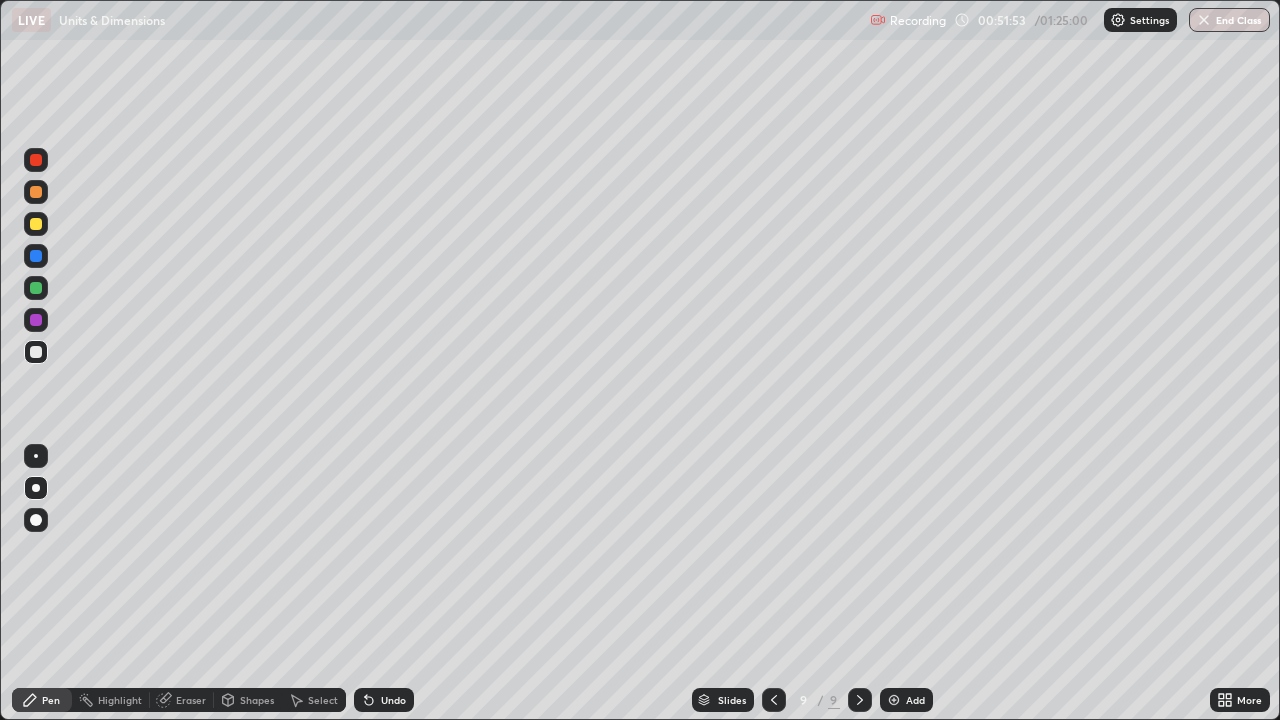 click at bounding box center (36, 224) 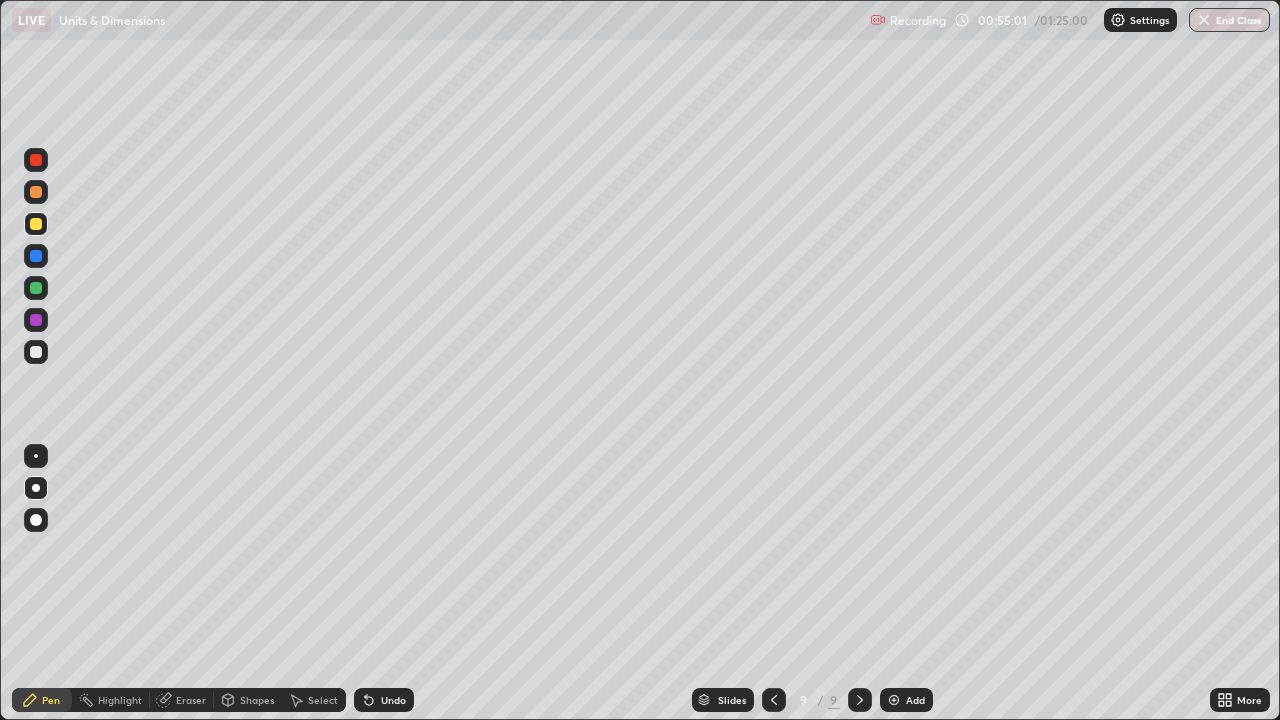 click 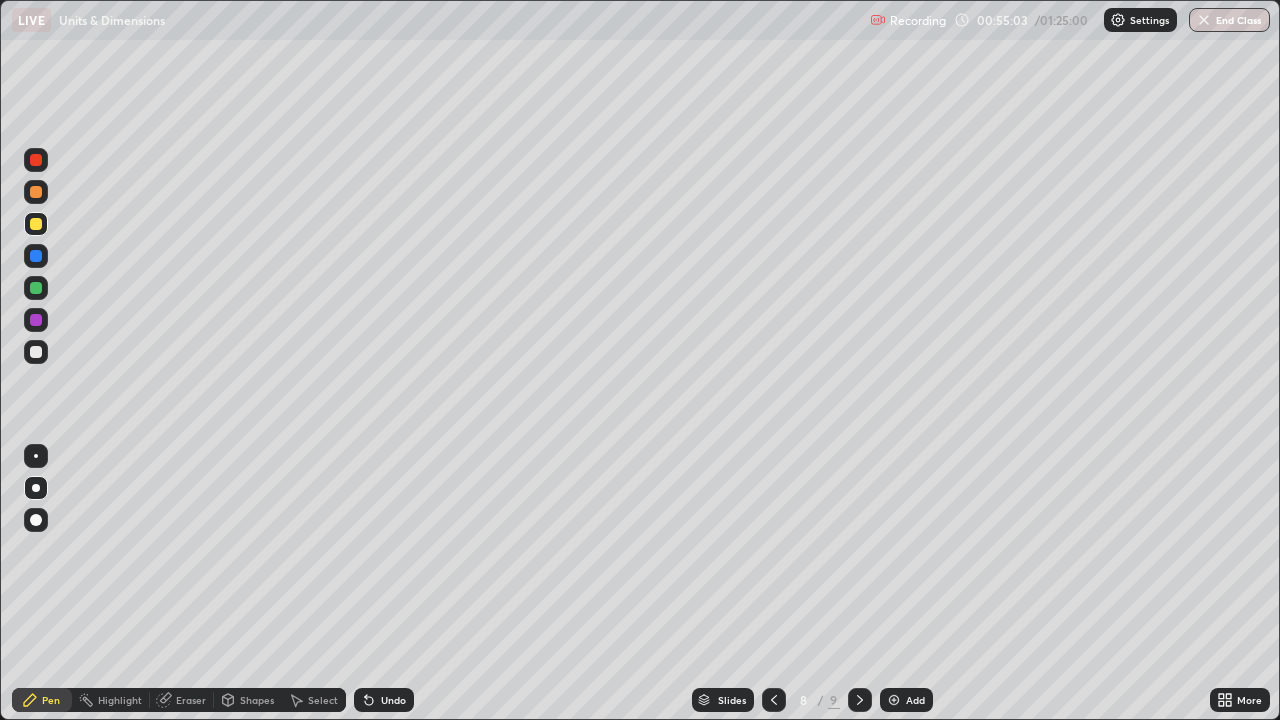 click 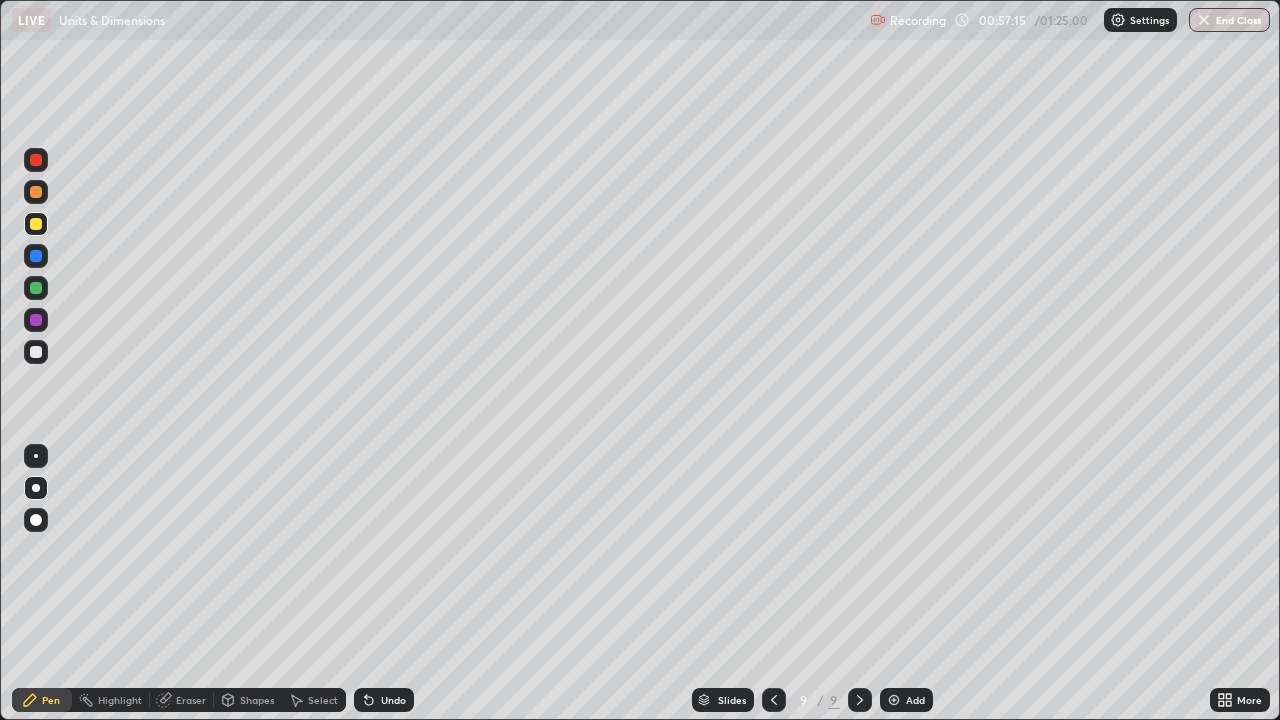 click on "Add" at bounding box center (915, 700) 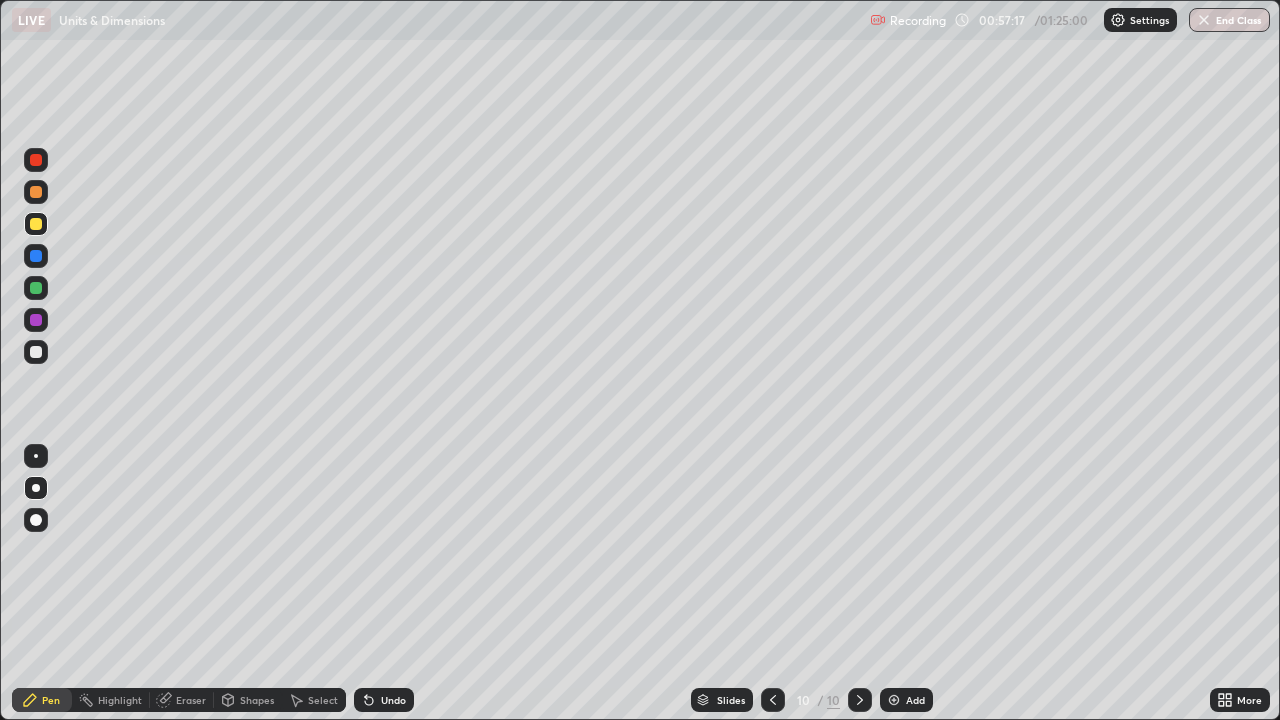 click at bounding box center [36, 256] 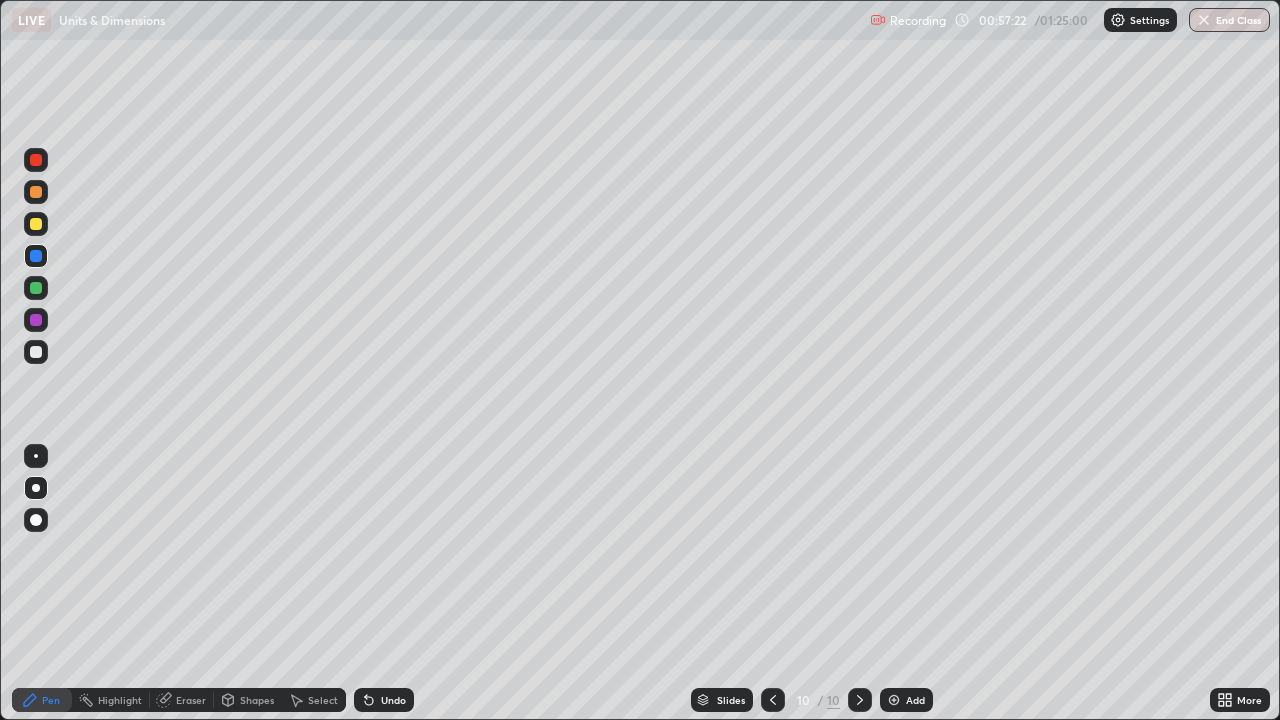 click 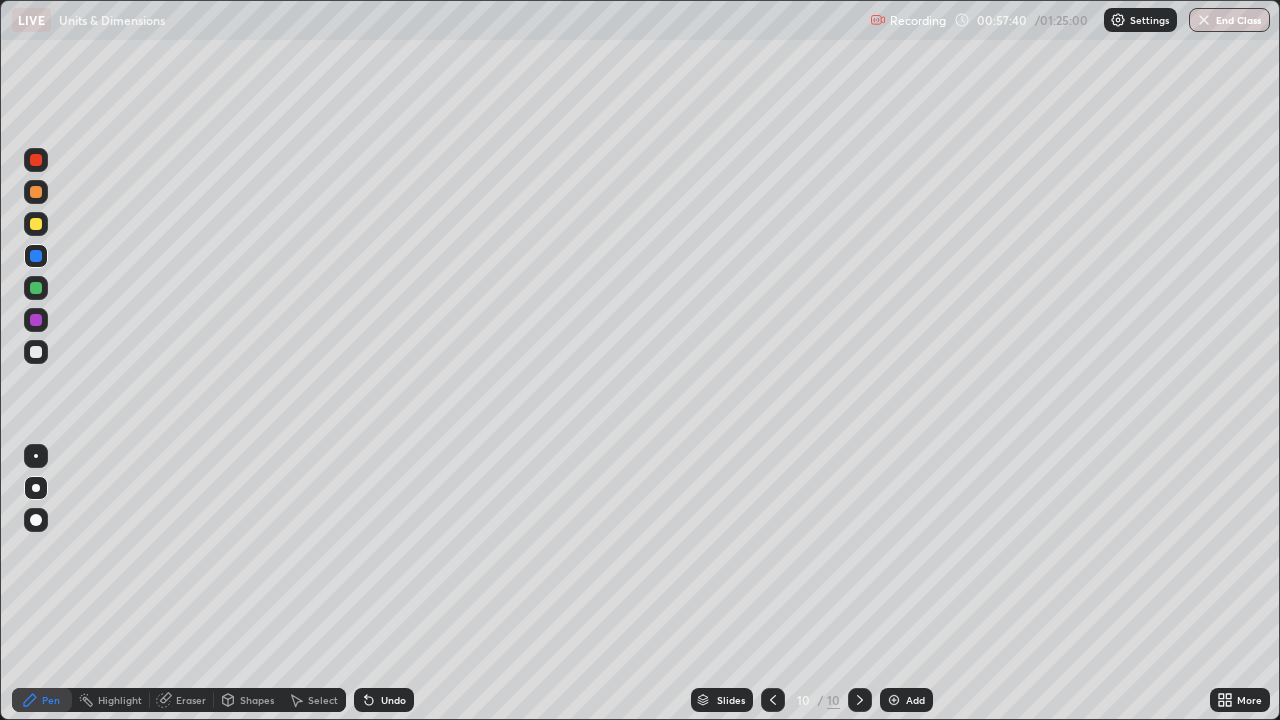 click at bounding box center (36, 224) 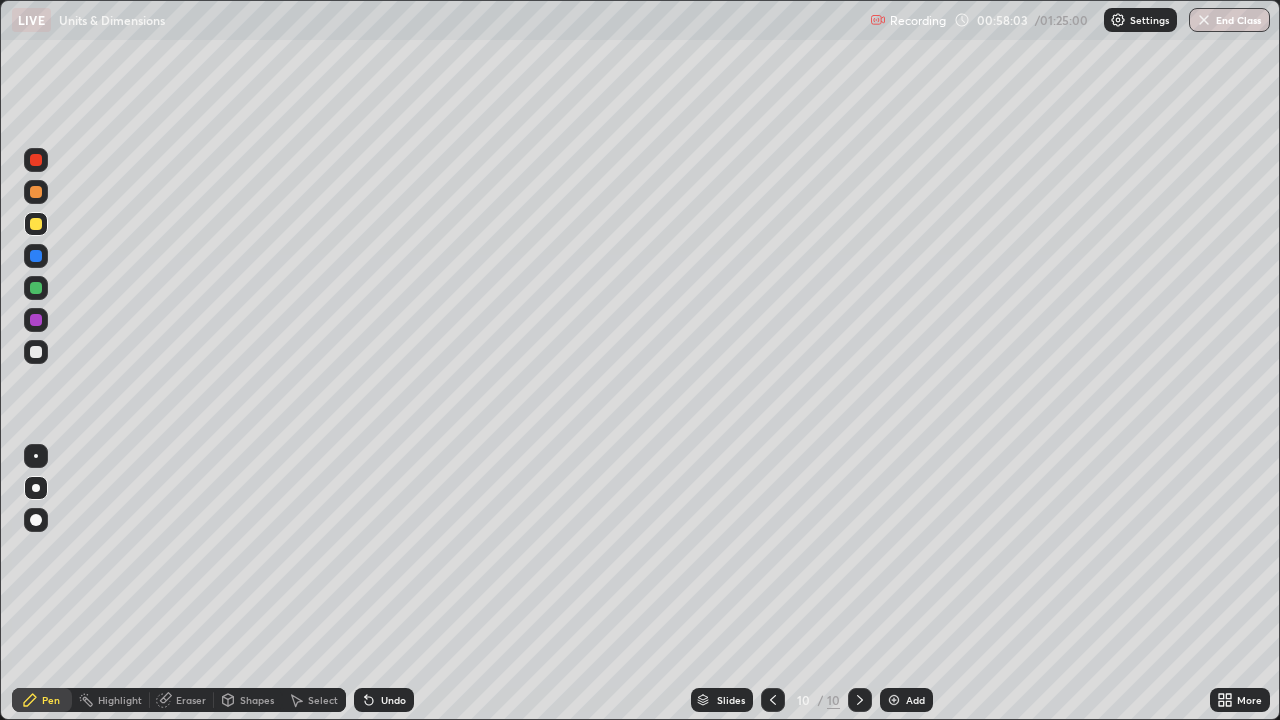 click on "Undo" at bounding box center [384, 700] 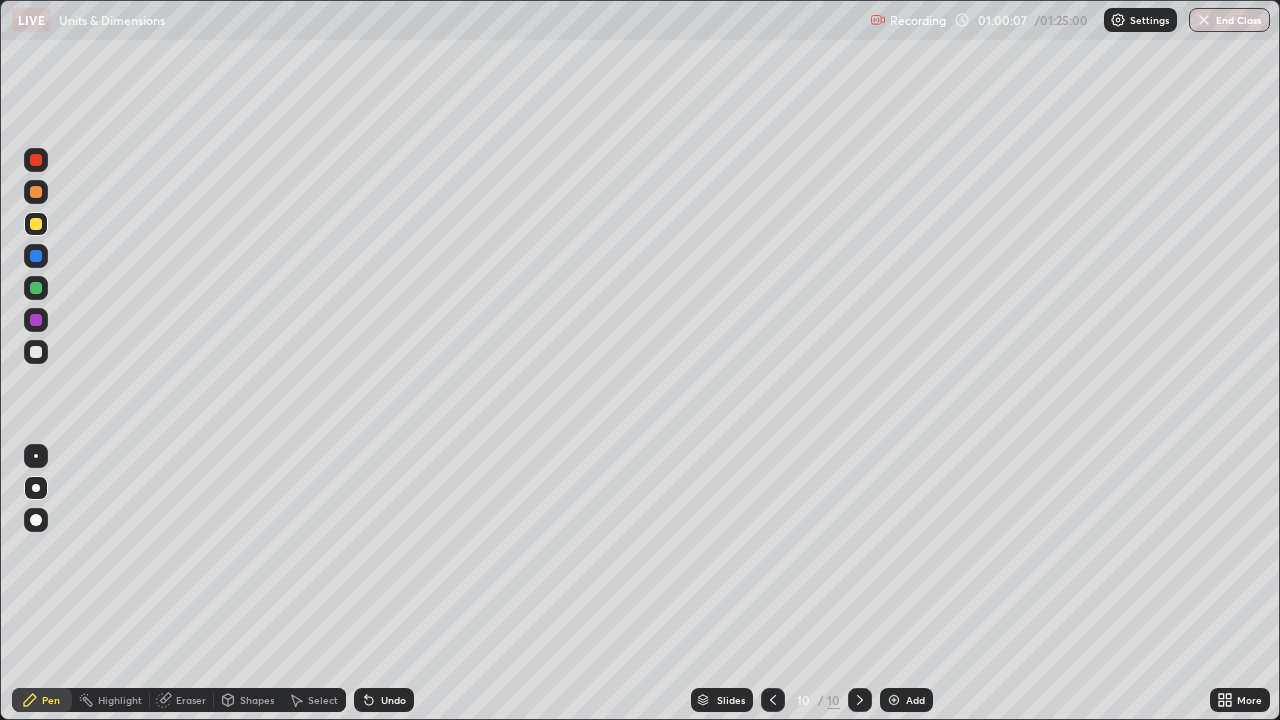 click at bounding box center [36, 352] 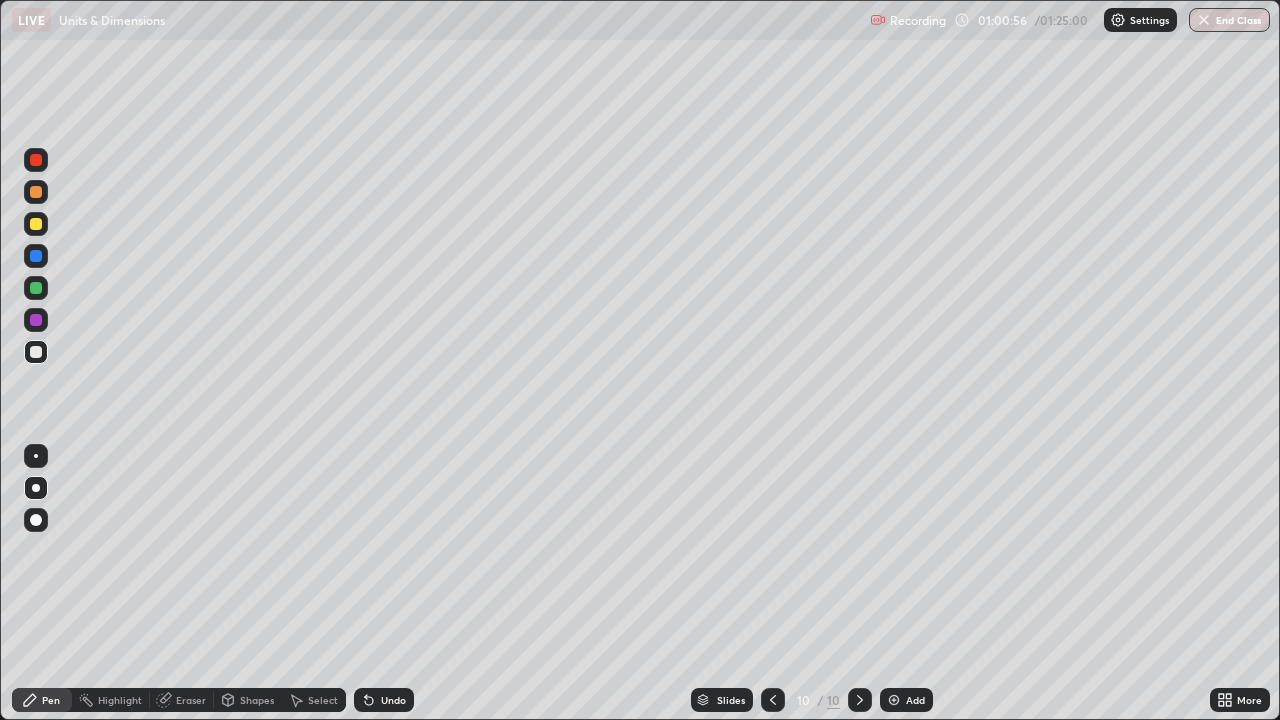 click at bounding box center (36, 256) 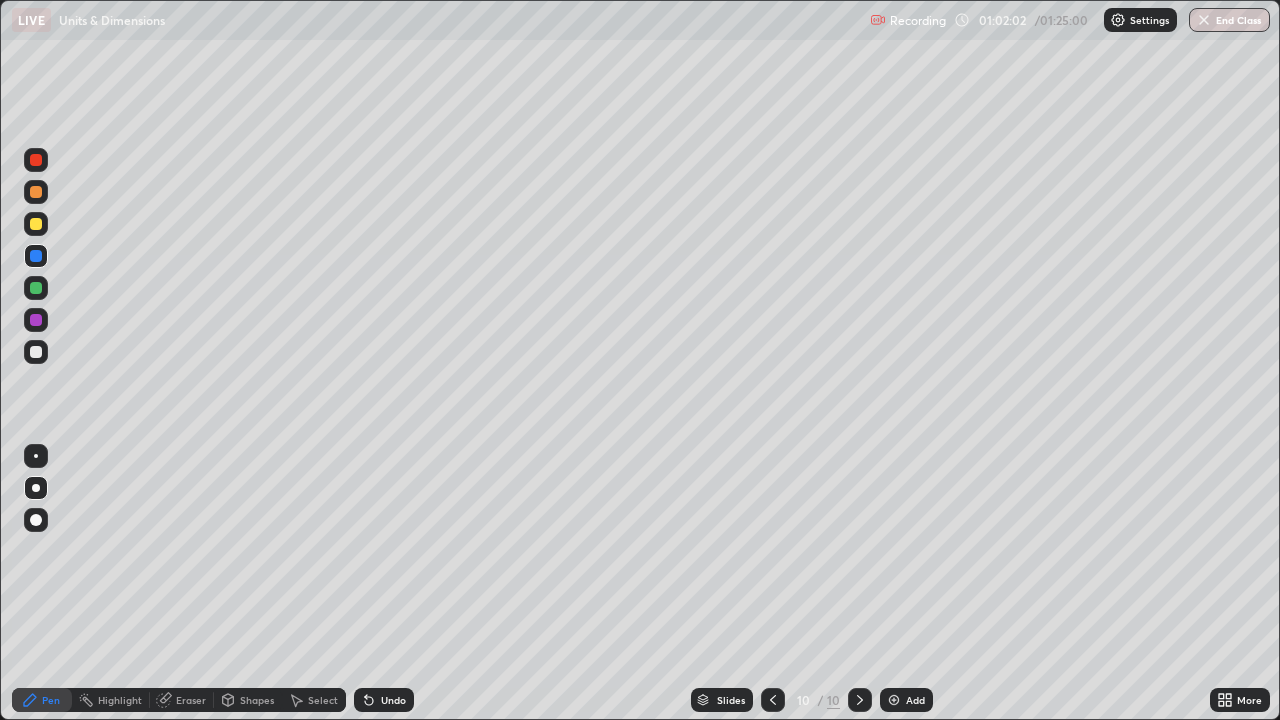 click 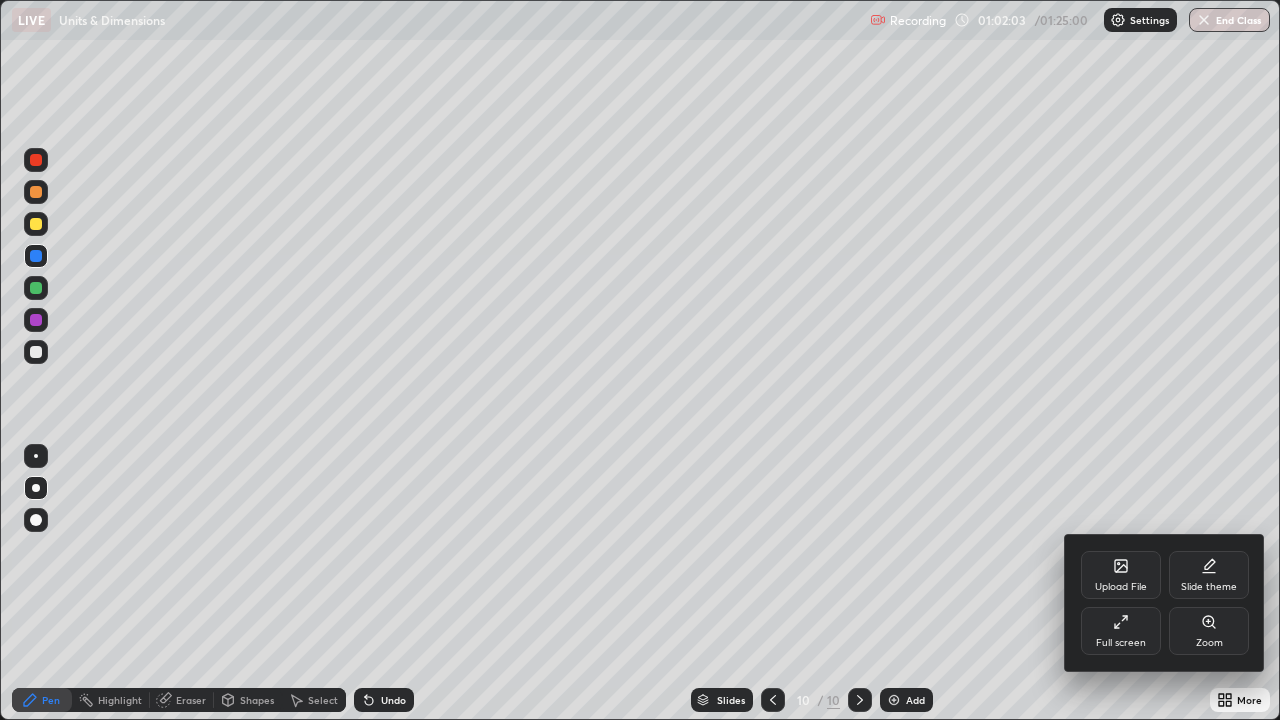 click on "Upload File" at bounding box center [1121, 575] 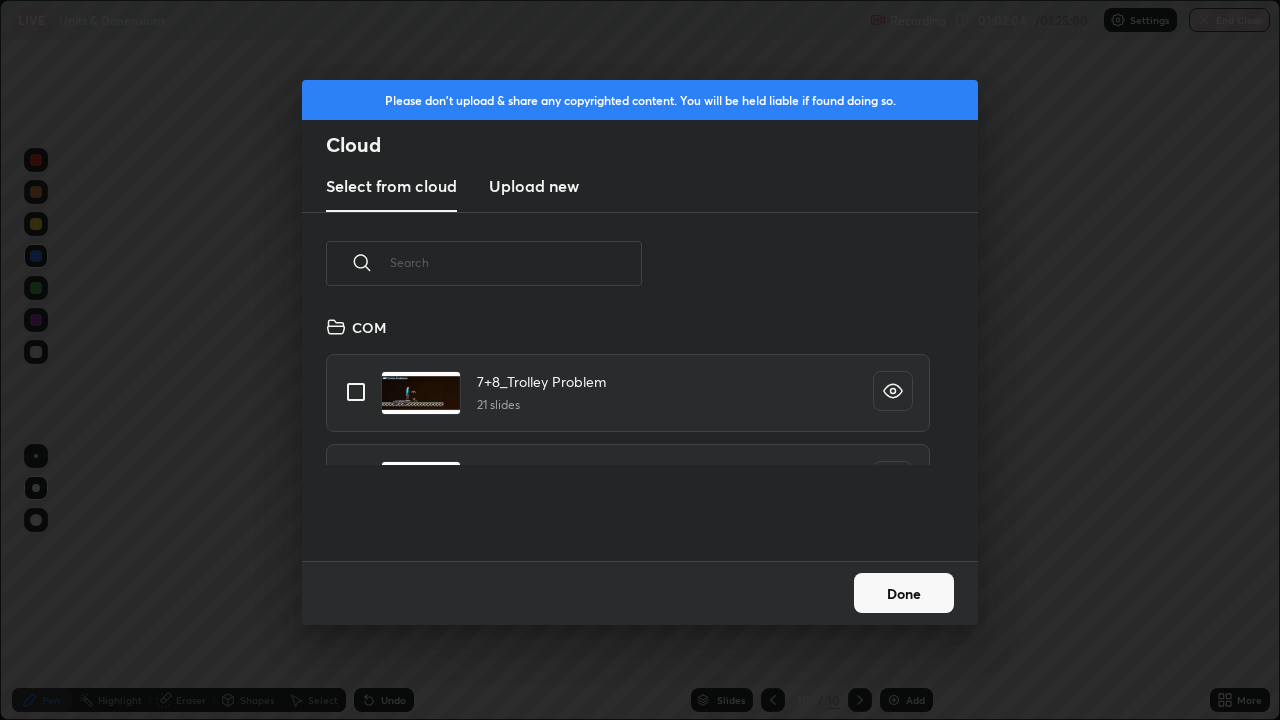 scroll, scrollTop: 246, scrollLeft: 642, axis: both 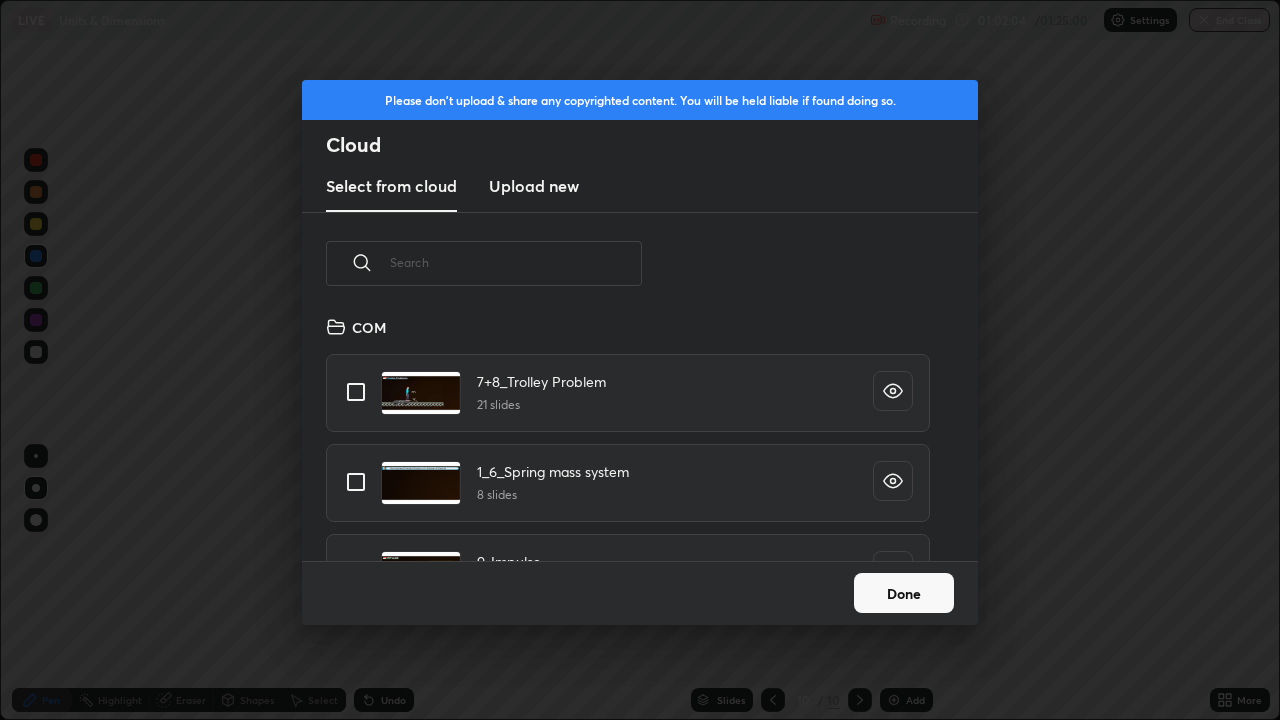 click on "Upload new" at bounding box center (534, 186) 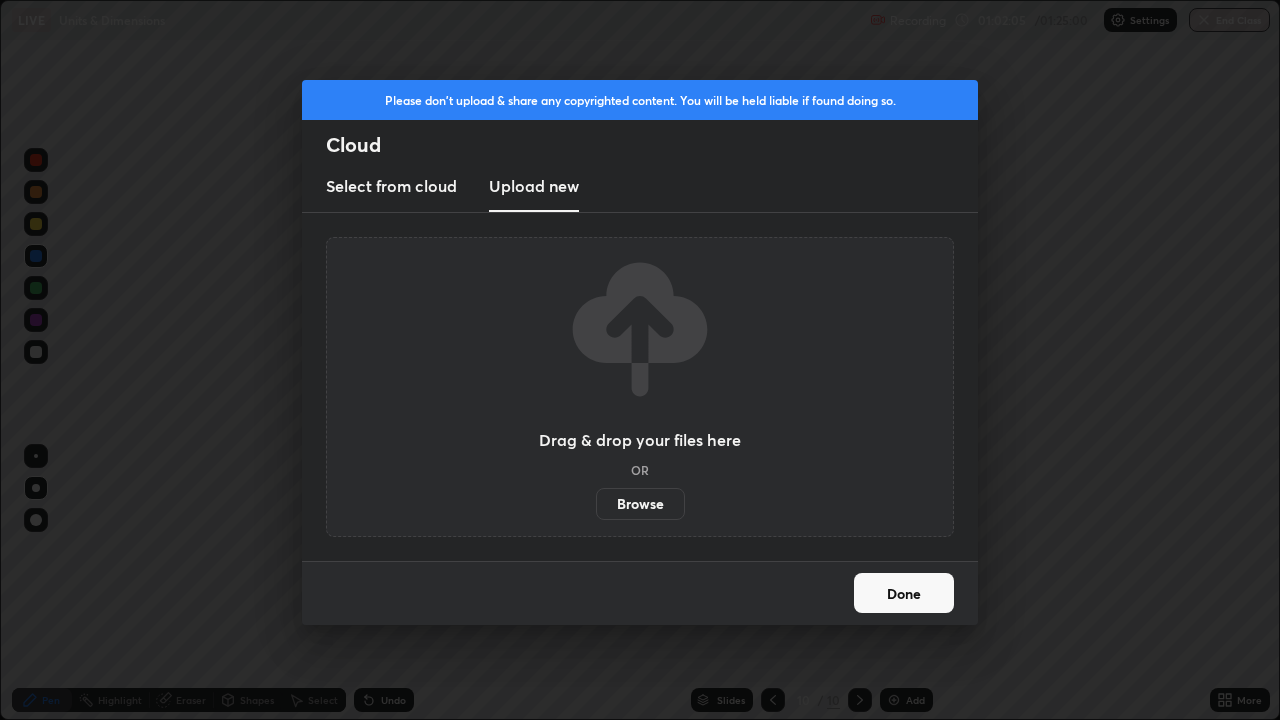 click on "Browse" at bounding box center (640, 504) 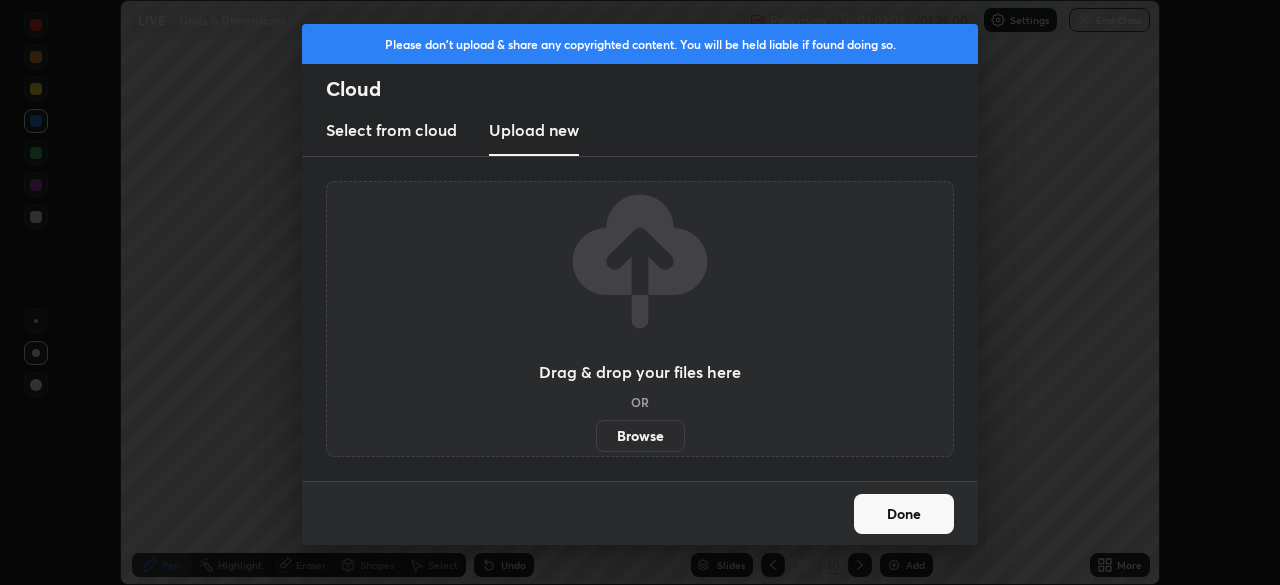 scroll, scrollTop: 585, scrollLeft: 1280, axis: both 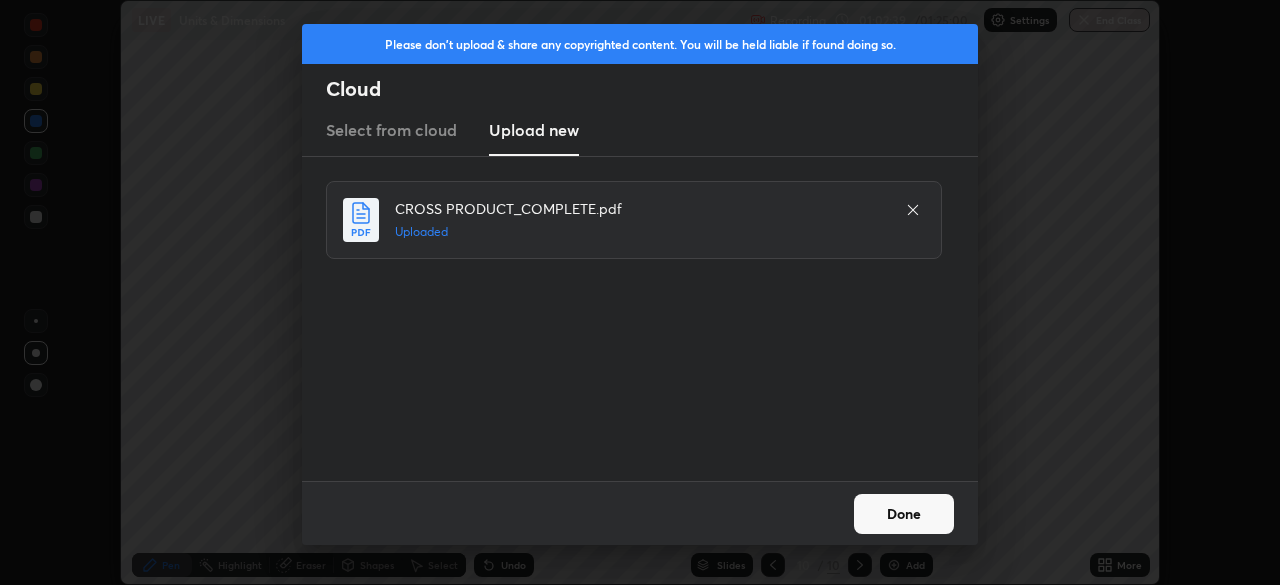 click on "Done" at bounding box center [904, 514] 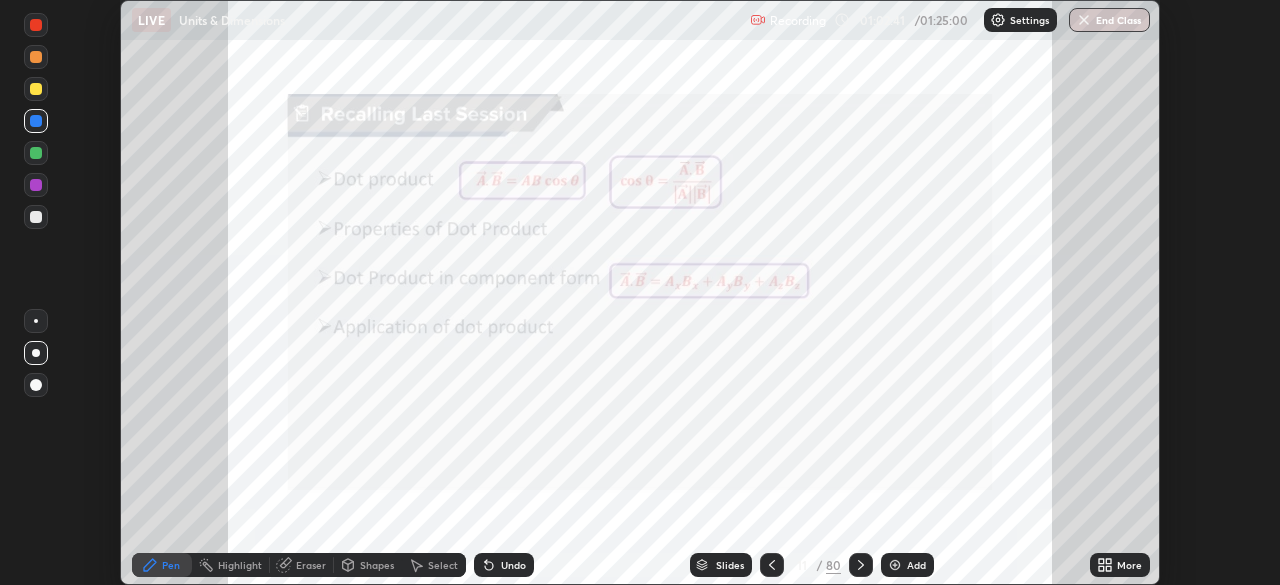 click on "Slides" at bounding box center [730, 565] 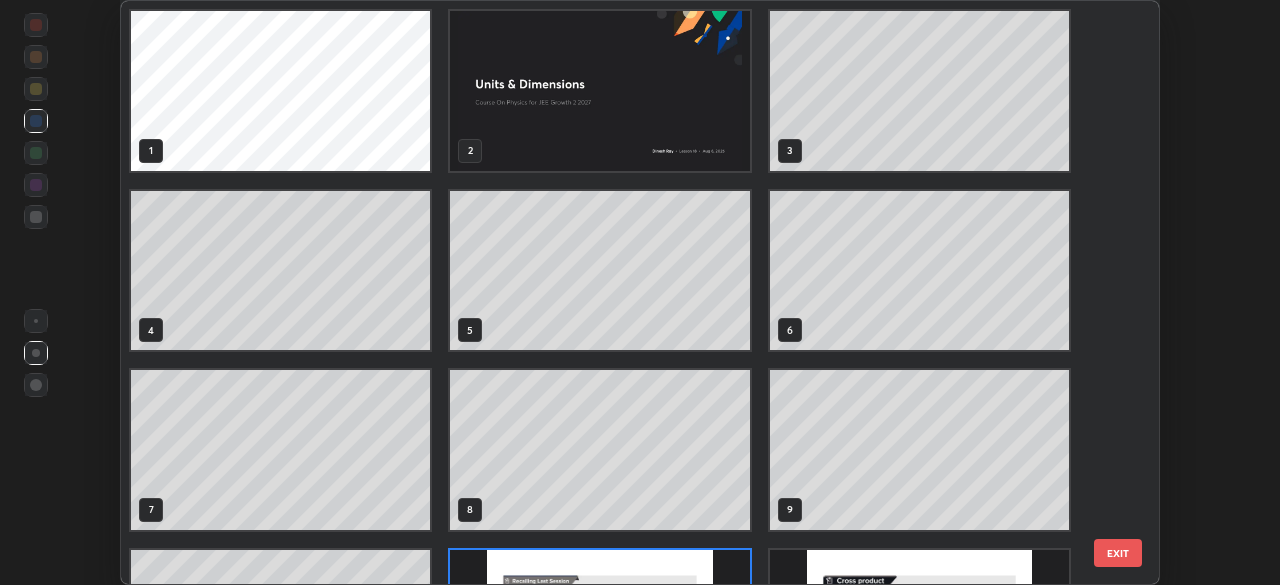 scroll, scrollTop: 135, scrollLeft: 0, axis: vertical 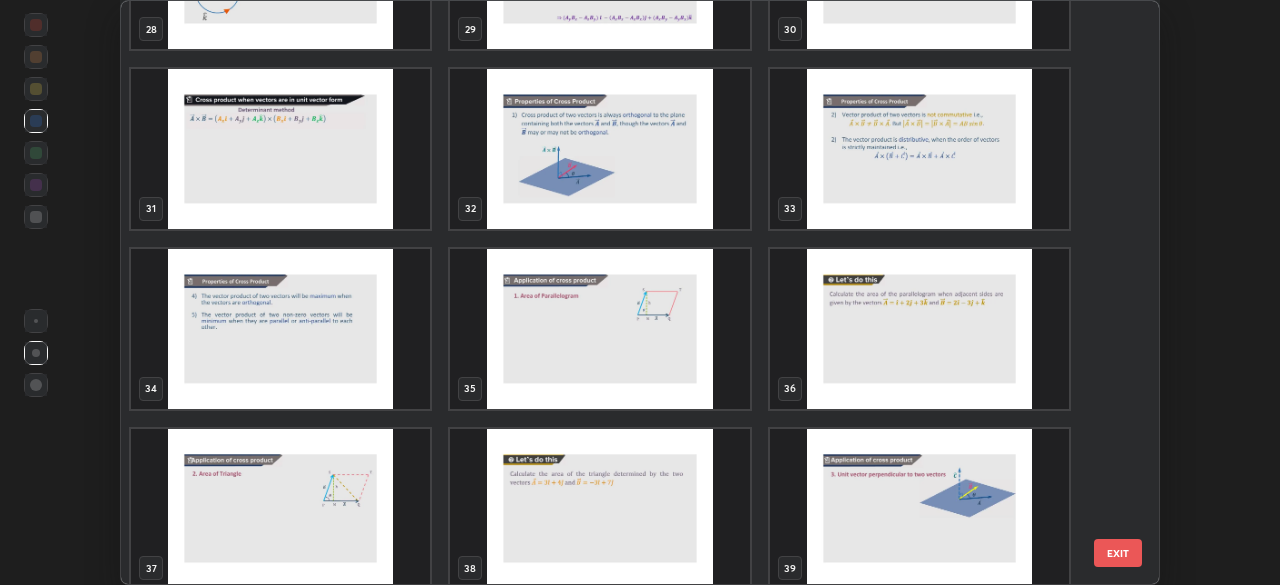 click on "EXIT" at bounding box center [1118, 553] 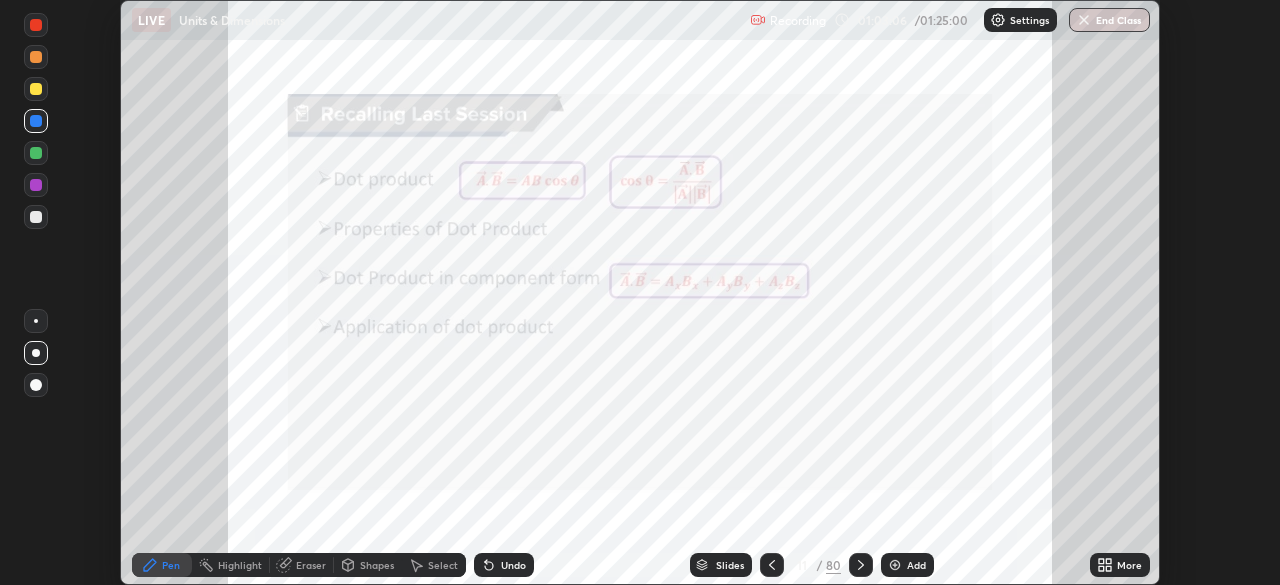 click on "More" at bounding box center [1129, 565] 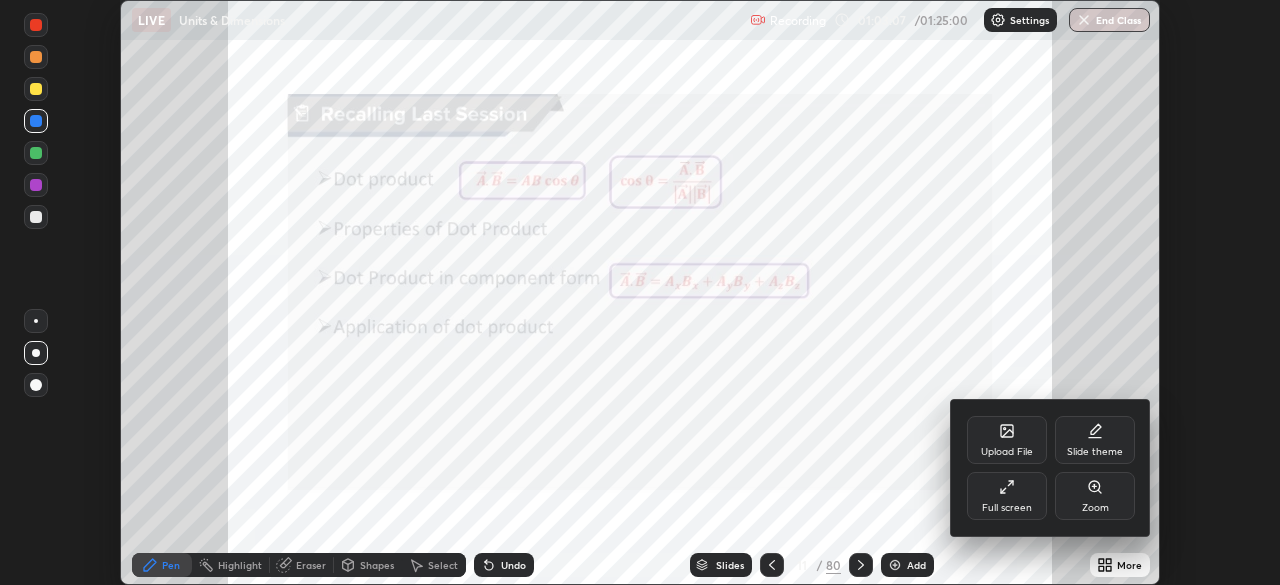 click on "Upload File" at bounding box center (1007, 440) 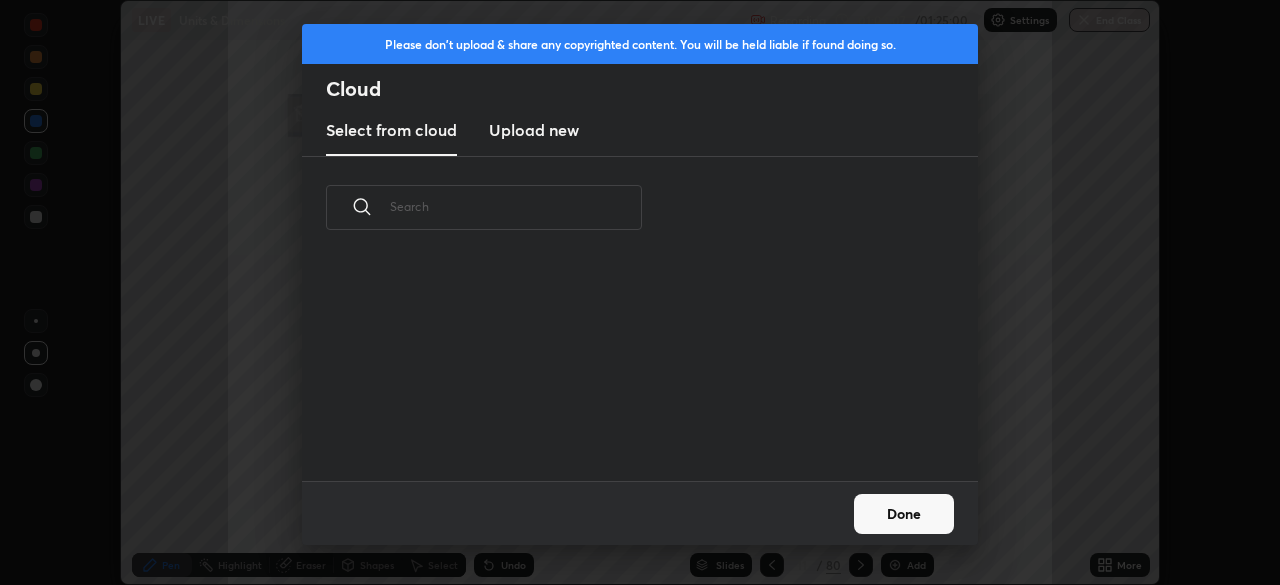 scroll, scrollTop: 7, scrollLeft: 11, axis: both 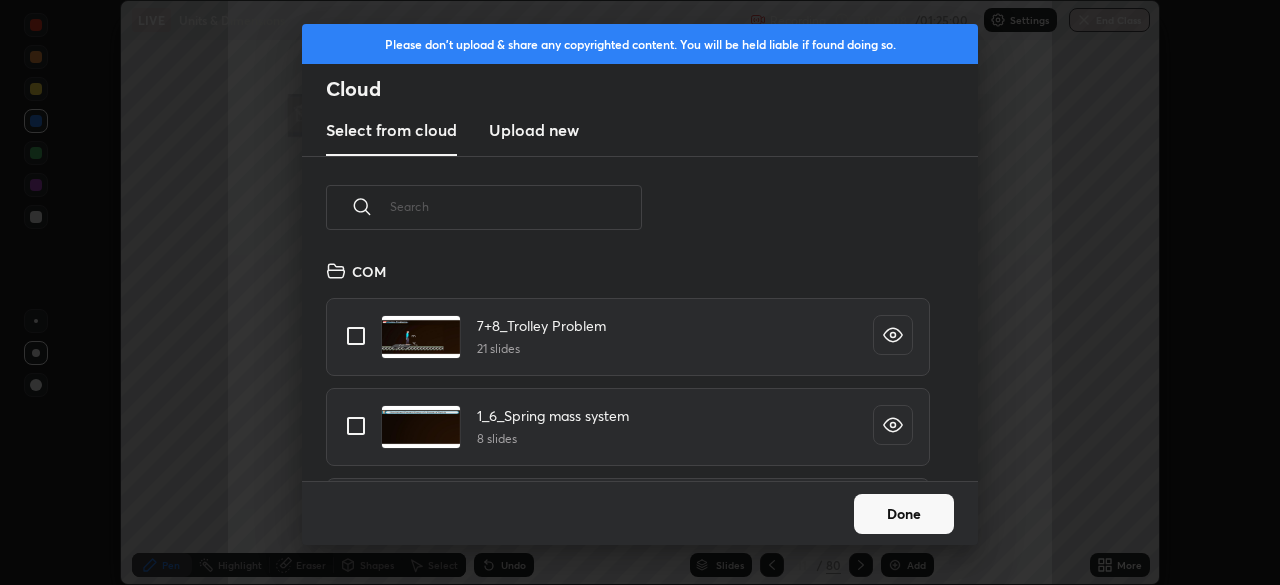 click on "Upload new" at bounding box center (534, 130) 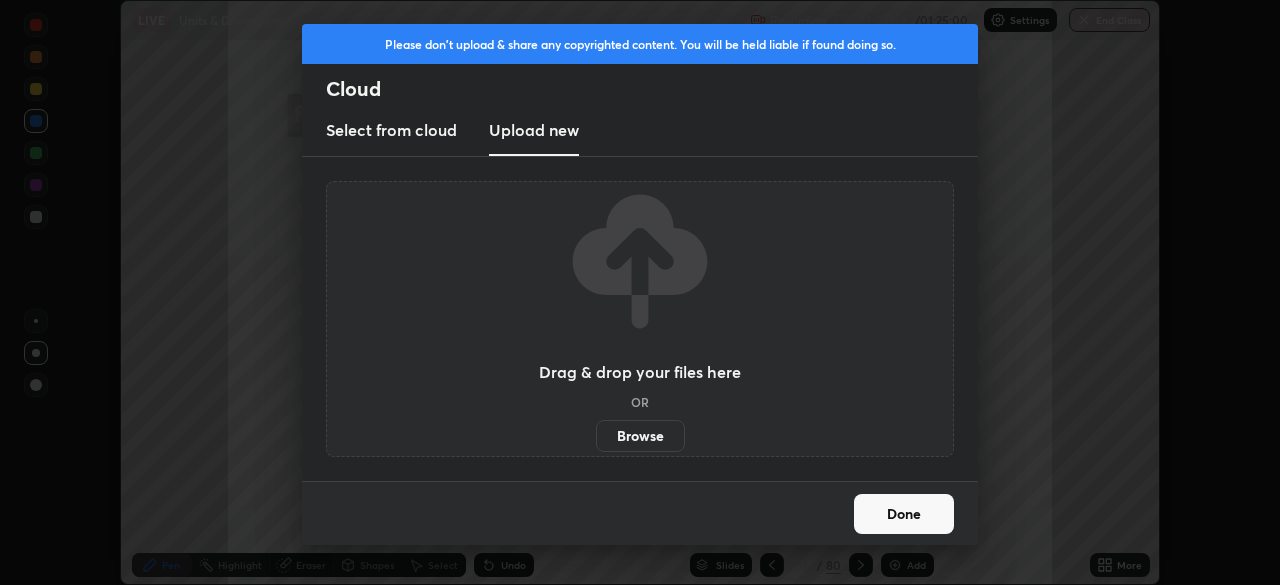 click on "Browse" at bounding box center [640, 436] 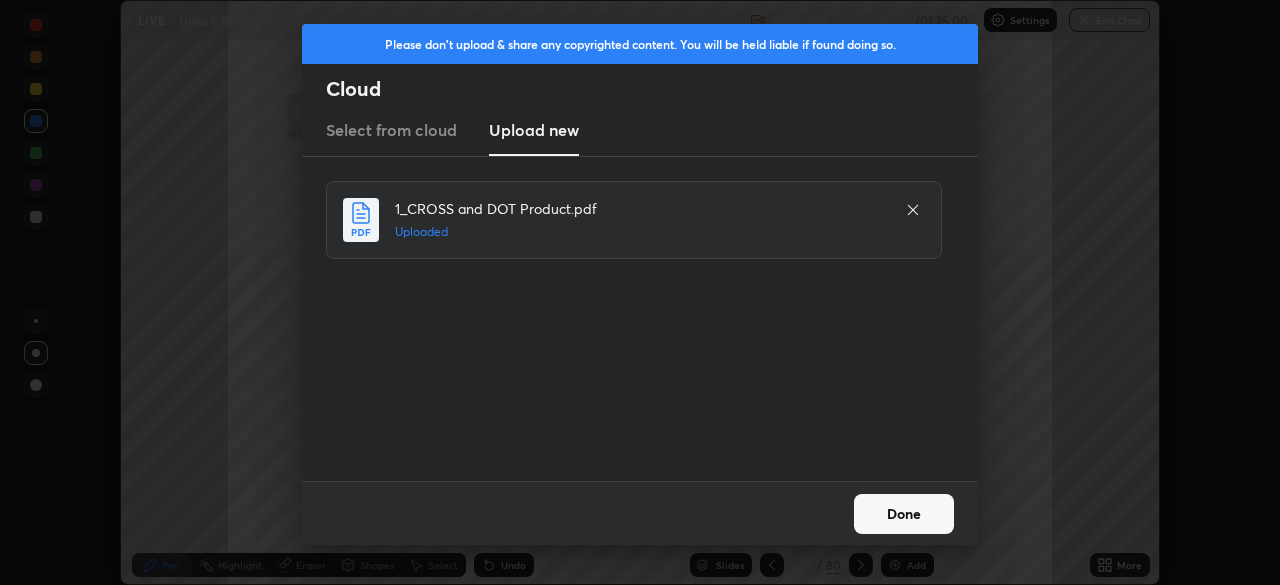 click on "Done" at bounding box center [904, 514] 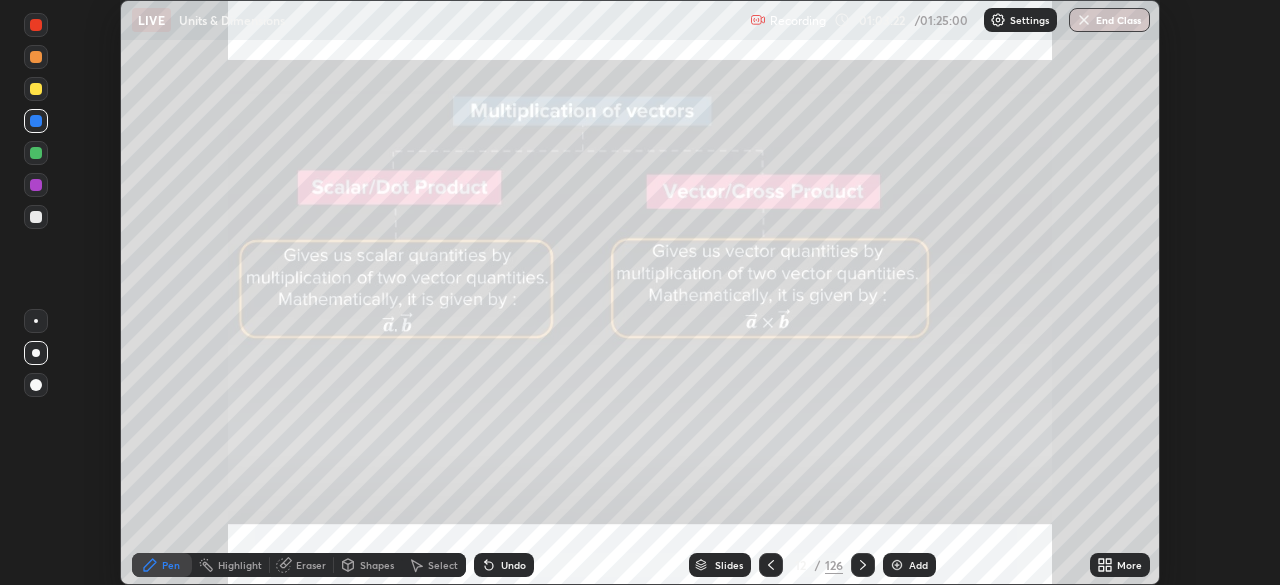click on "Slides" at bounding box center (729, 565) 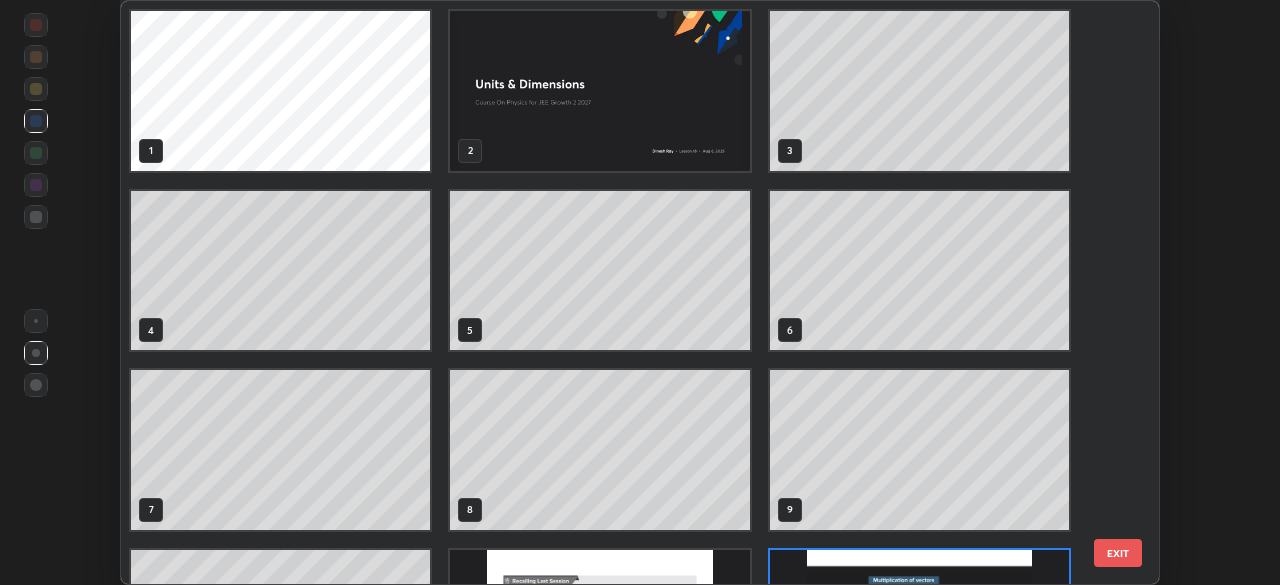 scroll, scrollTop: 135, scrollLeft: 0, axis: vertical 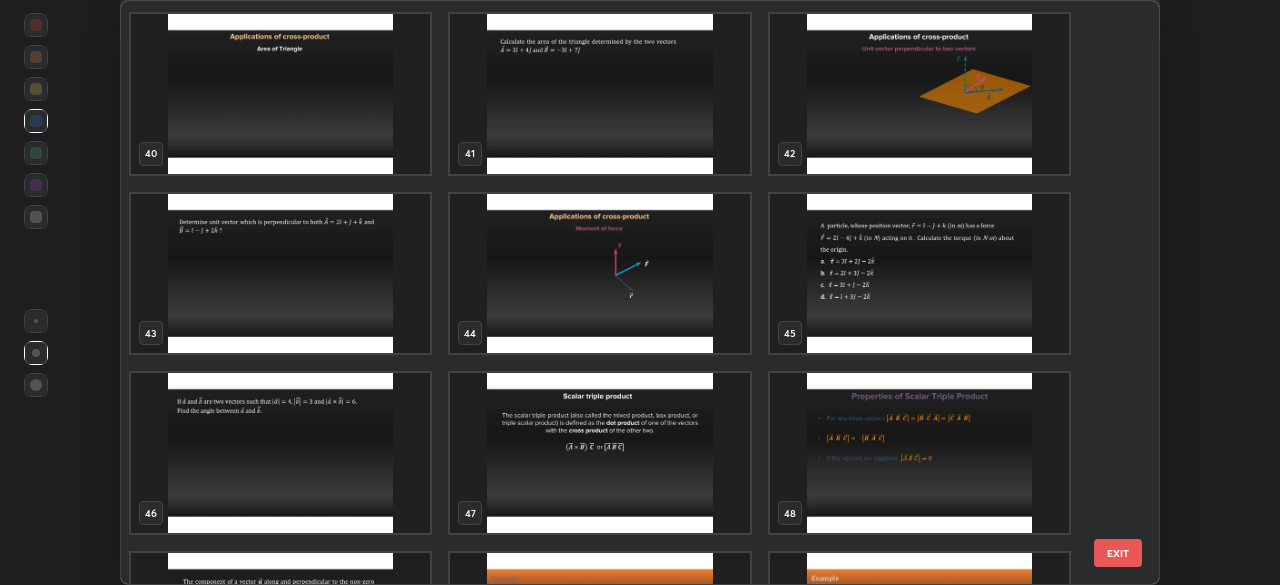 click at bounding box center (919, 274) 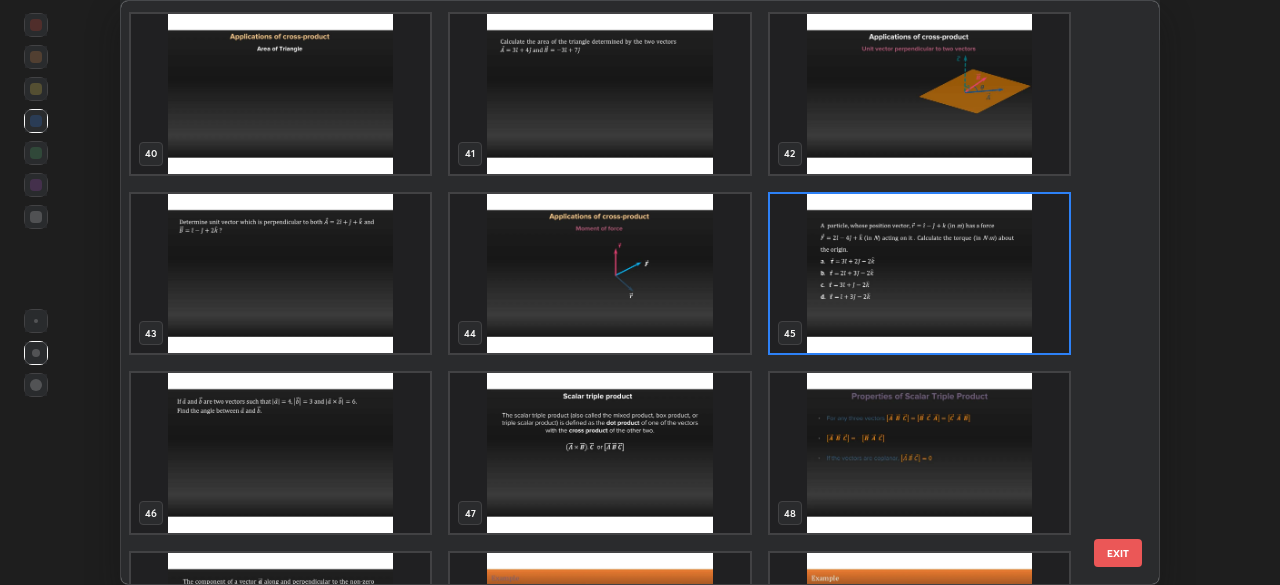 click at bounding box center (919, 274) 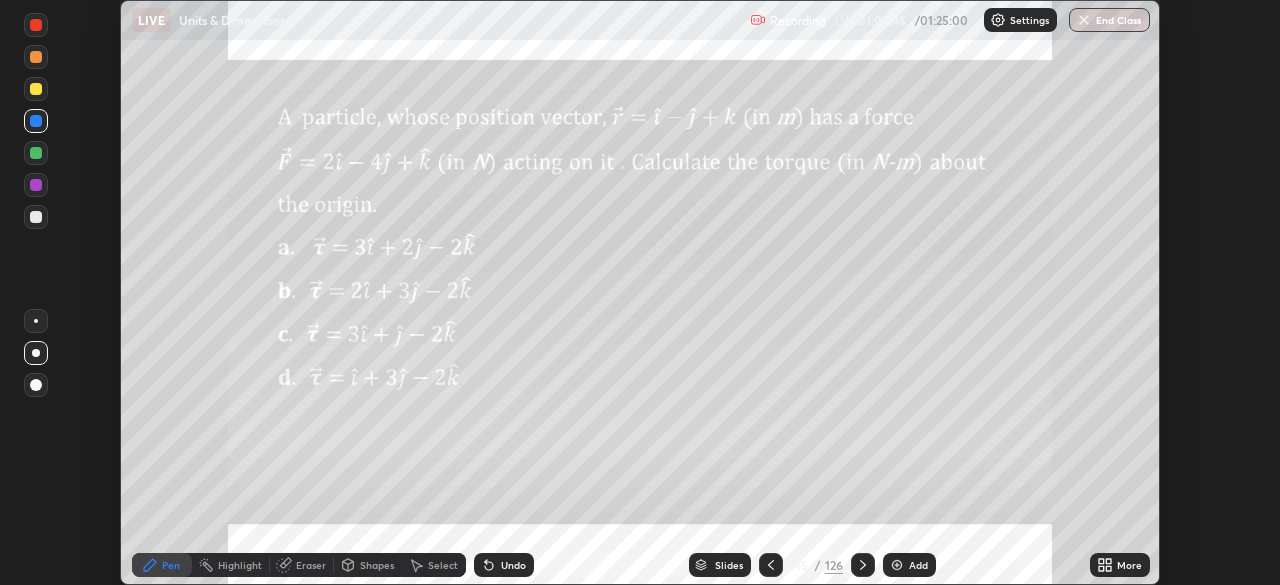 click 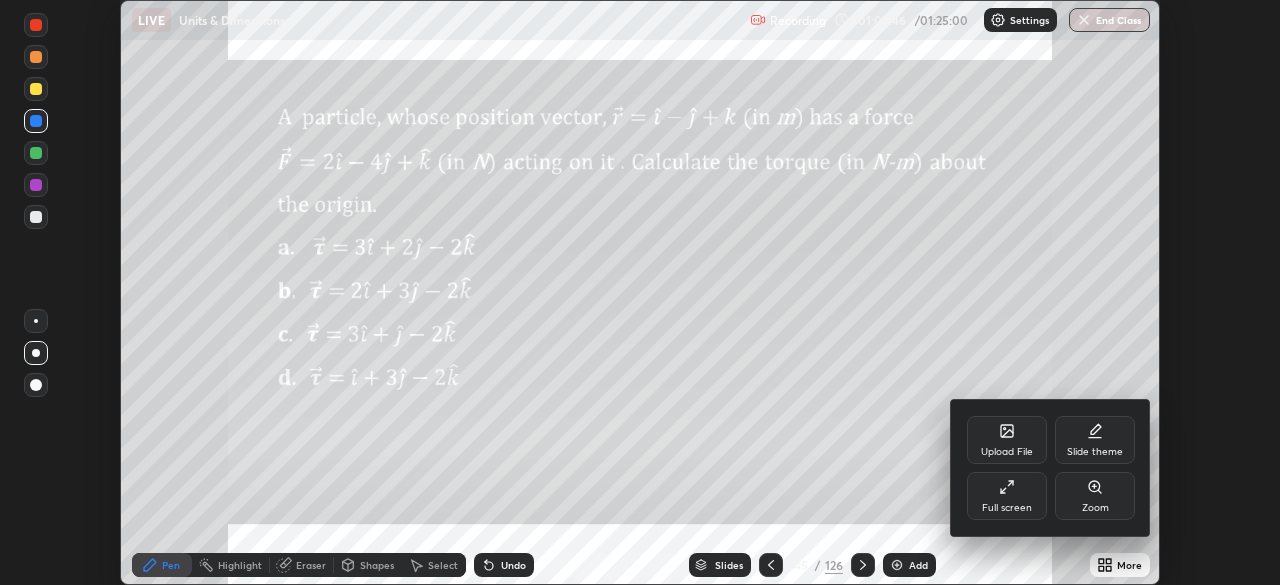 click 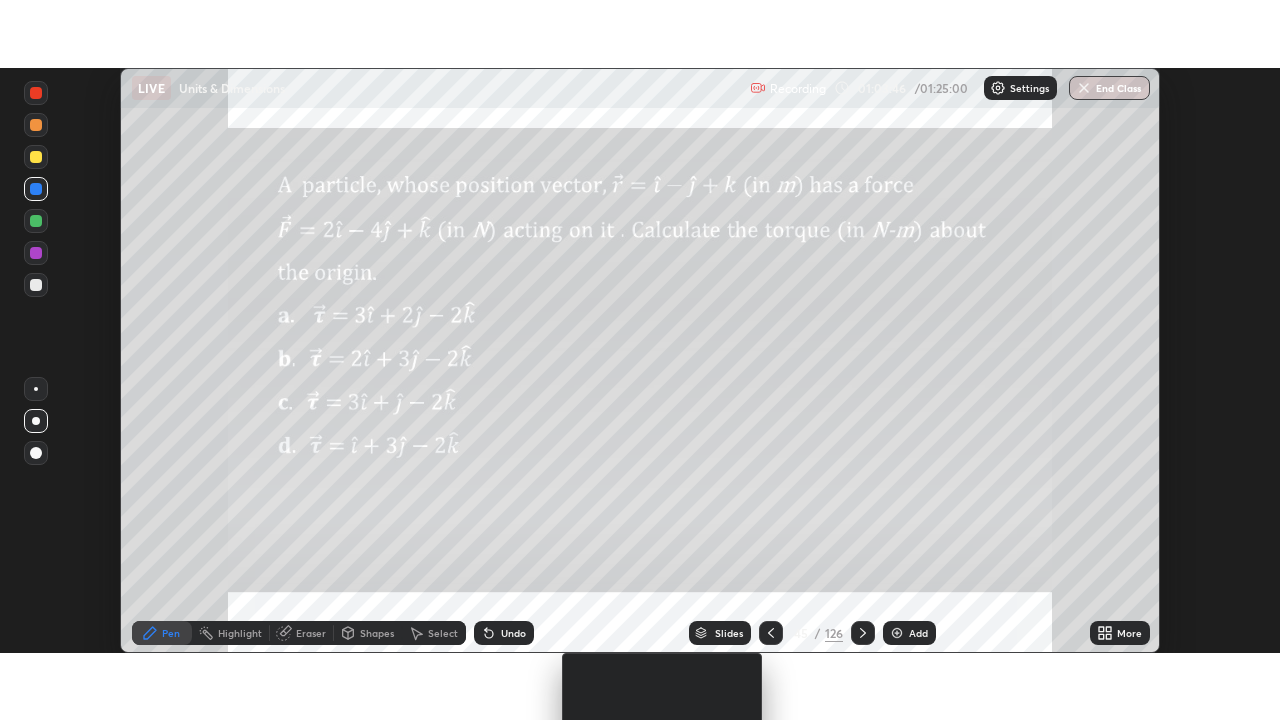 scroll, scrollTop: 99280, scrollLeft: 98720, axis: both 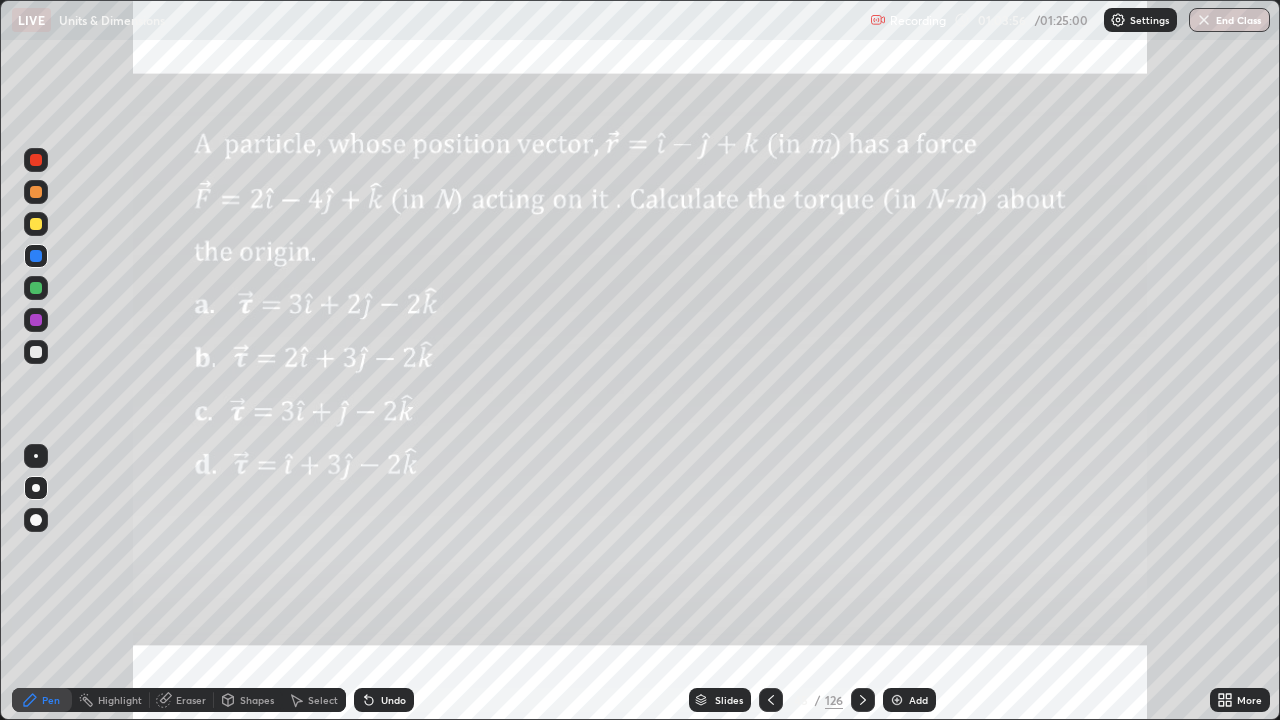 click at bounding box center (36, 224) 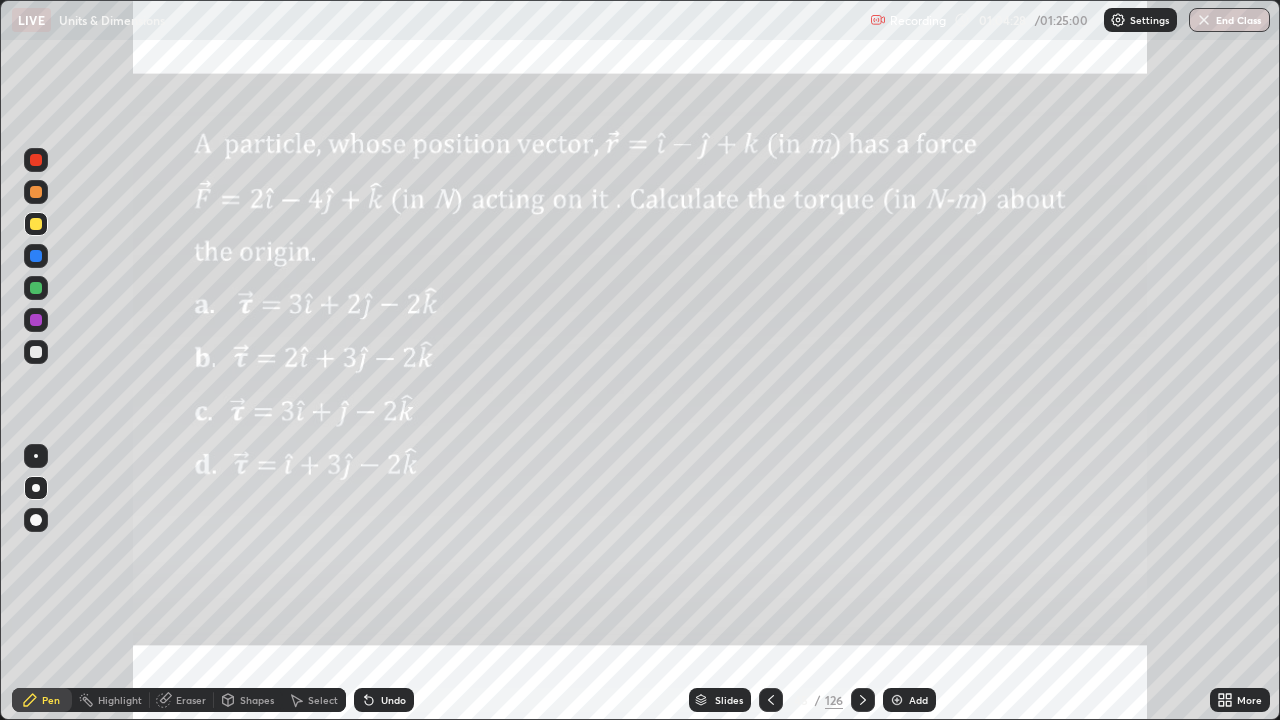 click on "Slides" at bounding box center (720, 700) 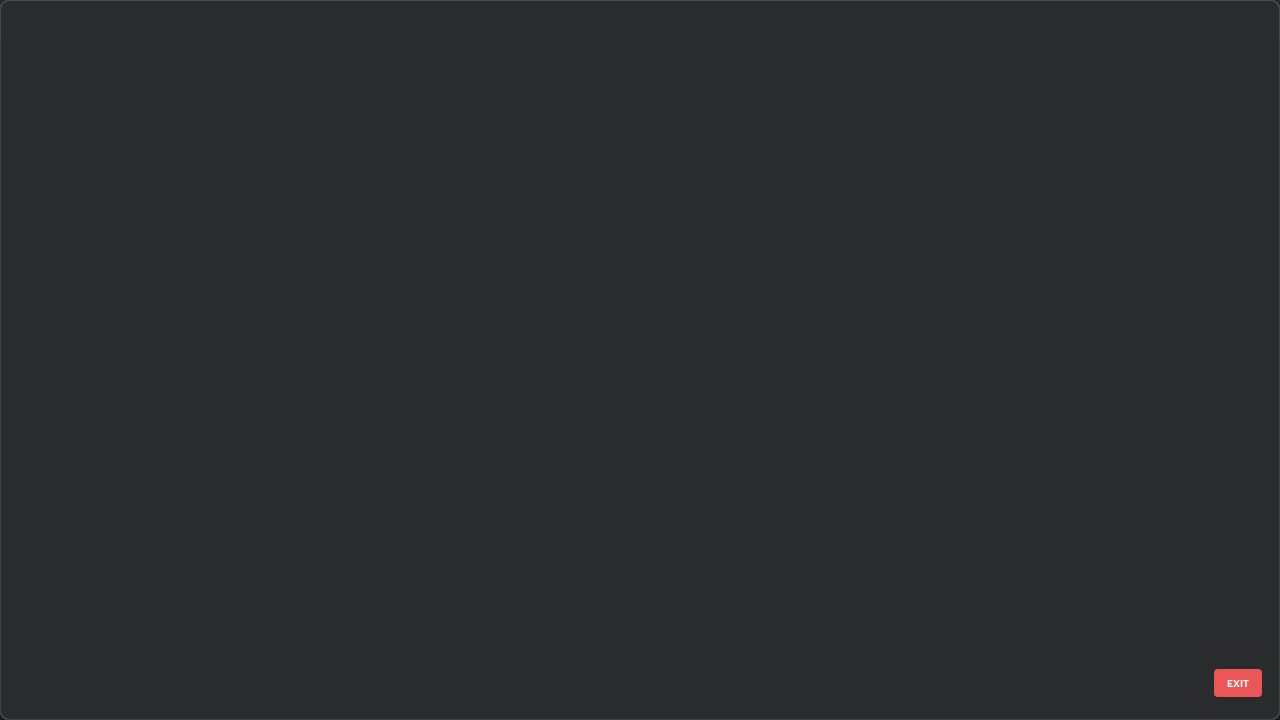 scroll, scrollTop: 2651, scrollLeft: 0, axis: vertical 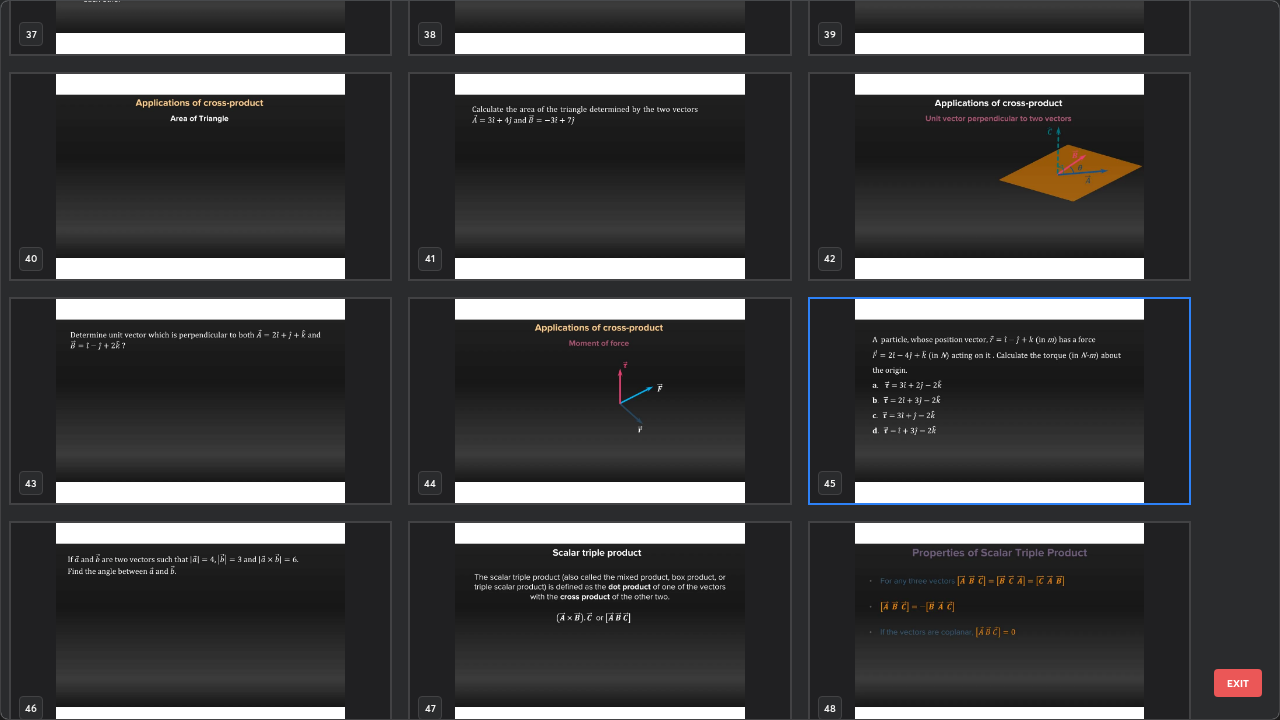 click at bounding box center (999, 401) 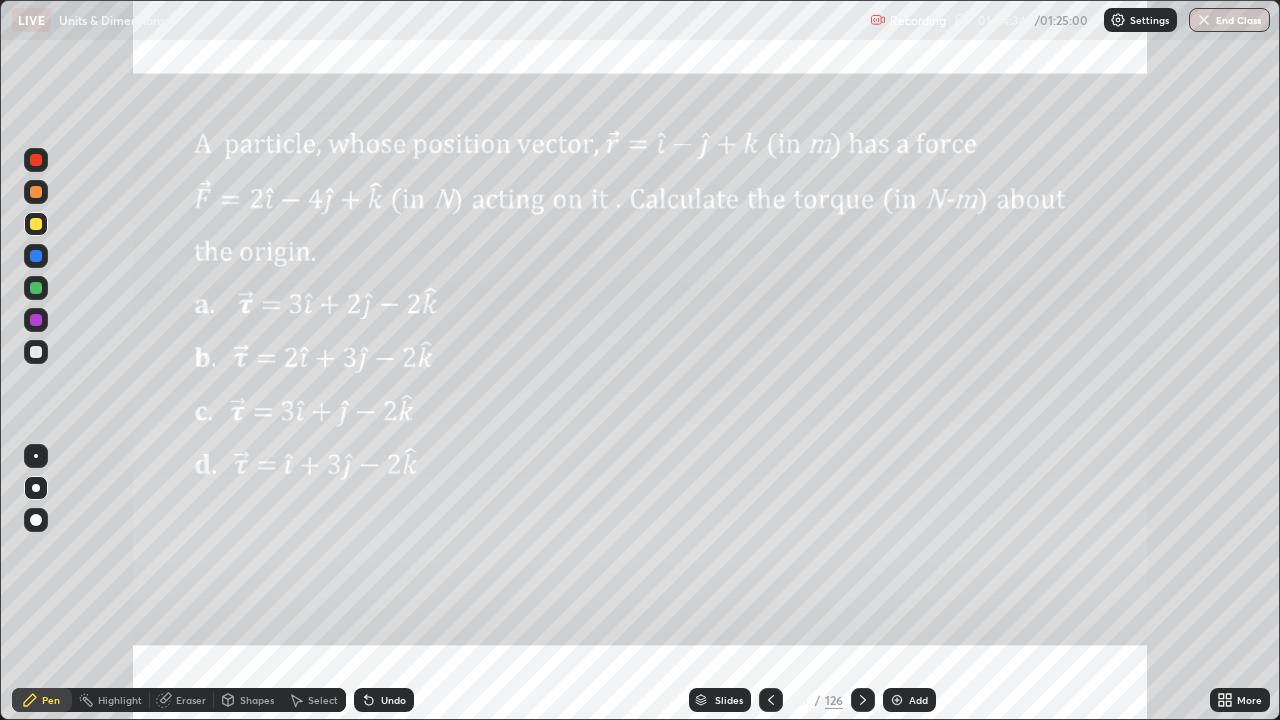 click at bounding box center [999, 401] 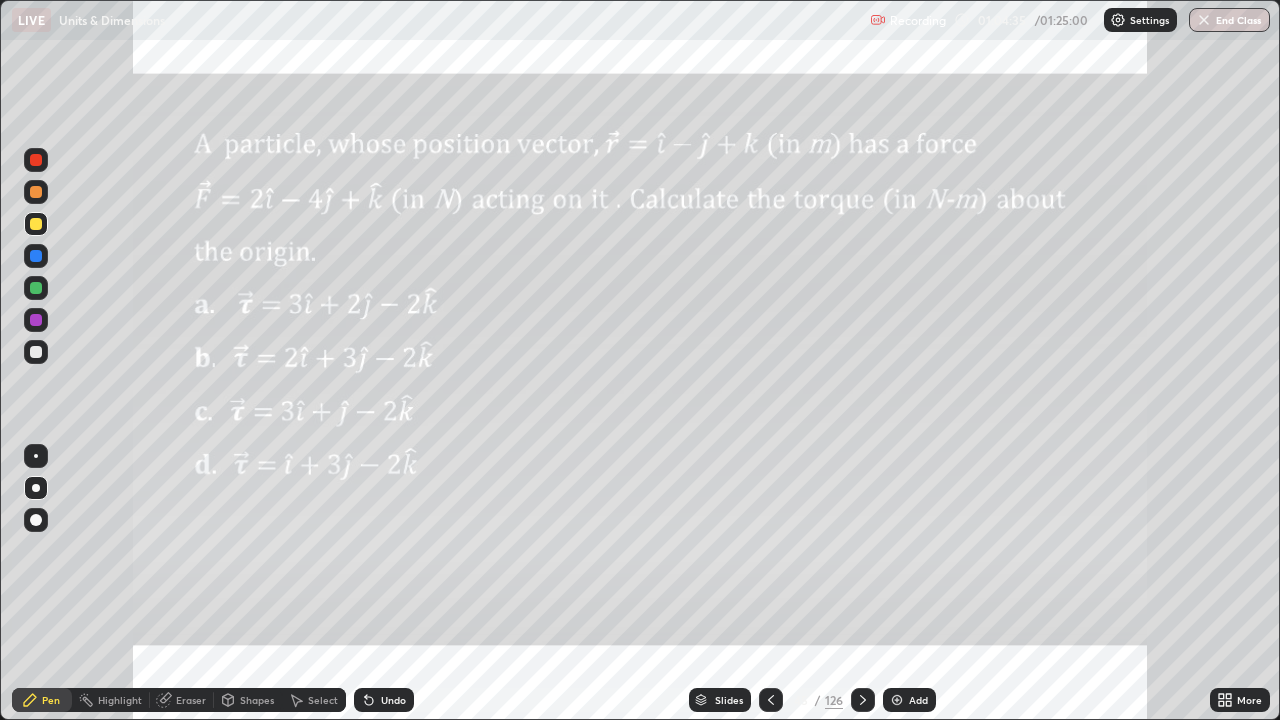 click at bounding box center [999, 401] 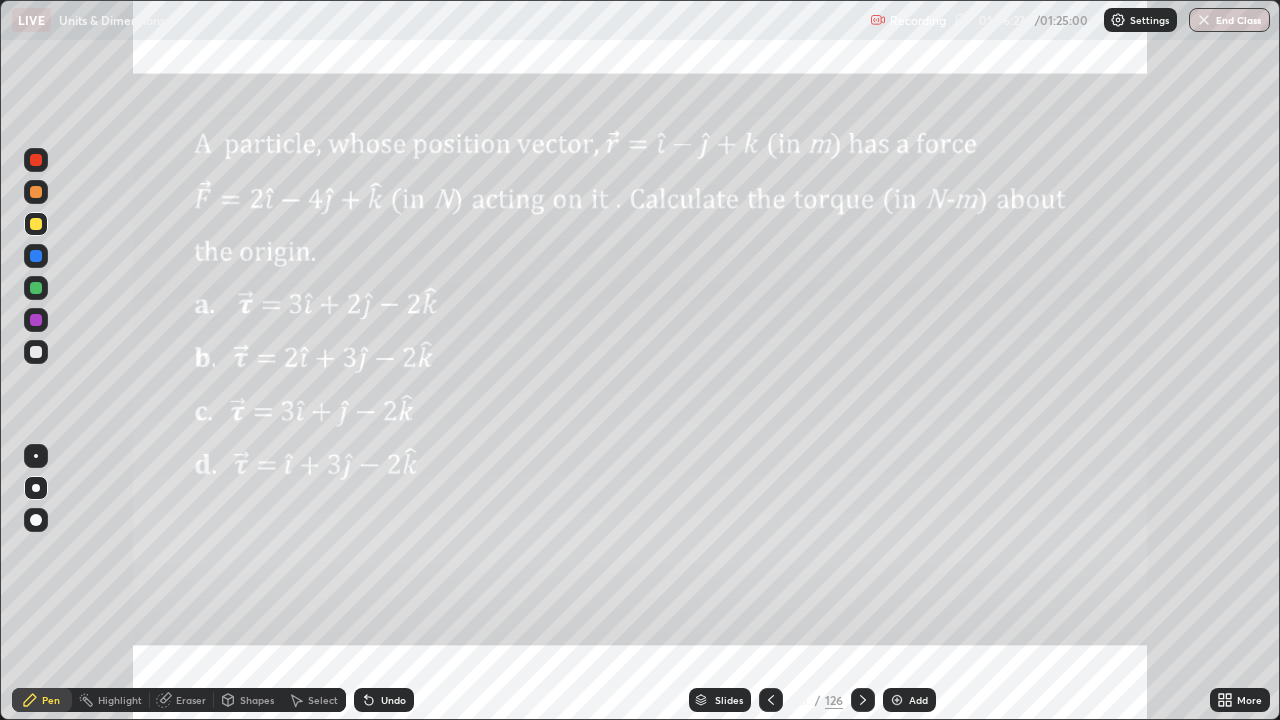 click on "End Class" at bounding box center [1229, 20] 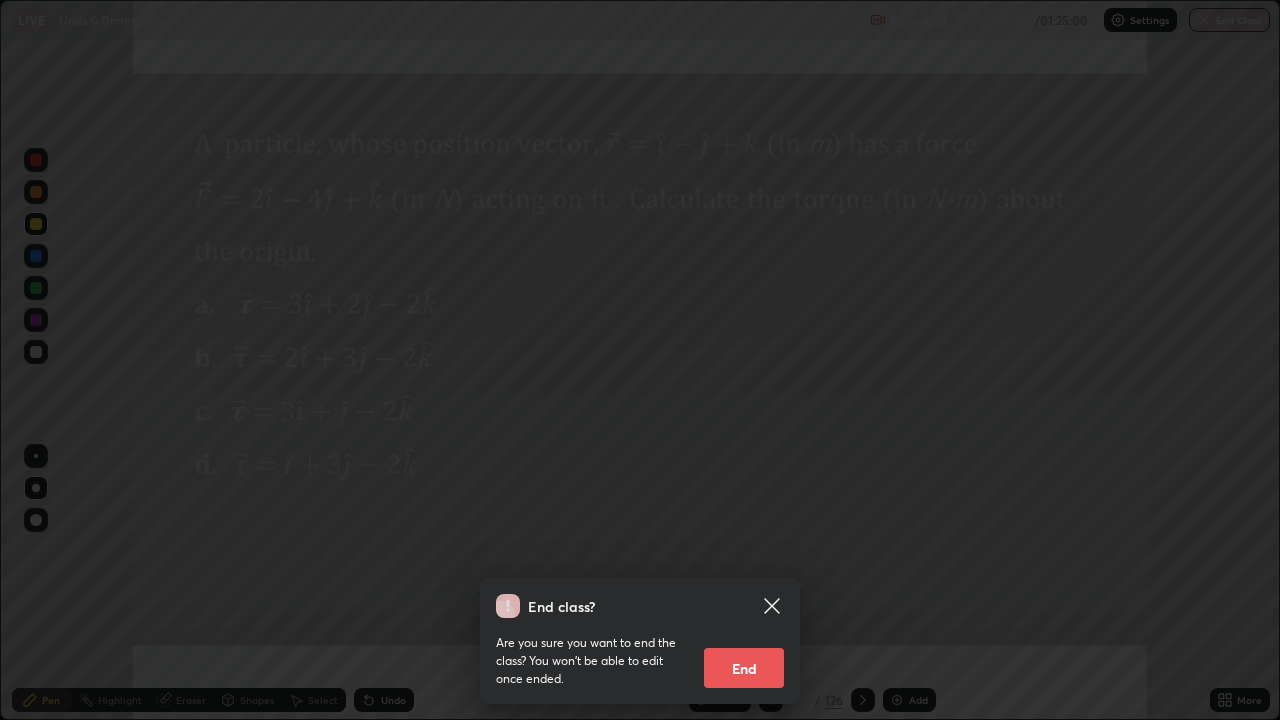 click on "End" at bounding box center (744, 668) 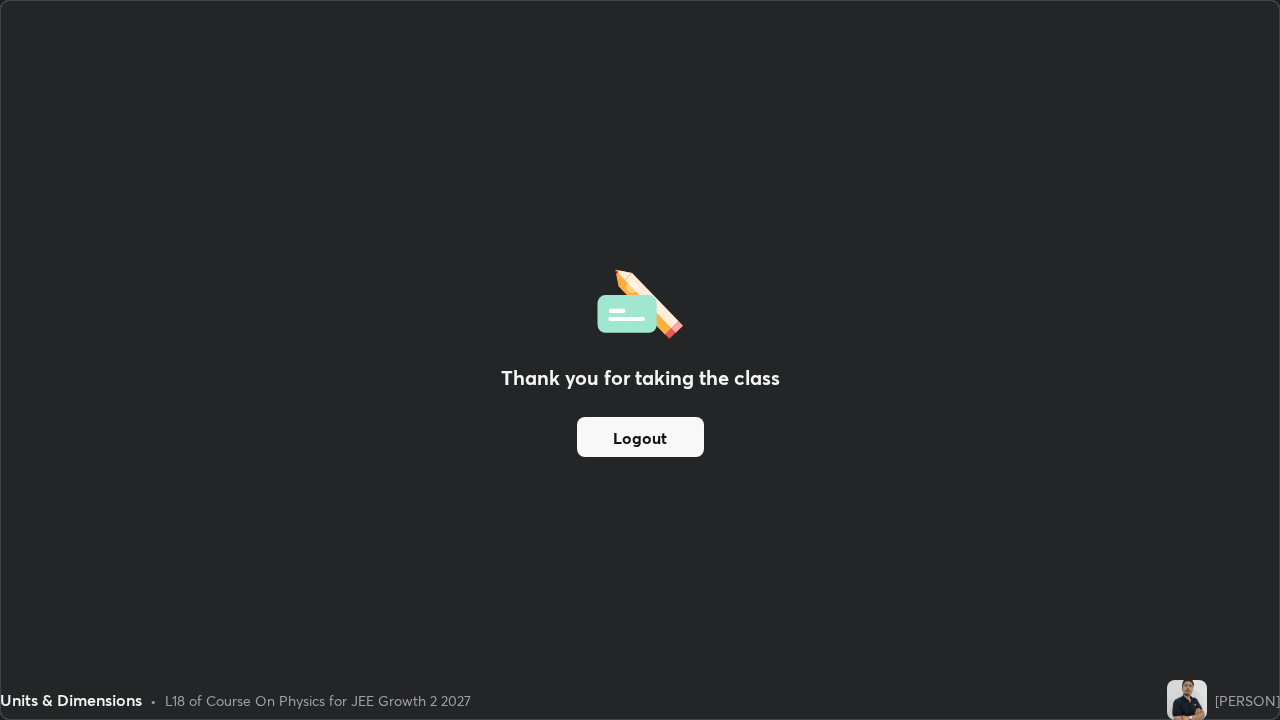 click on "Logout" at bounding box center (640, 437) 